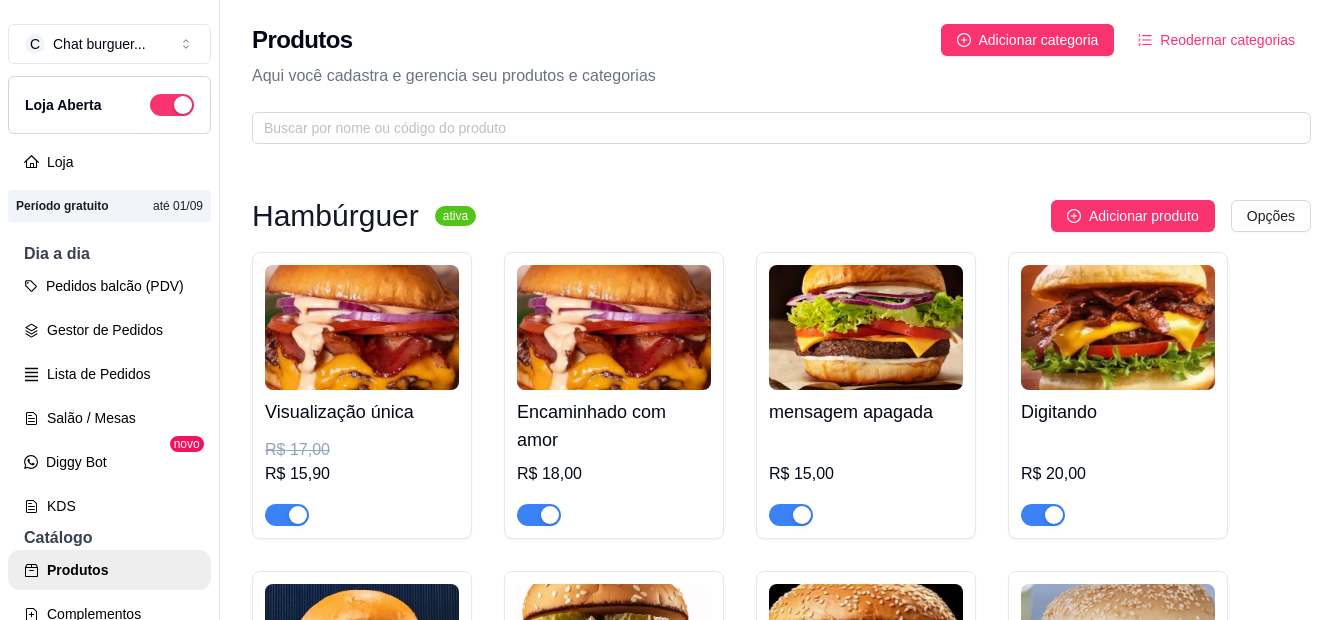 scroll, scrollTop: 0, scrollLeft: 0, axis: both 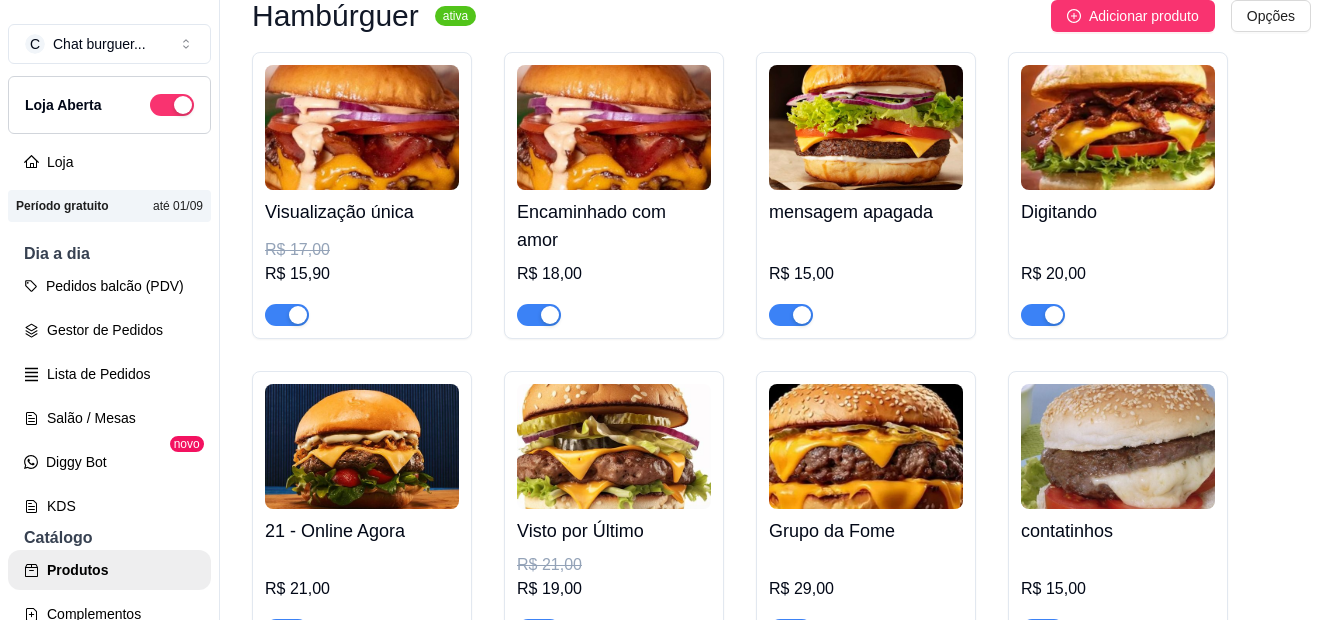 click on "Visualização única" at bounding box center (362, 212) 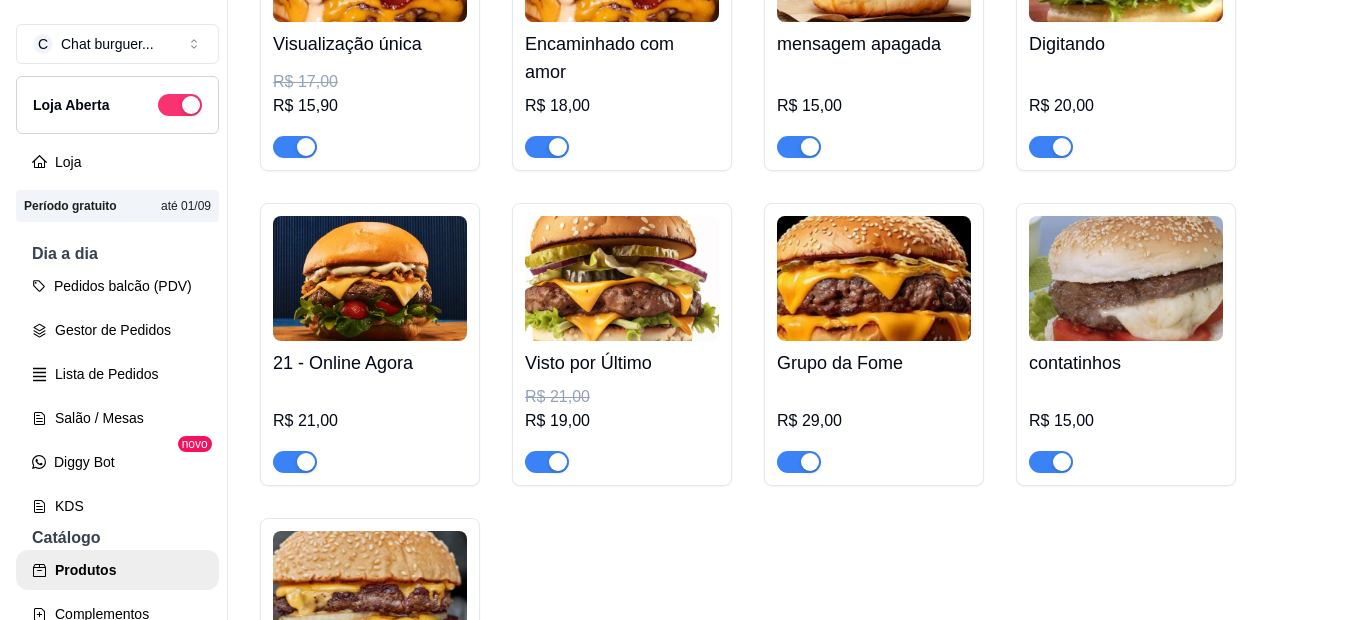 scroll, scrollTop: 400, scrollLeft: 0, axis: vertical 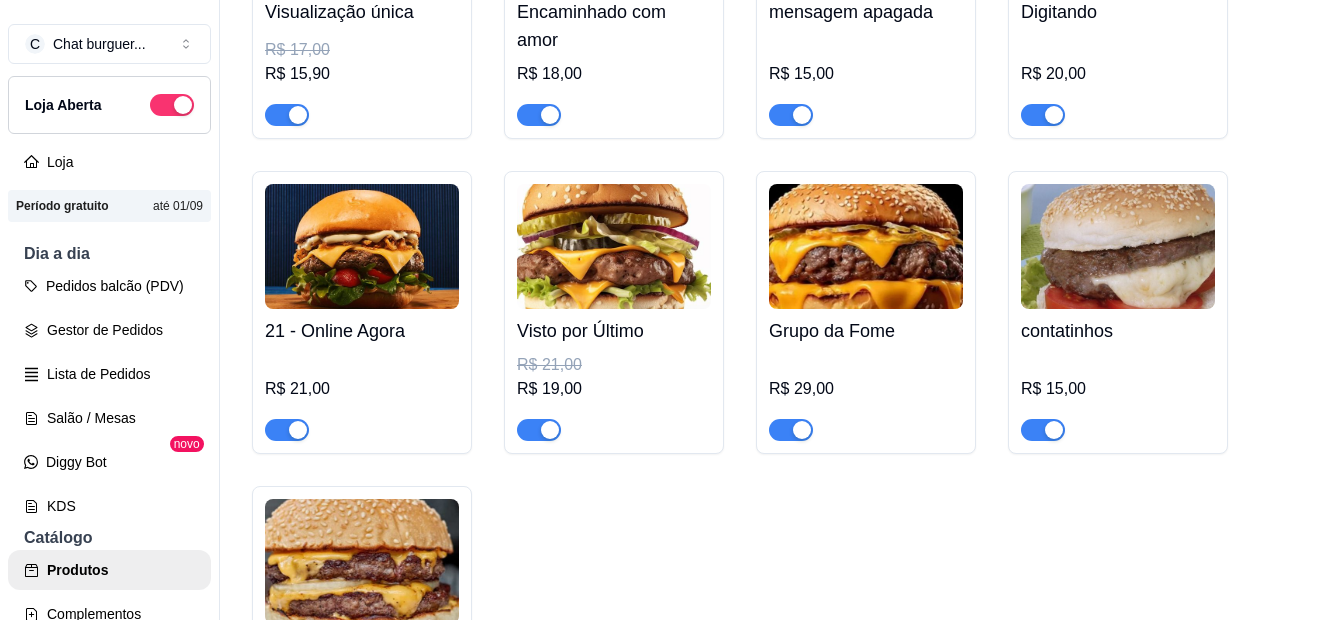 click at bounding box center (614, 246) 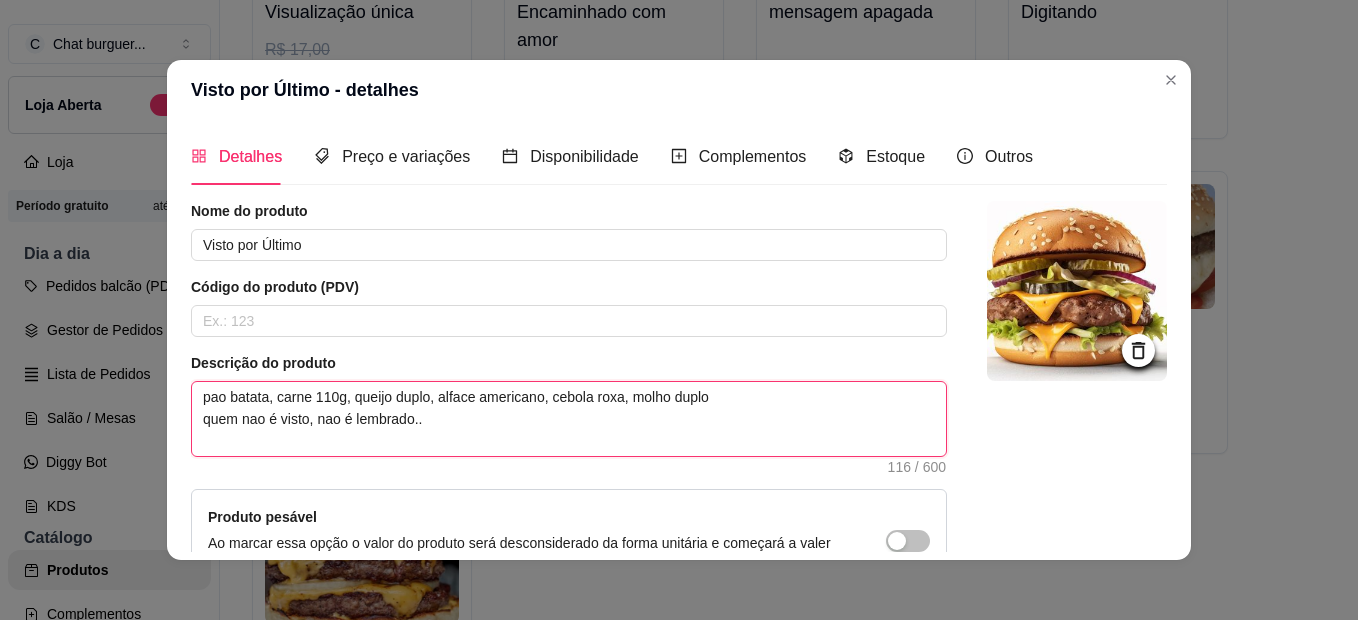 click on "pao batata, carne 110g, queijo duplo, alface americano, cebola roxa, molho duplo
quem nao é visto, nao é lembrado.." at bounding box center (569, 419) 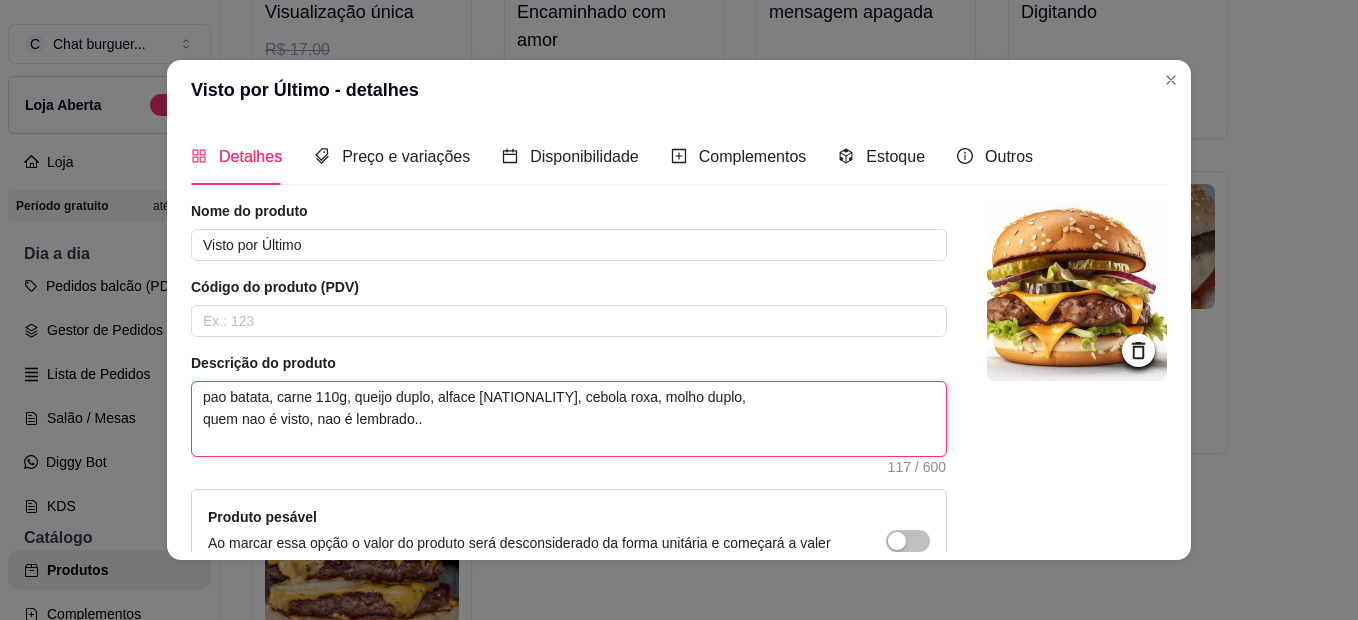 type 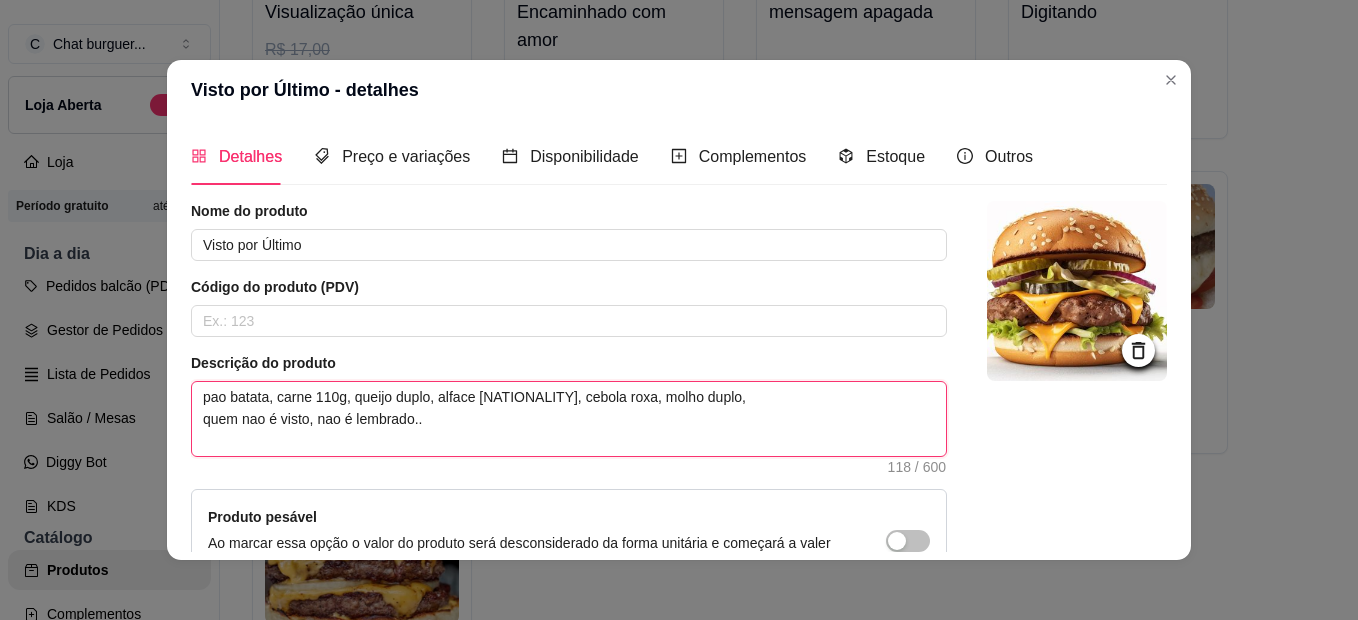 type 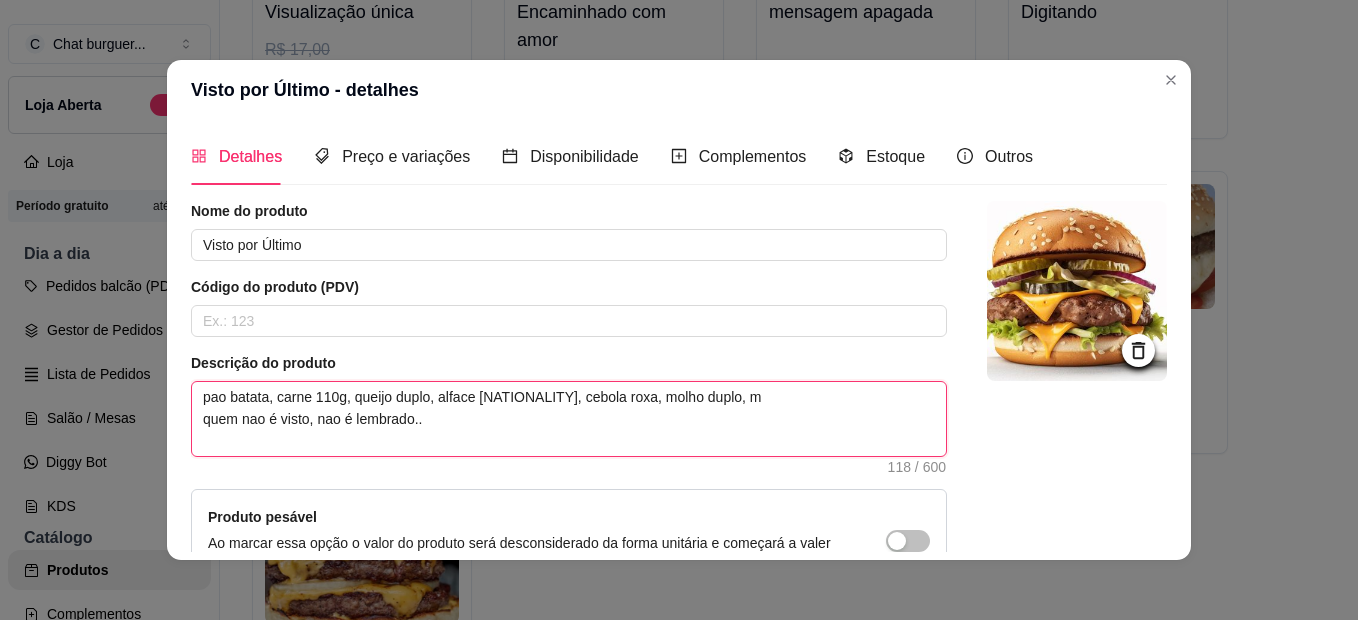 type 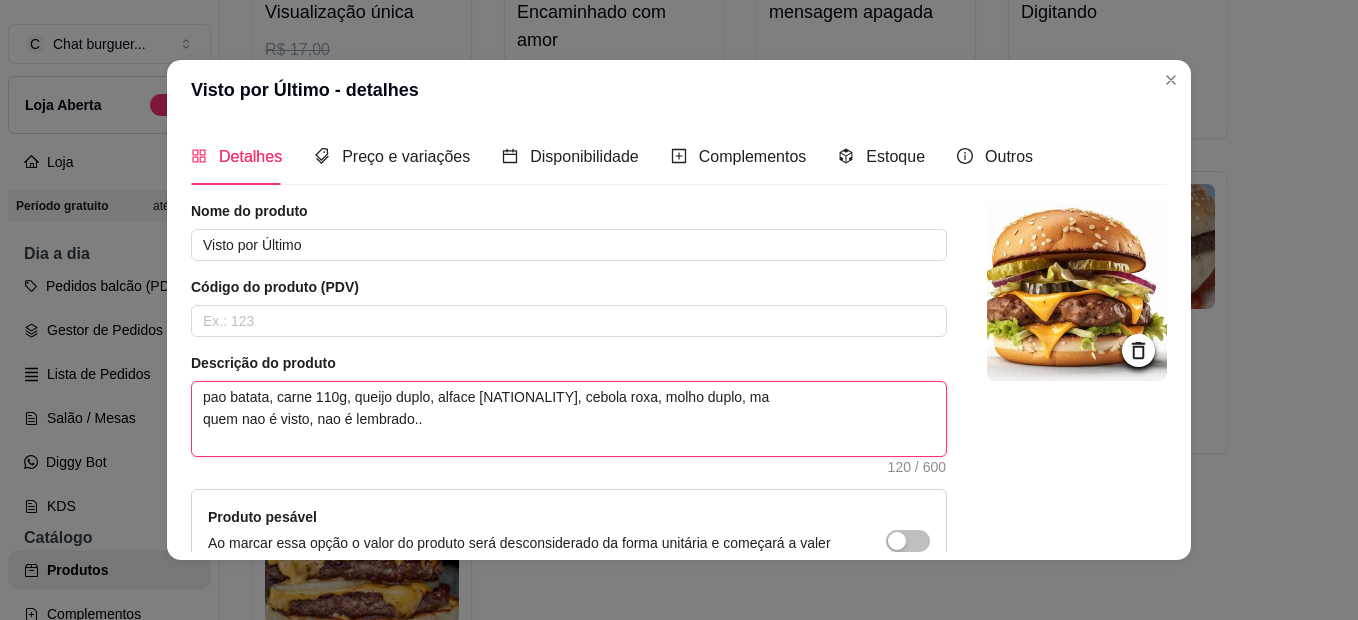 type 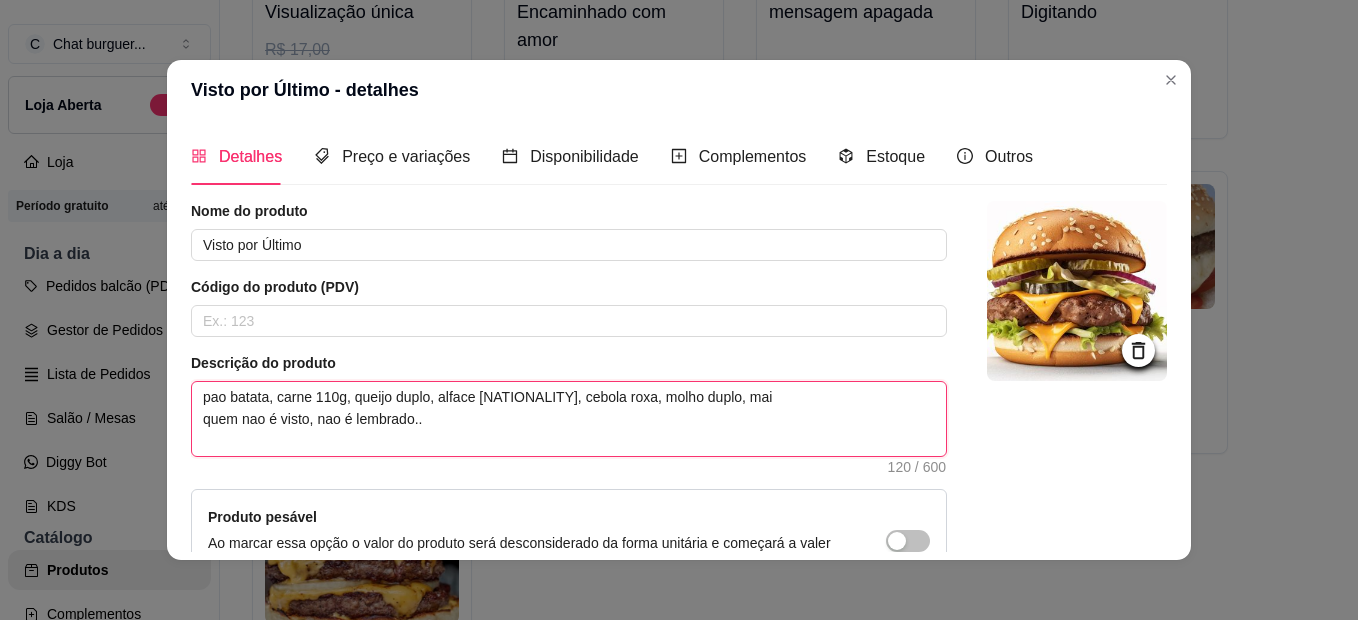 type 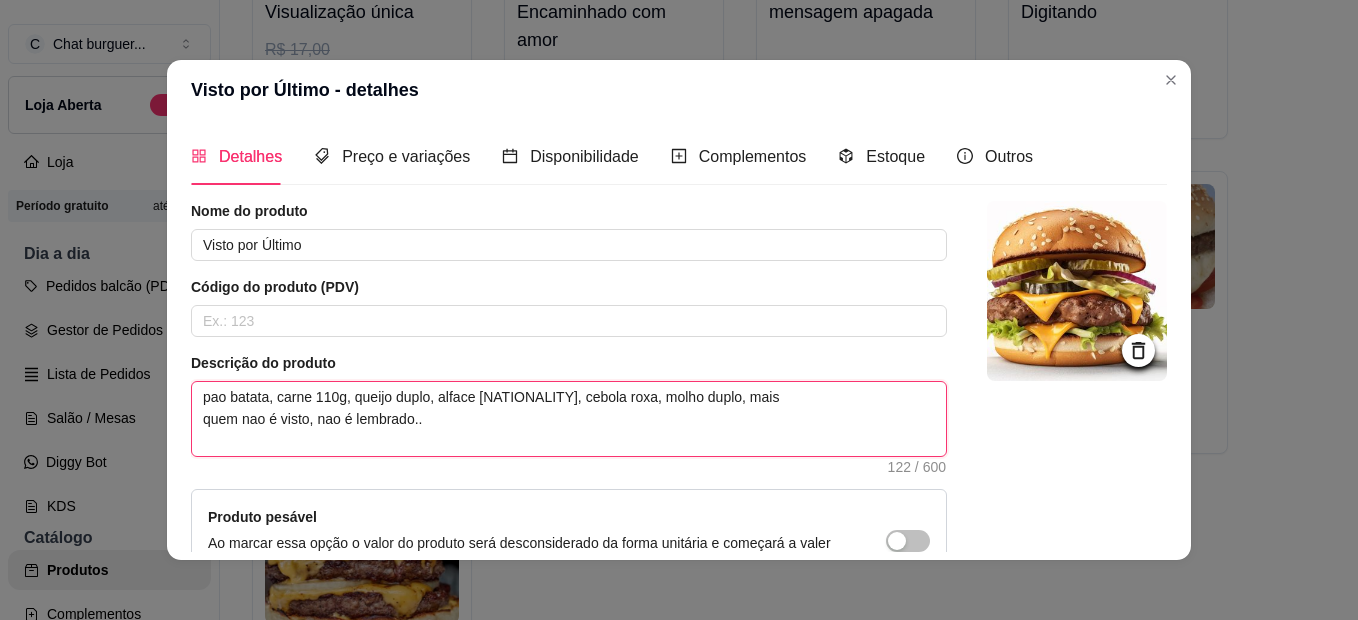 type 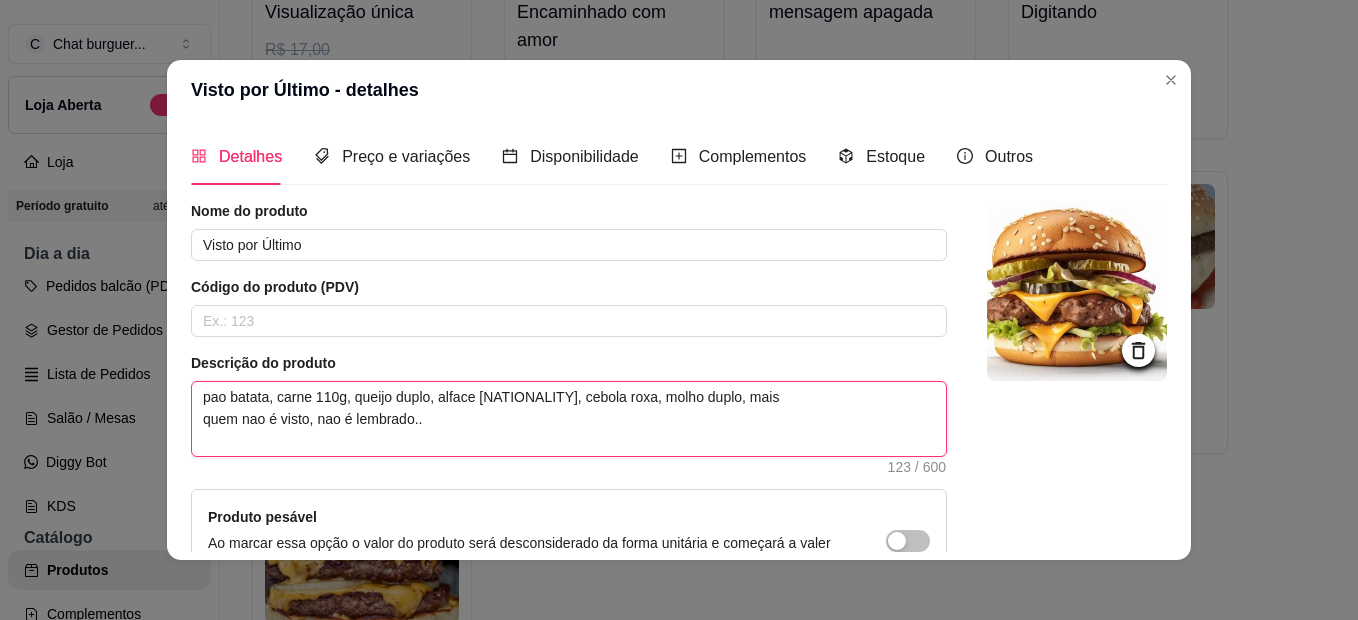 type 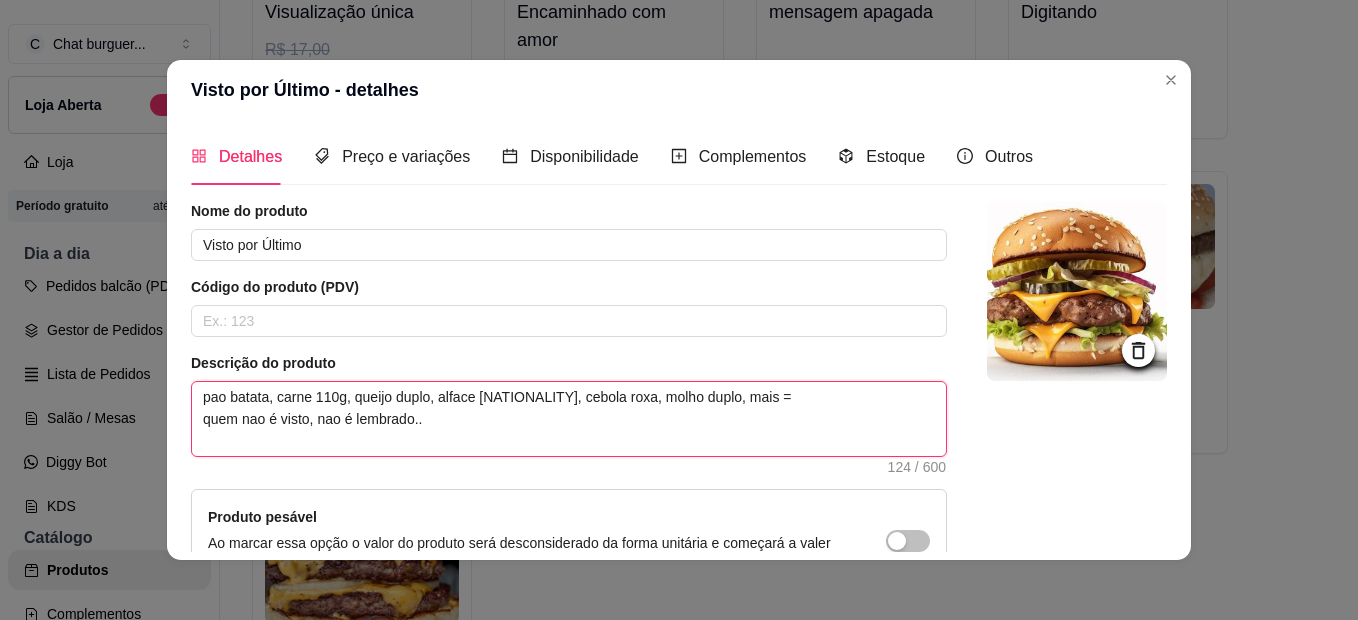 type 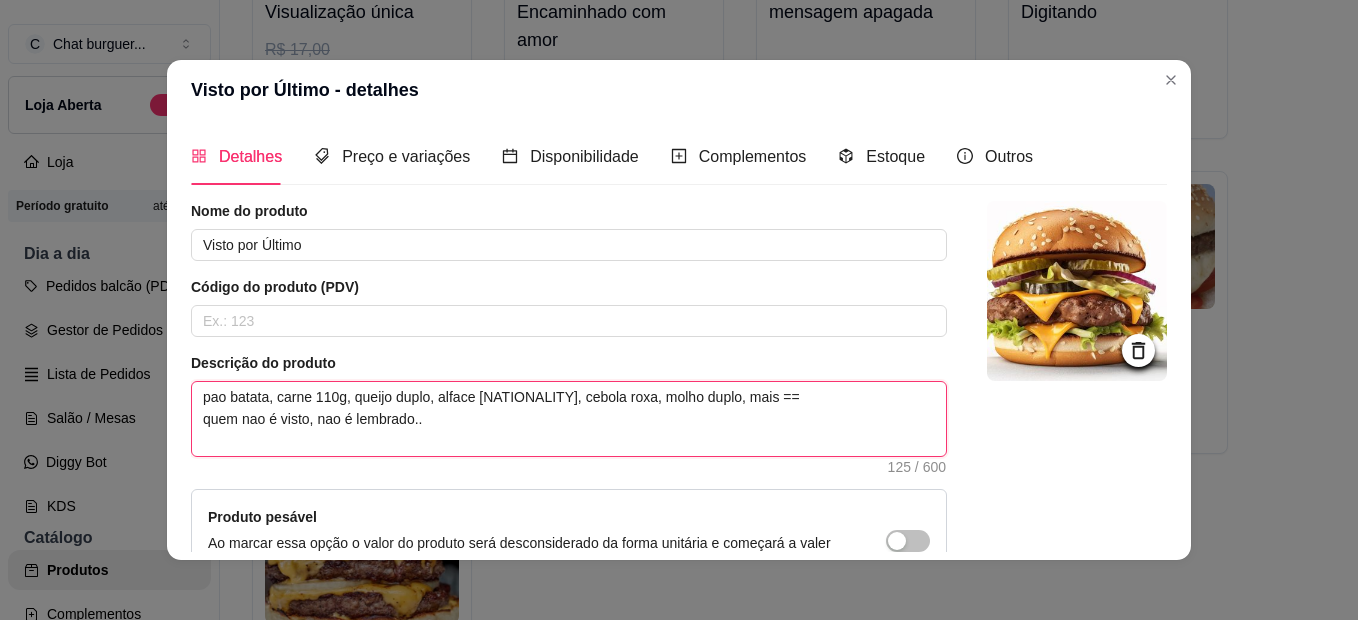type 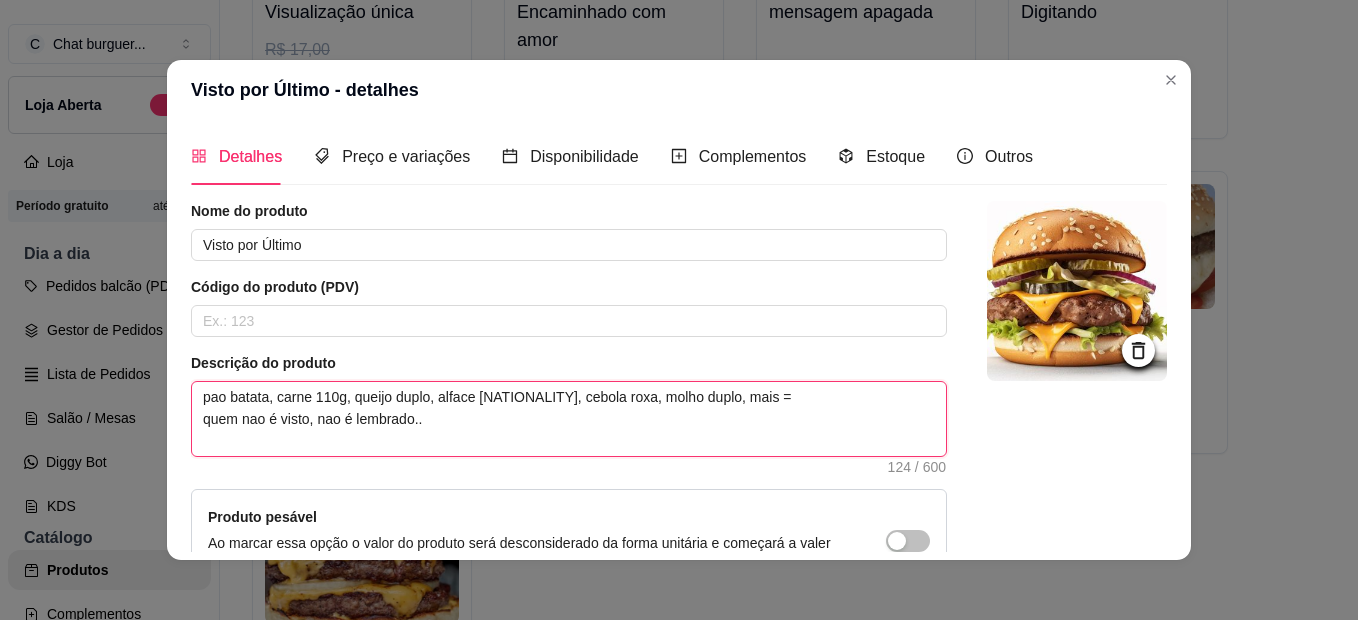 type 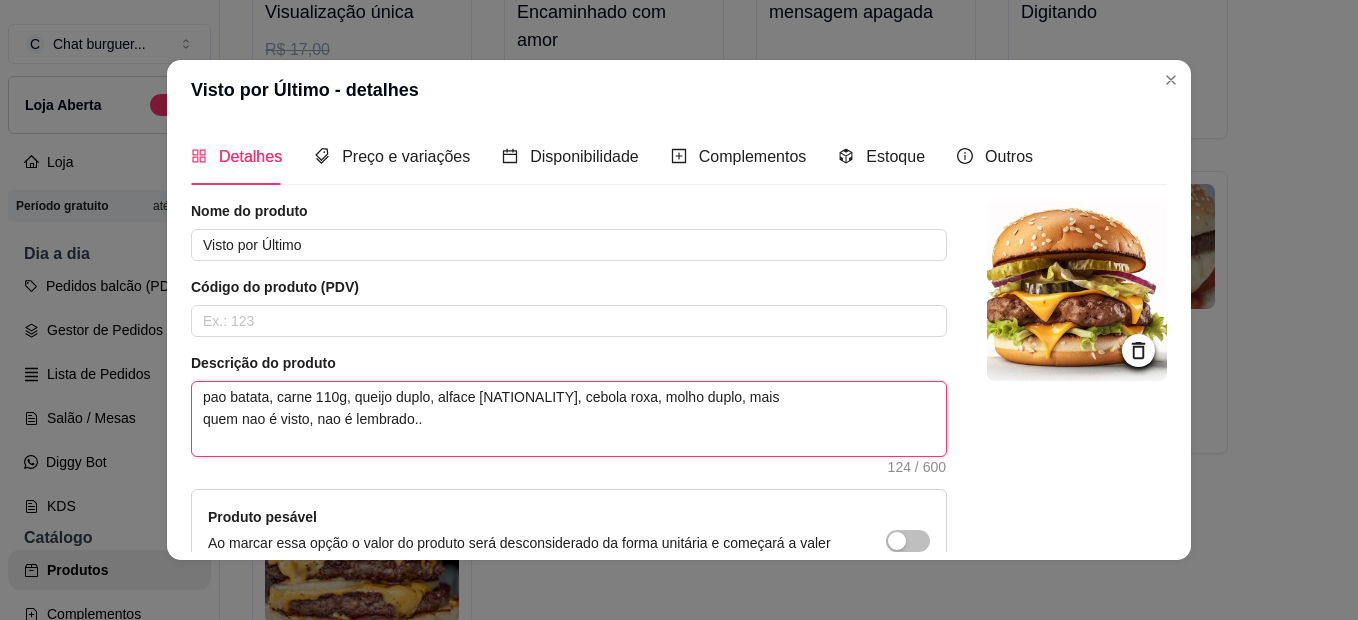 type 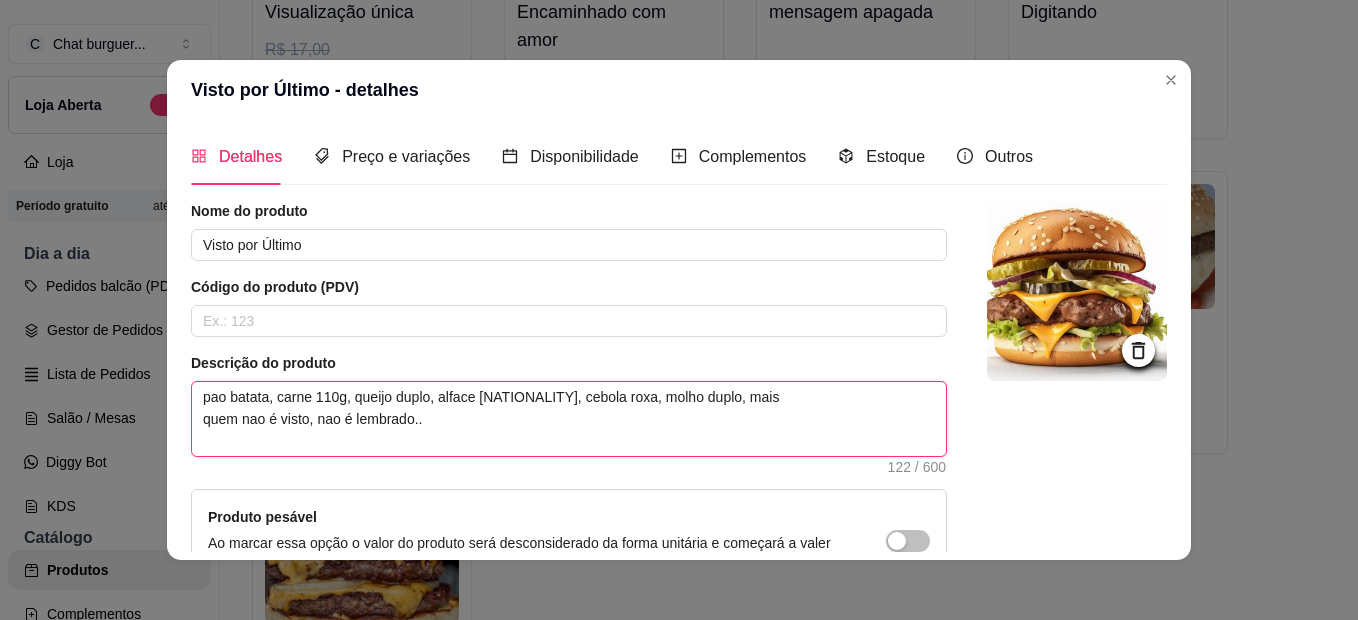 type 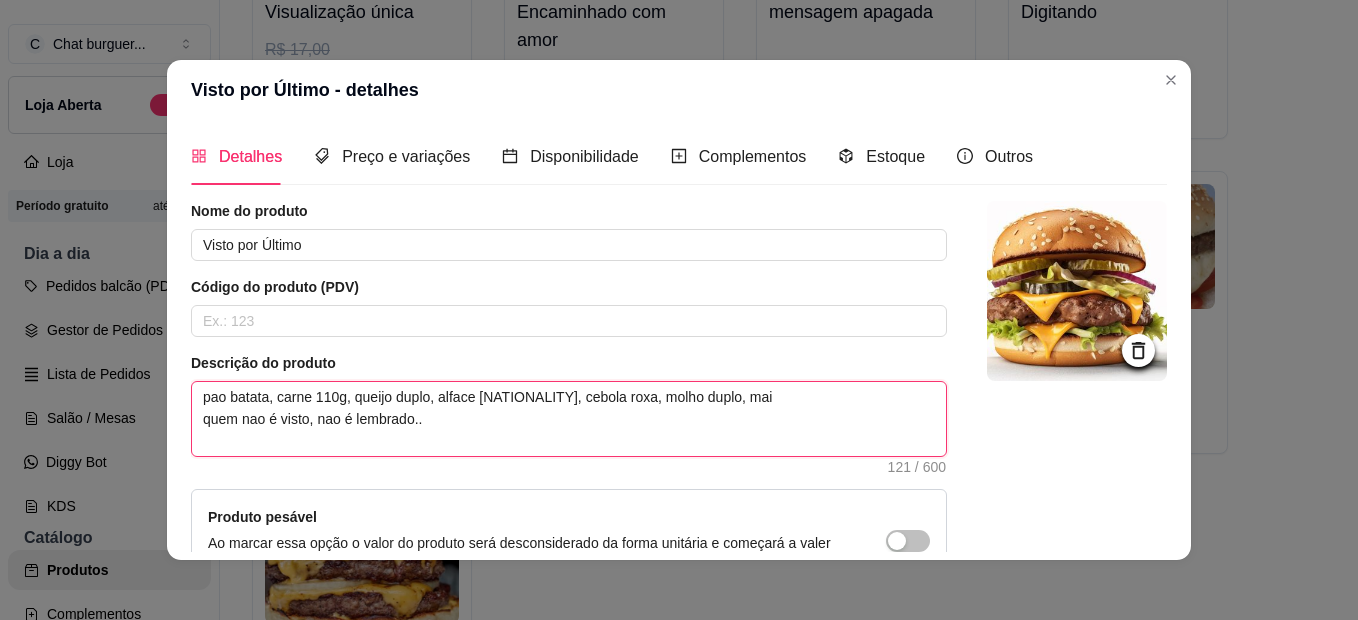 type 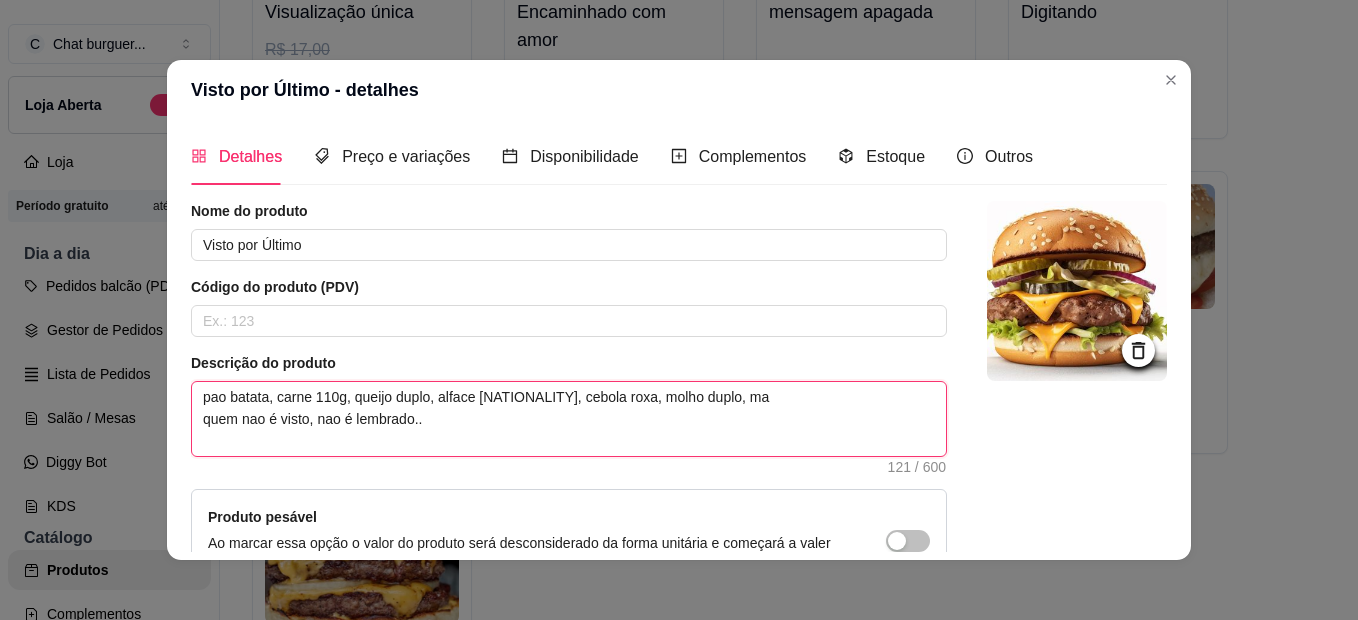type 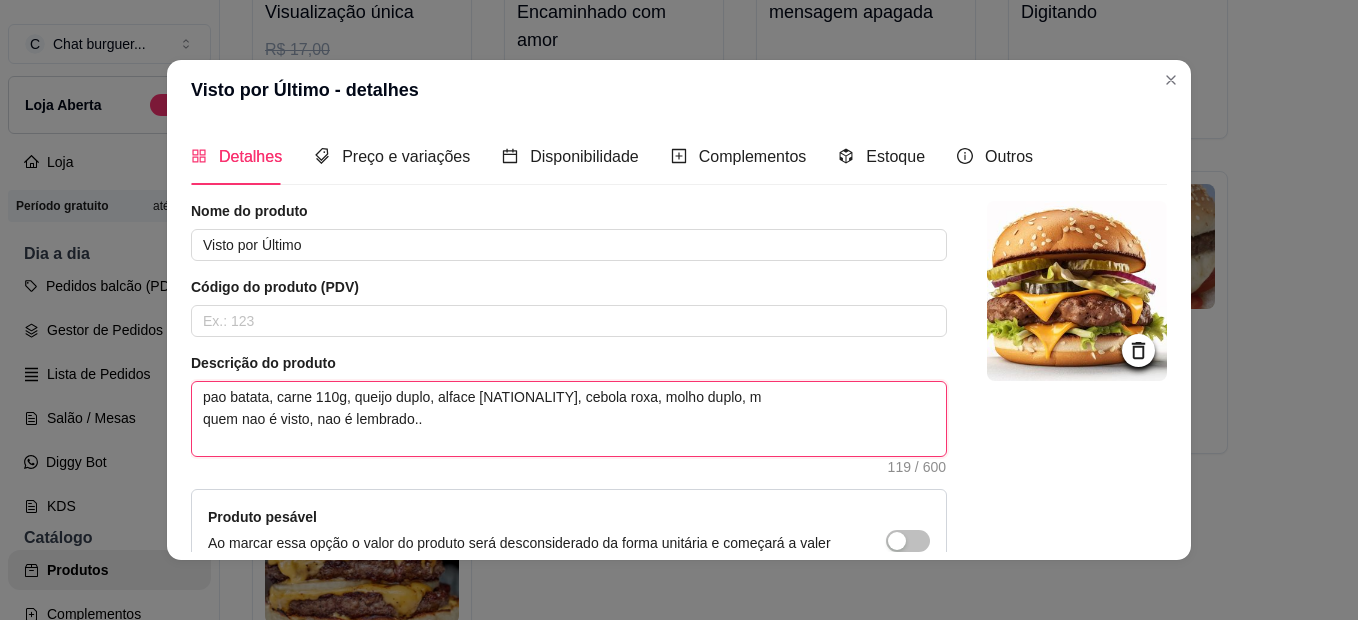 type 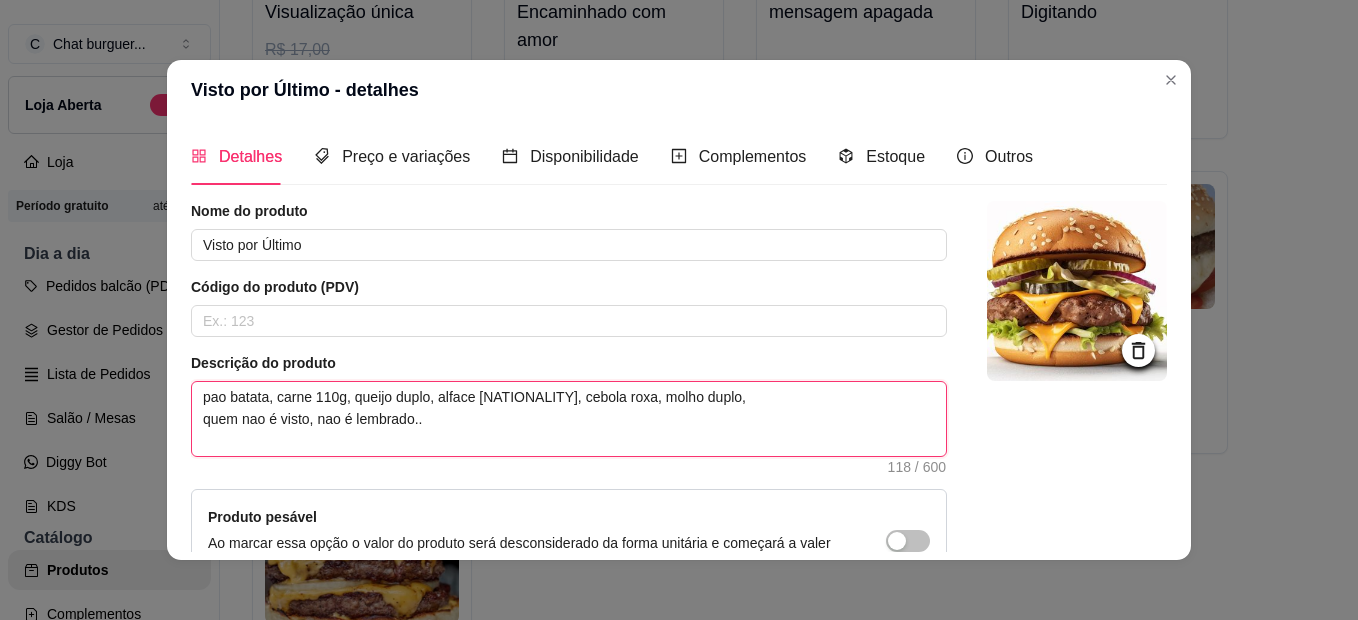 type 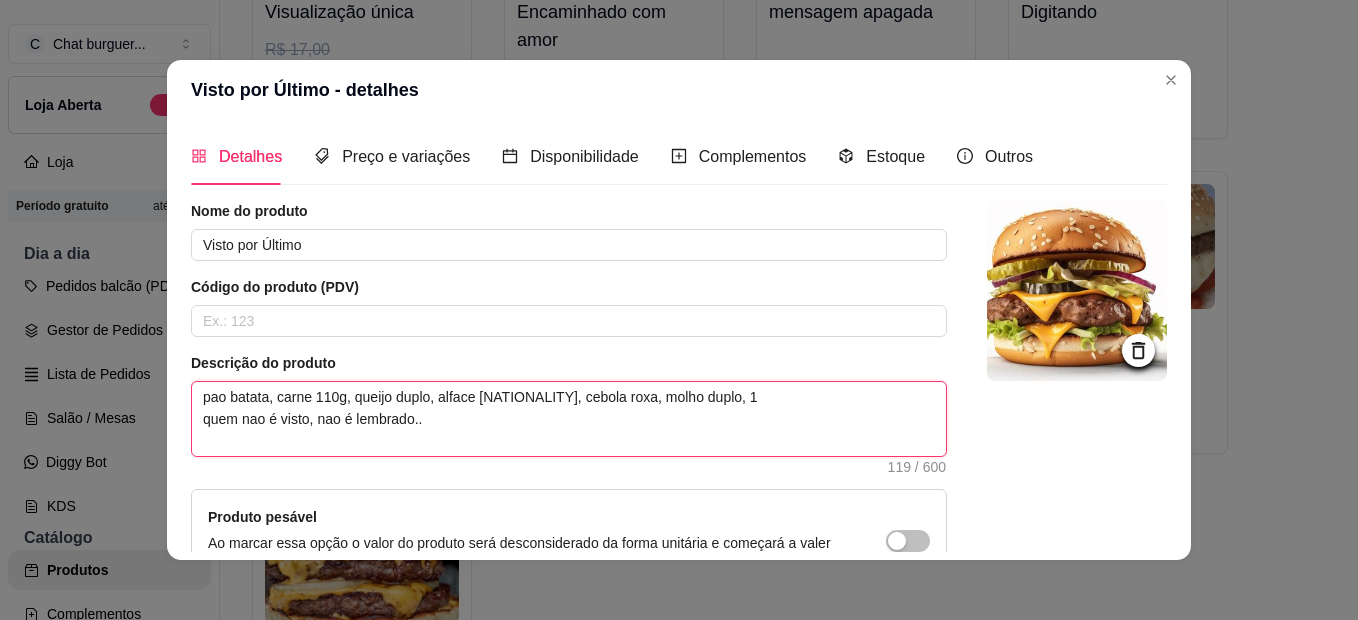 type 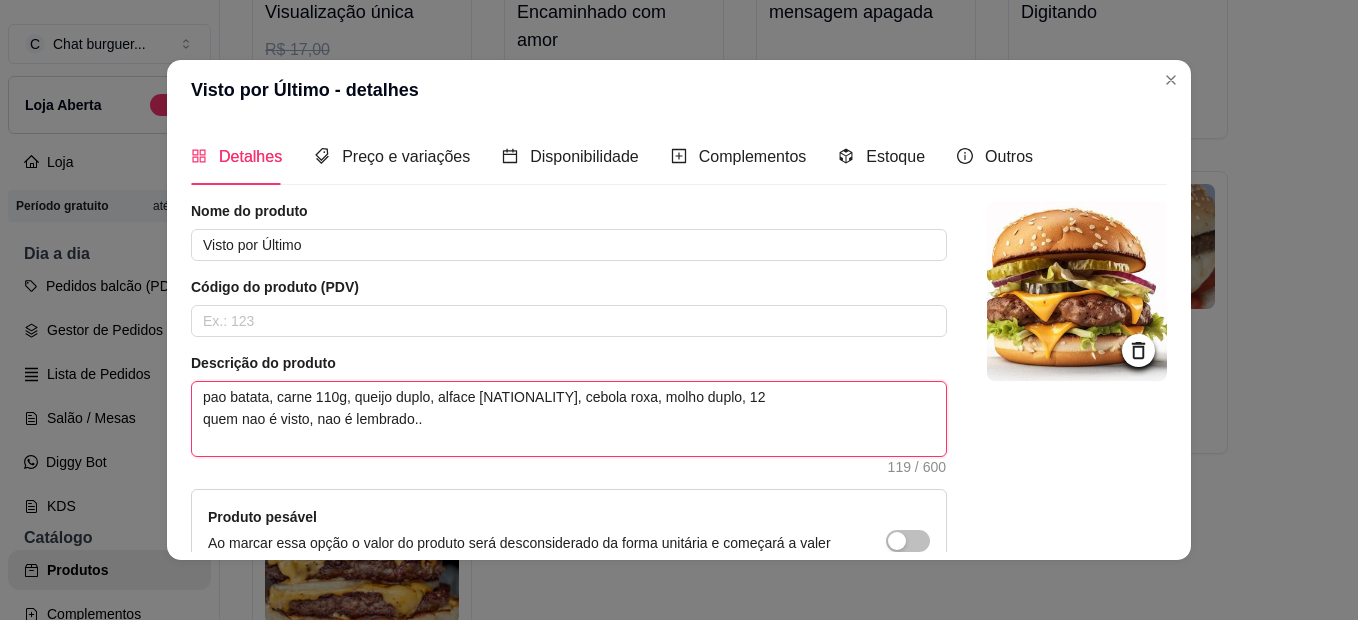 type 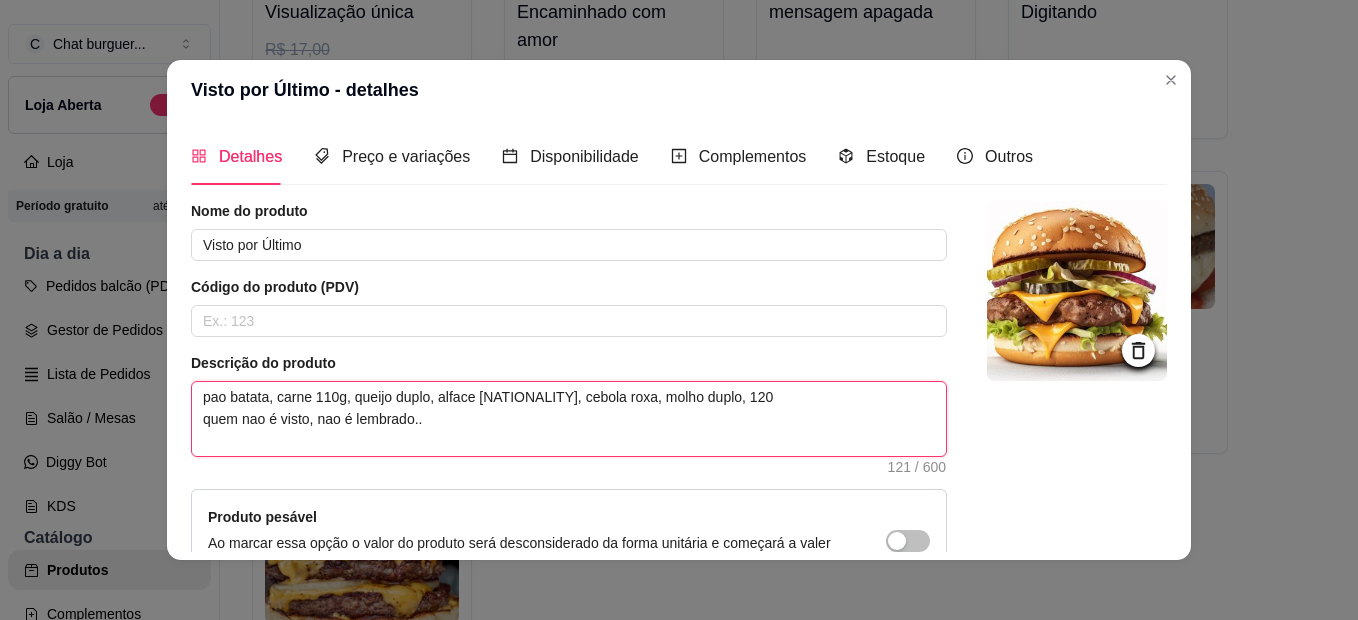 type 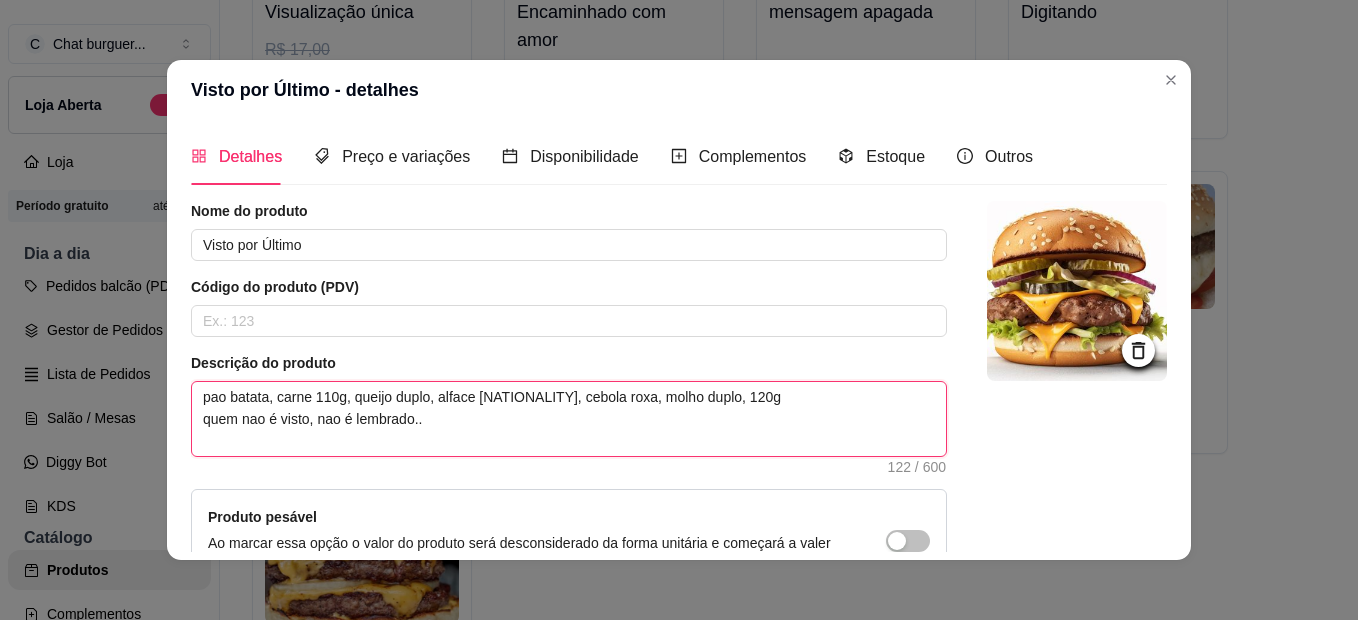 type 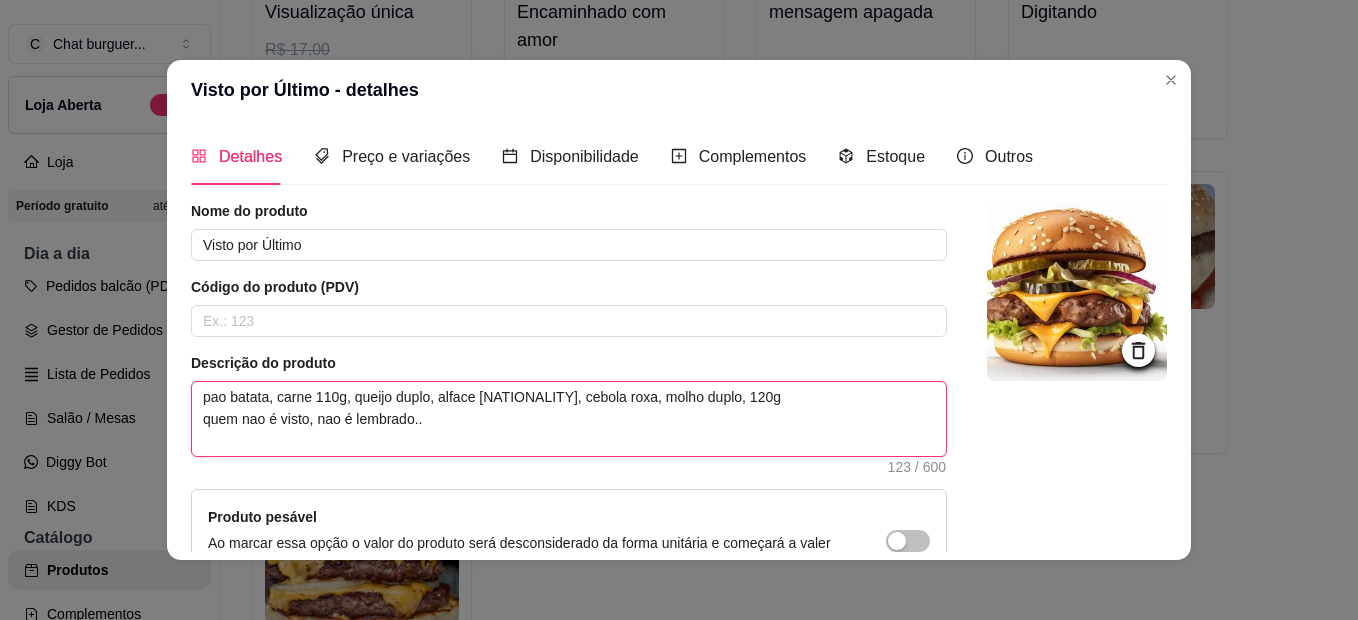 type 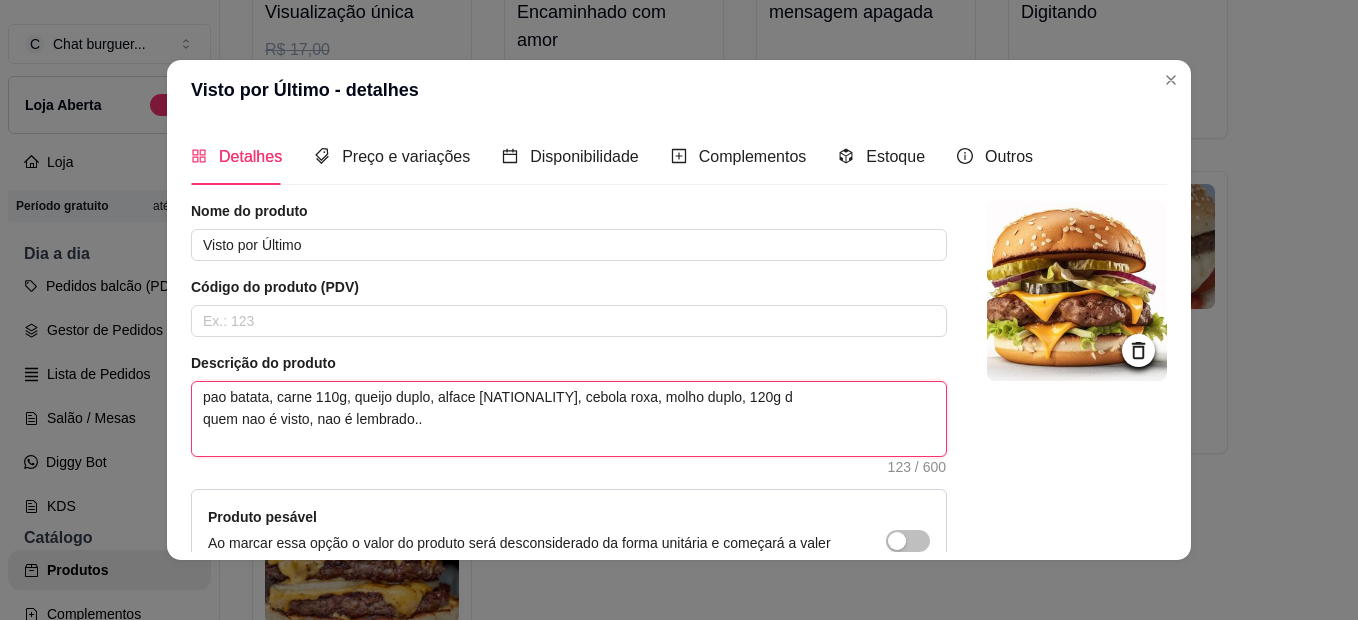 type 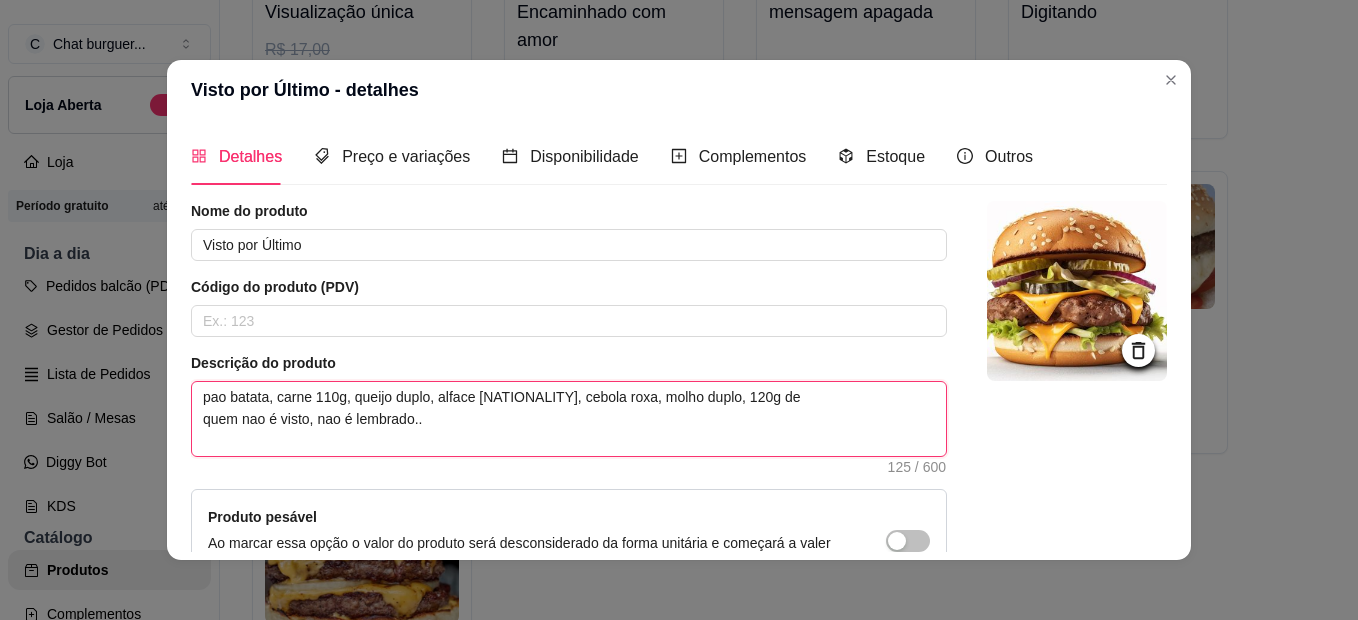 type 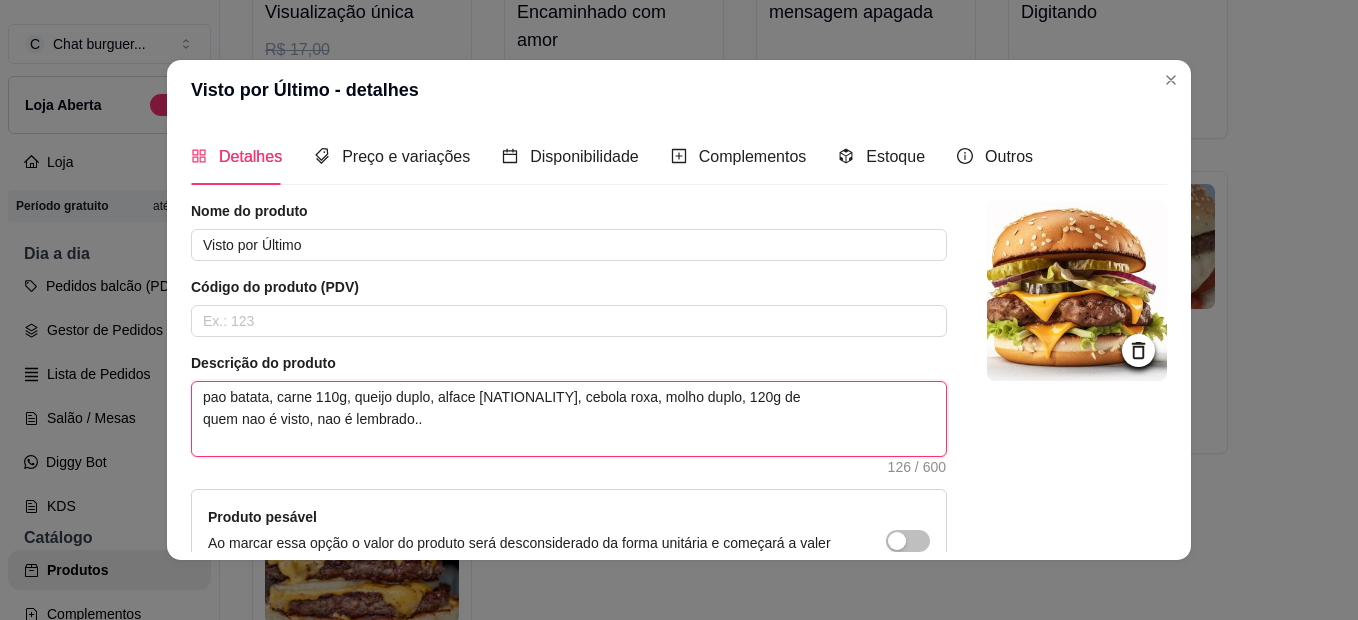 type 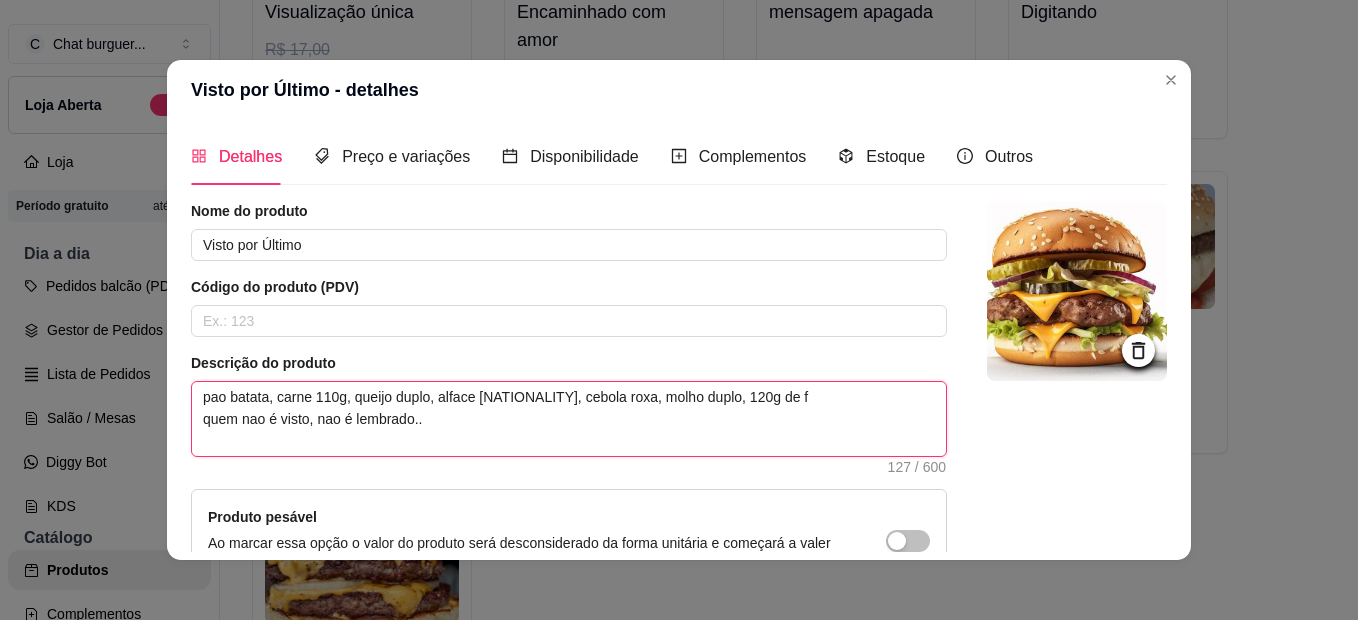 type 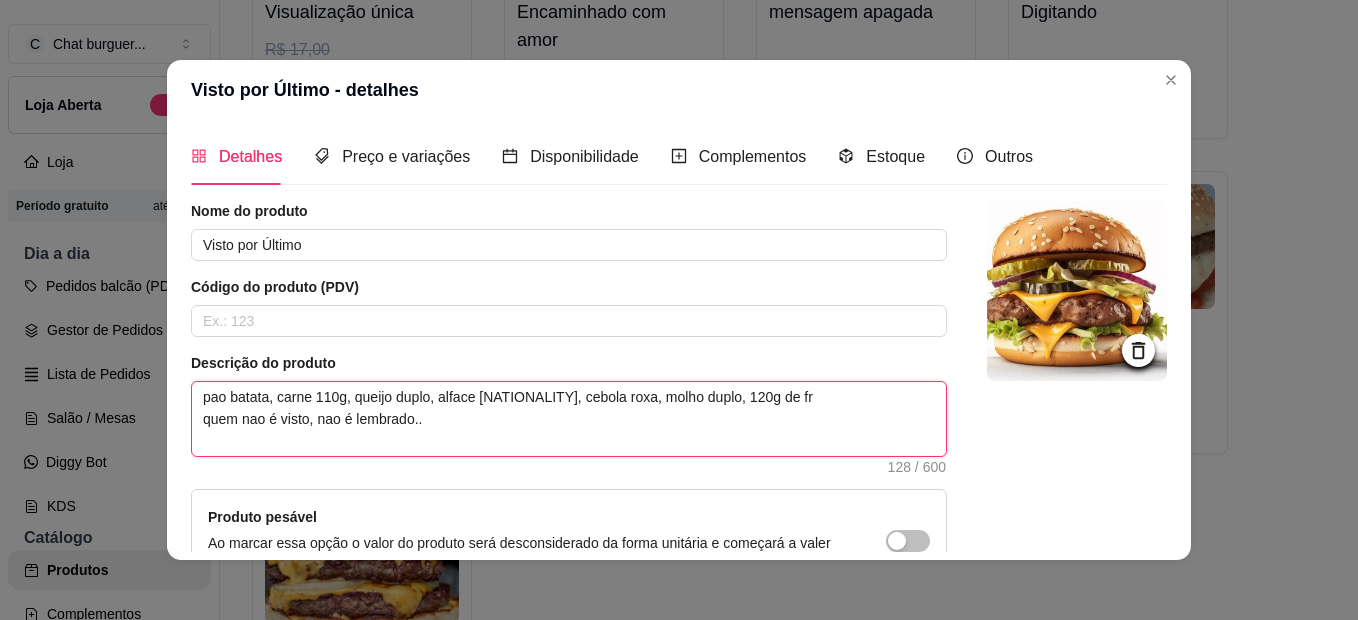 type 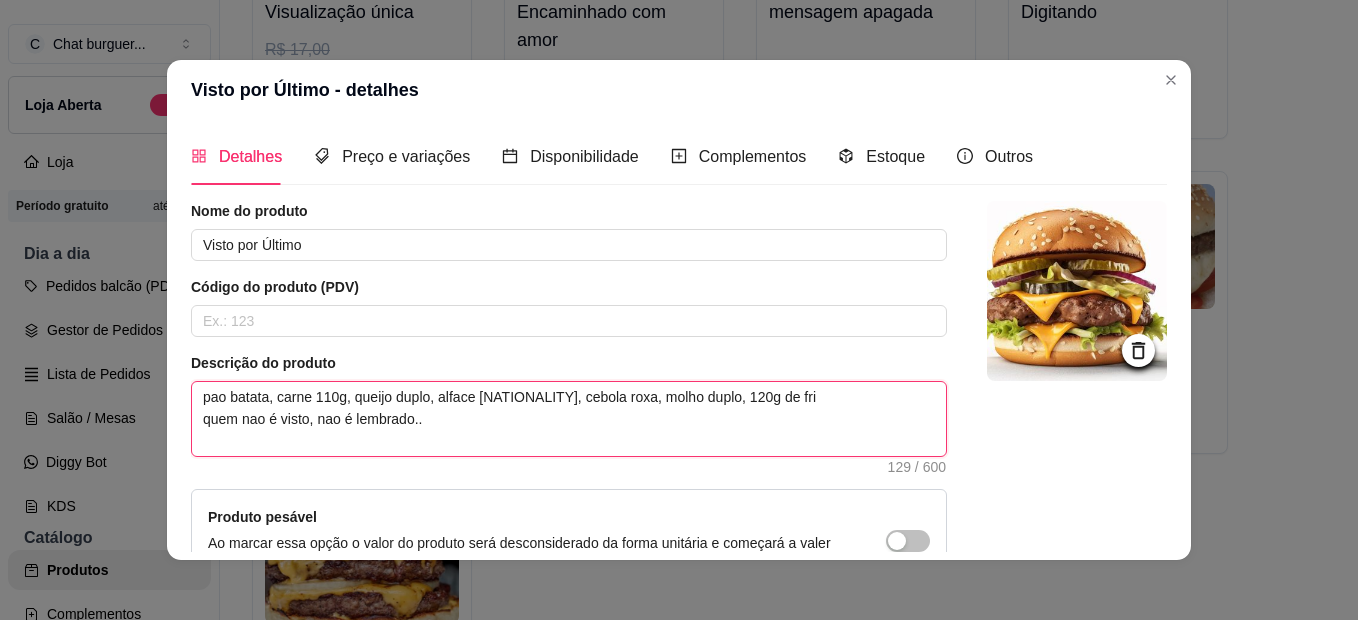 type 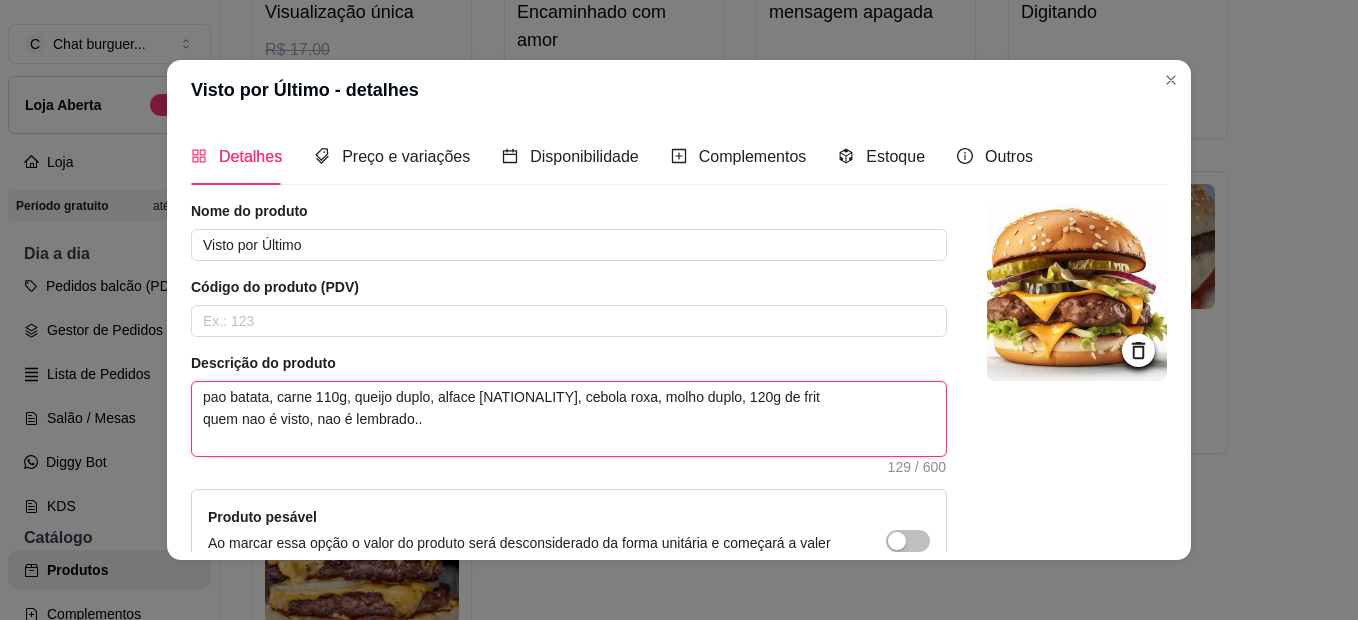 type 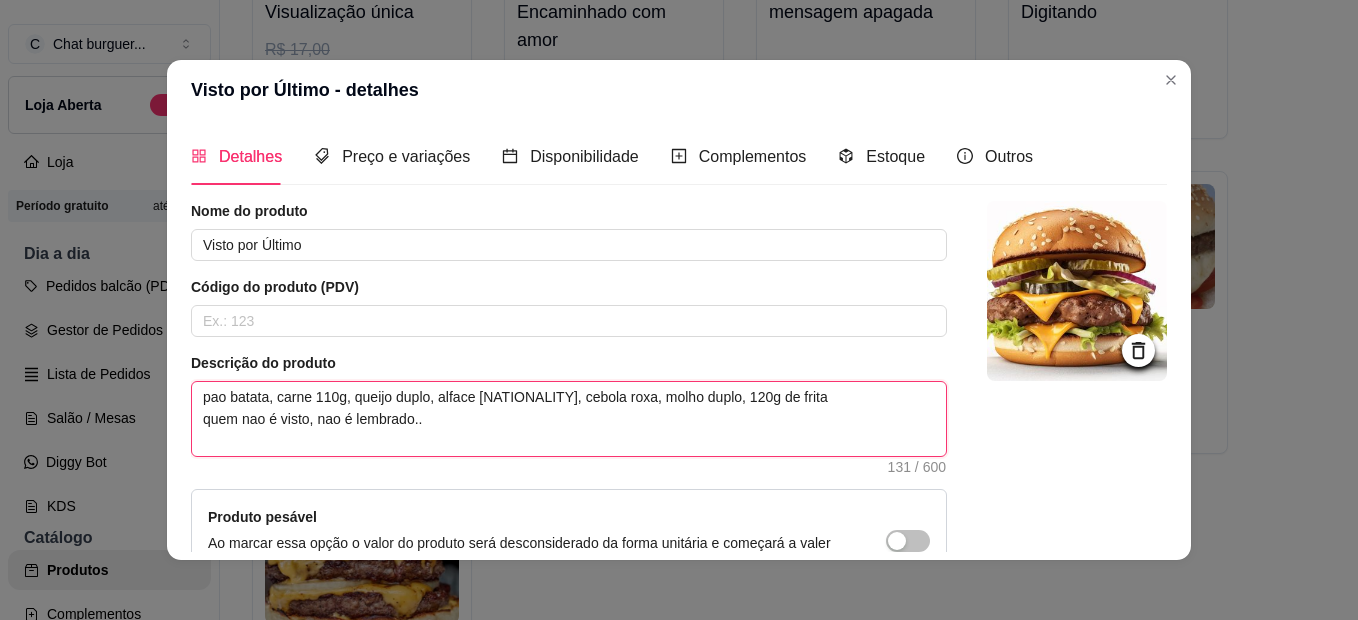type 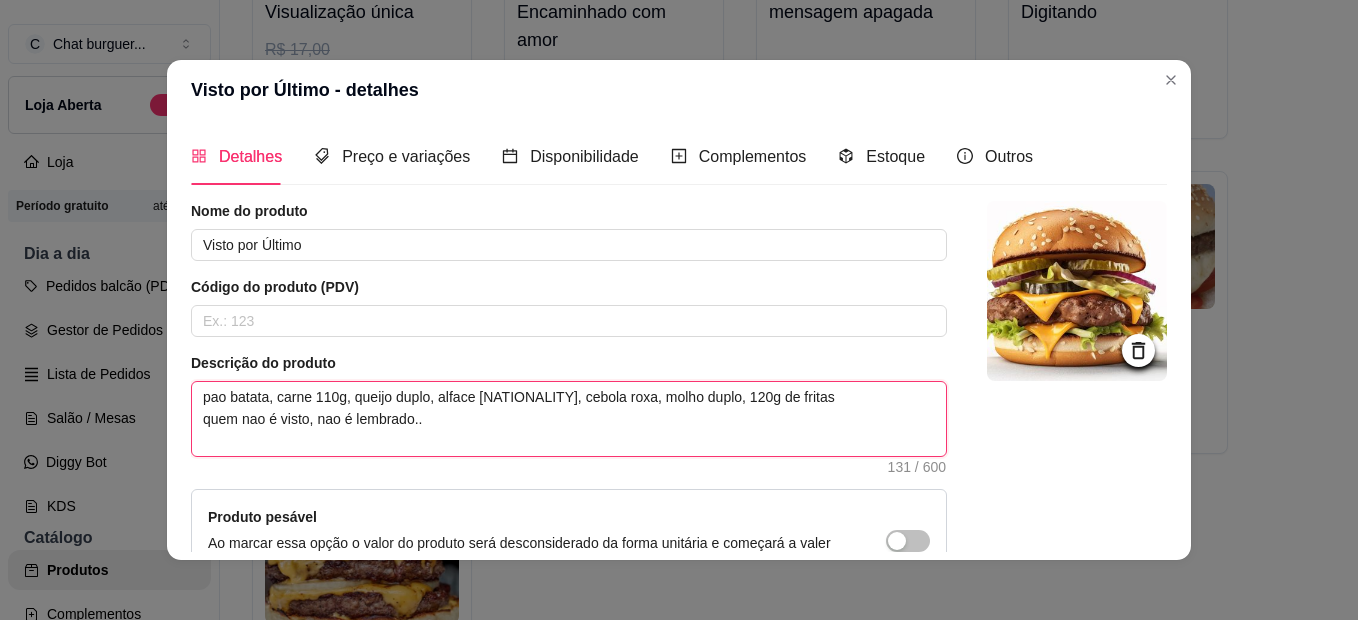 type 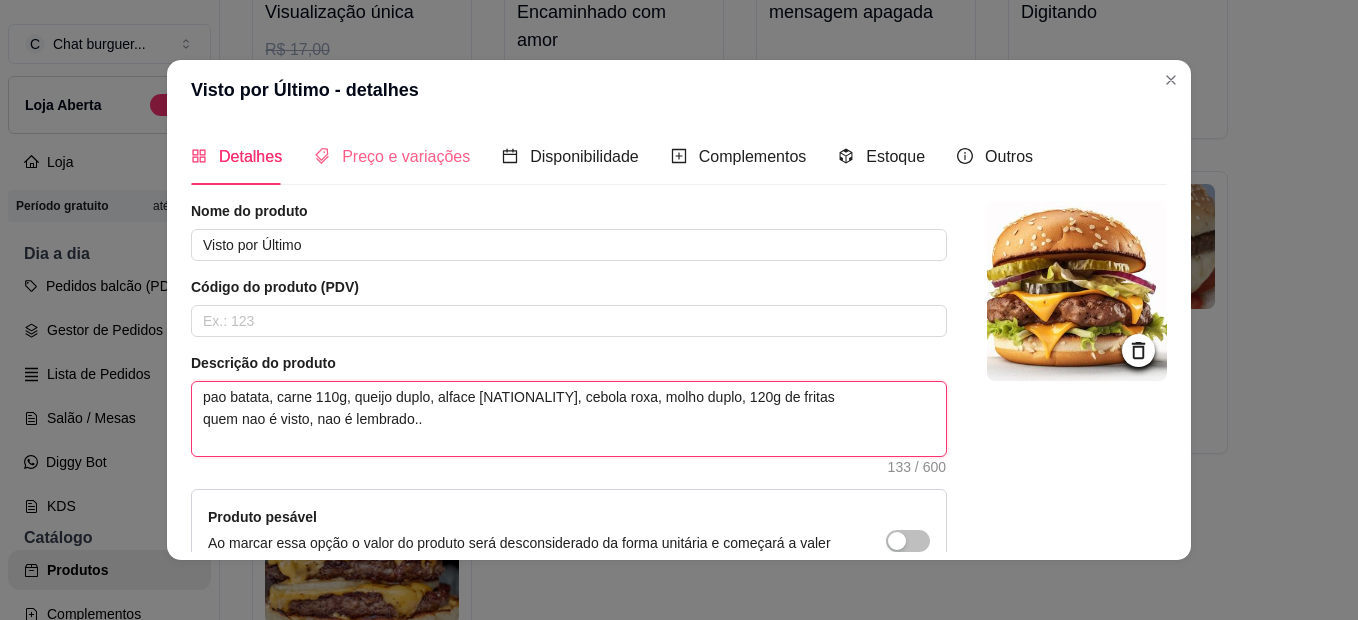 type on "pao batata, carne 110g, queijo duplo, alface [NATIONALITY], cebola roxa, molho duplo, 120g de fritas
quem nao é visto, nao é lembrado.." 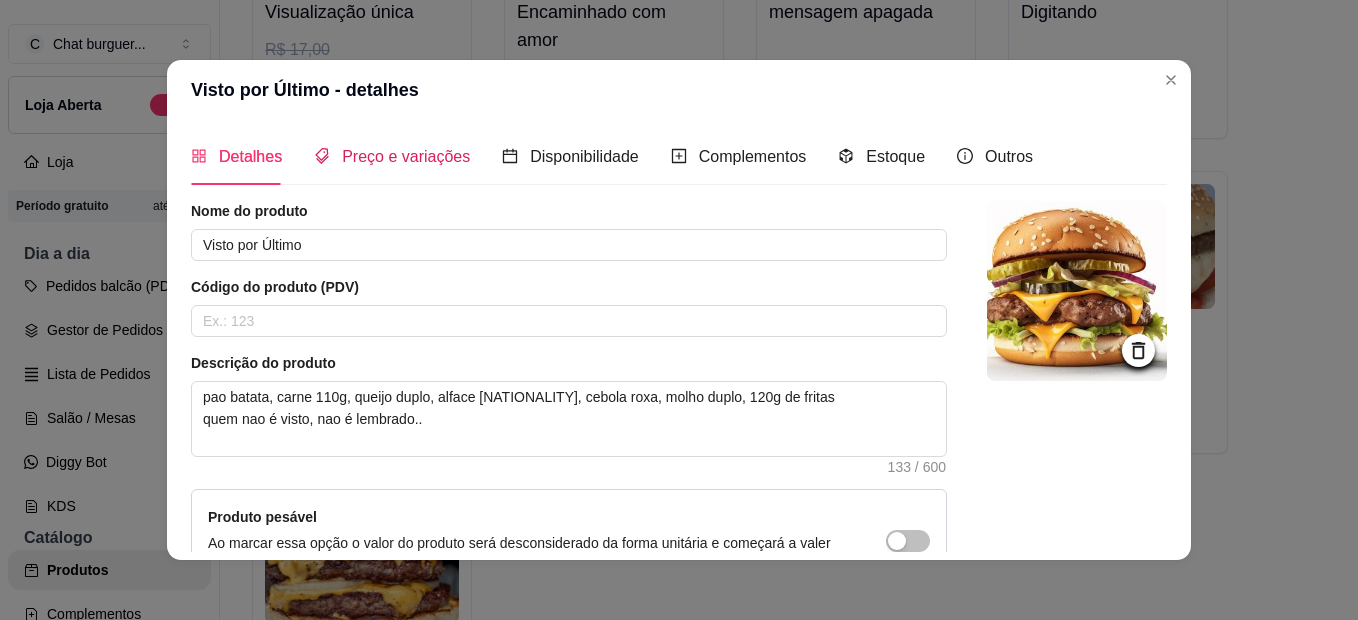 click on "Preço e variações" at bounding box center [392, 156] 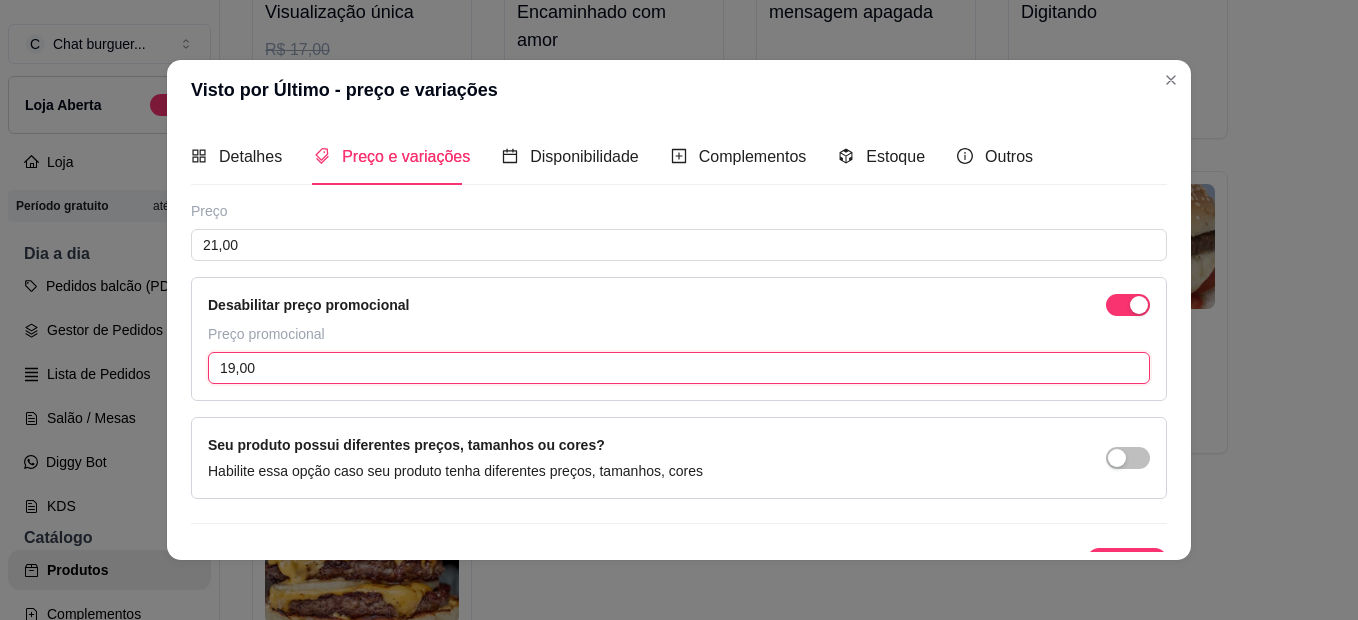 click on "19,00" at bounding box center [679, 368] 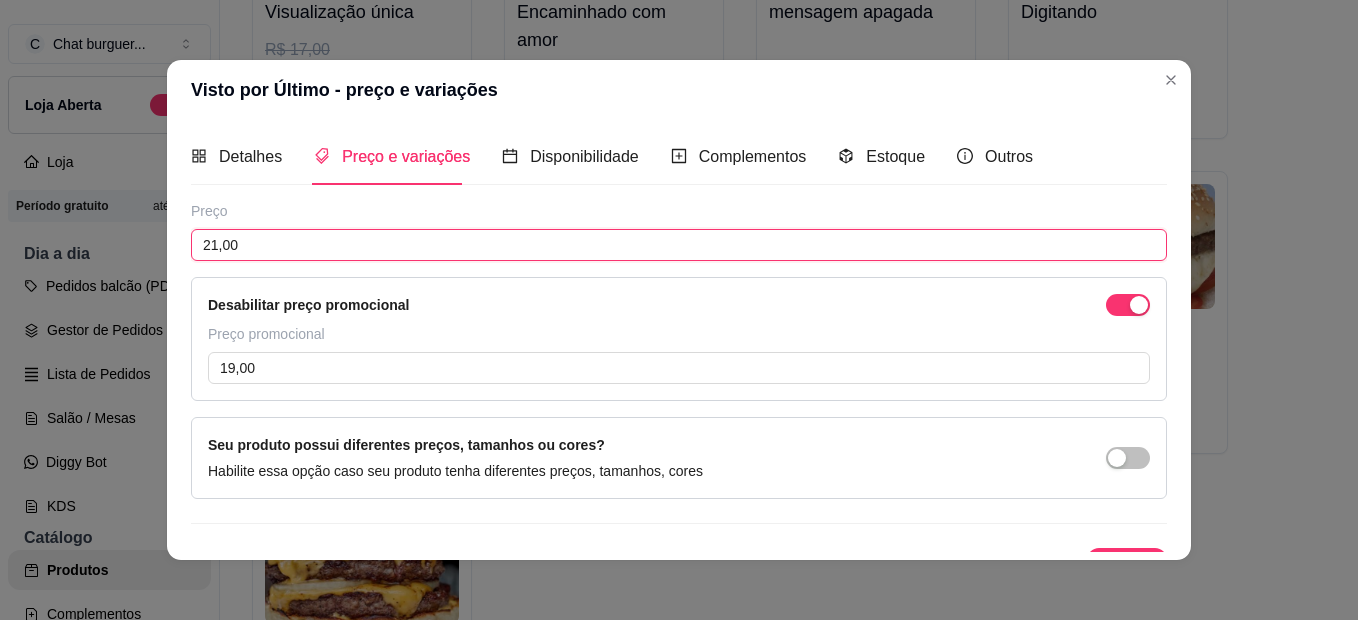 click on "21,00" at bounding box center [679, 245] 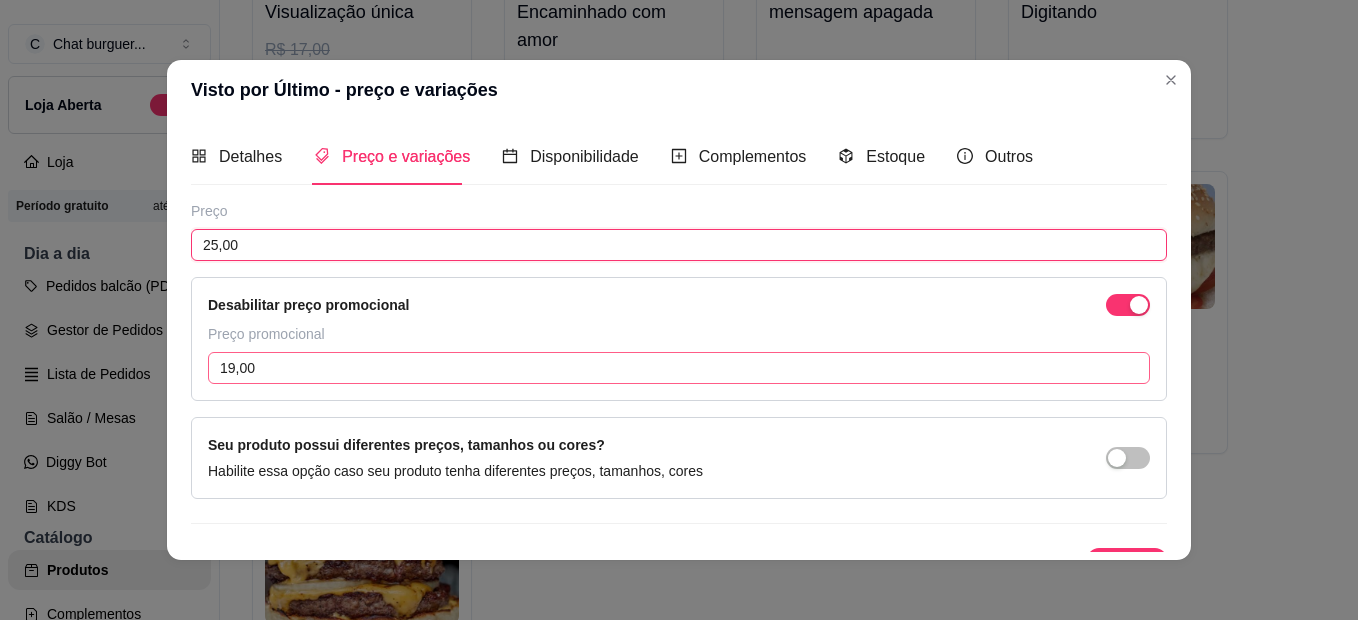 type on "25,00" 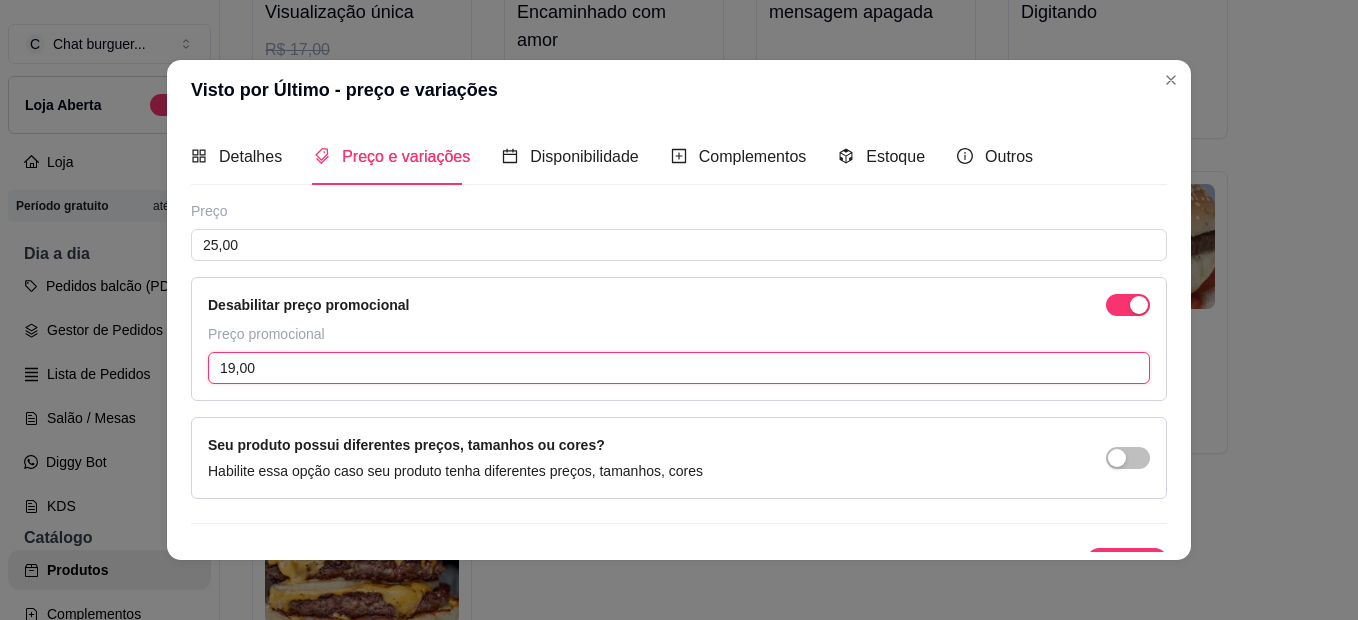 click on "19,00" at bounding box center (679, 368) 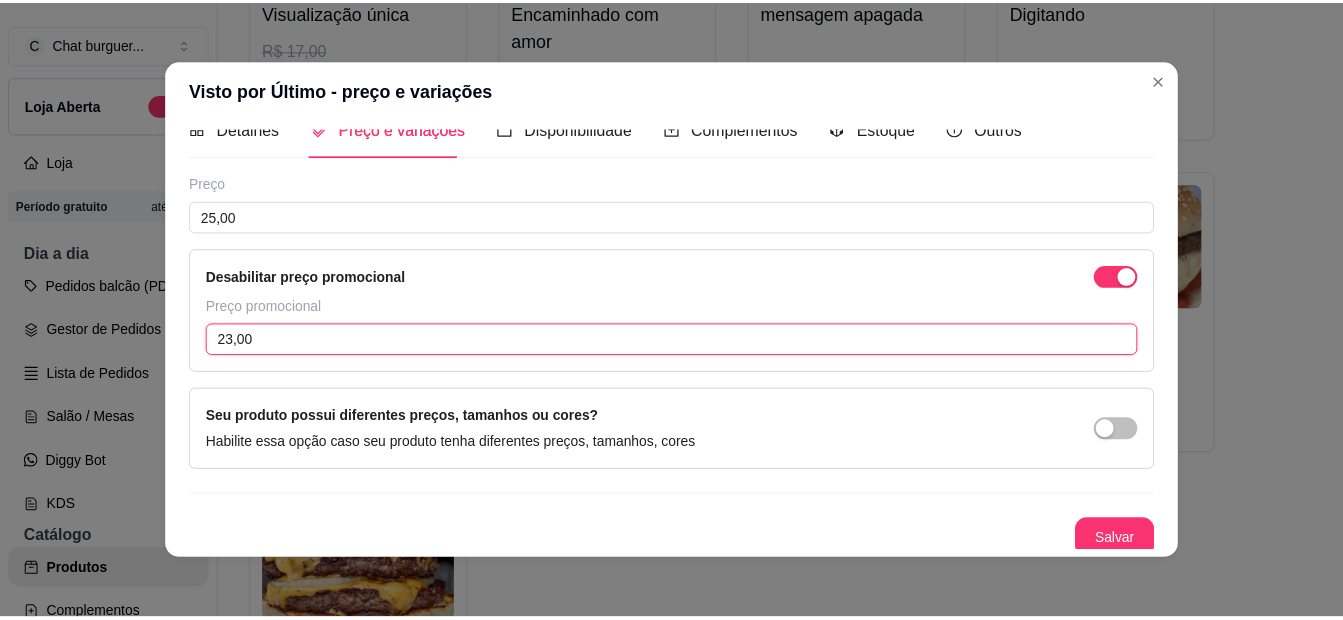 scroll, scrollTop: 36, scrollLeft: 0, axis: vertical 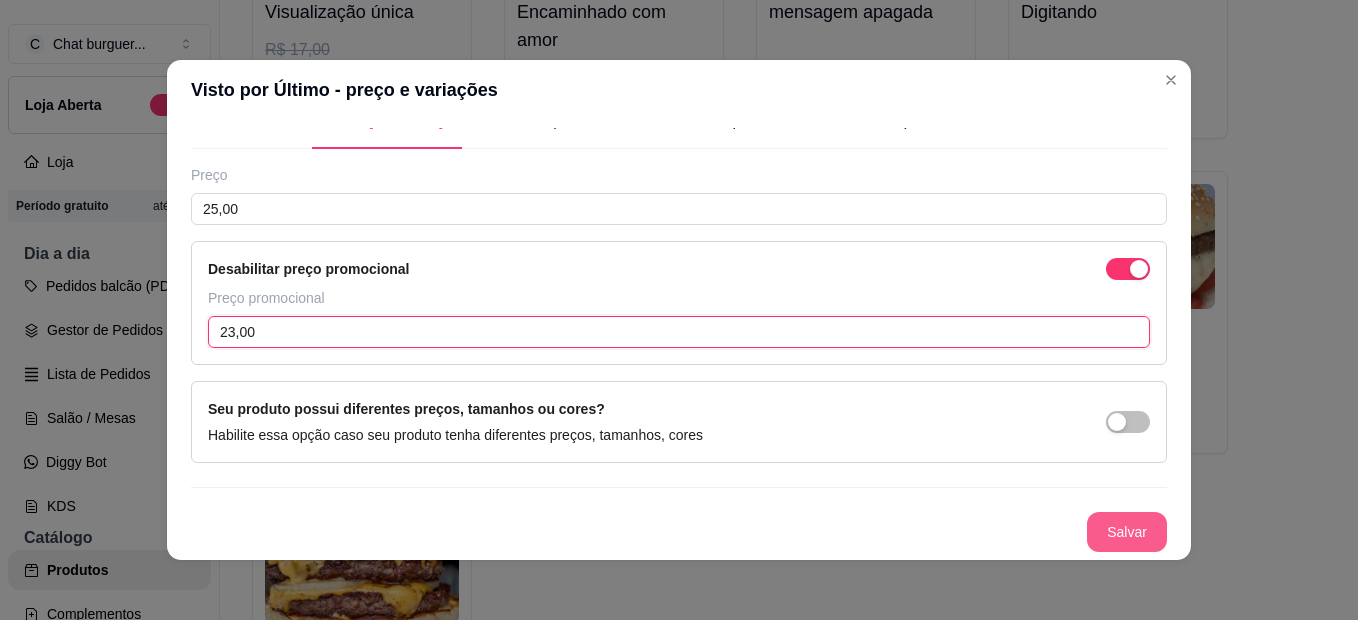 type on "23,00" 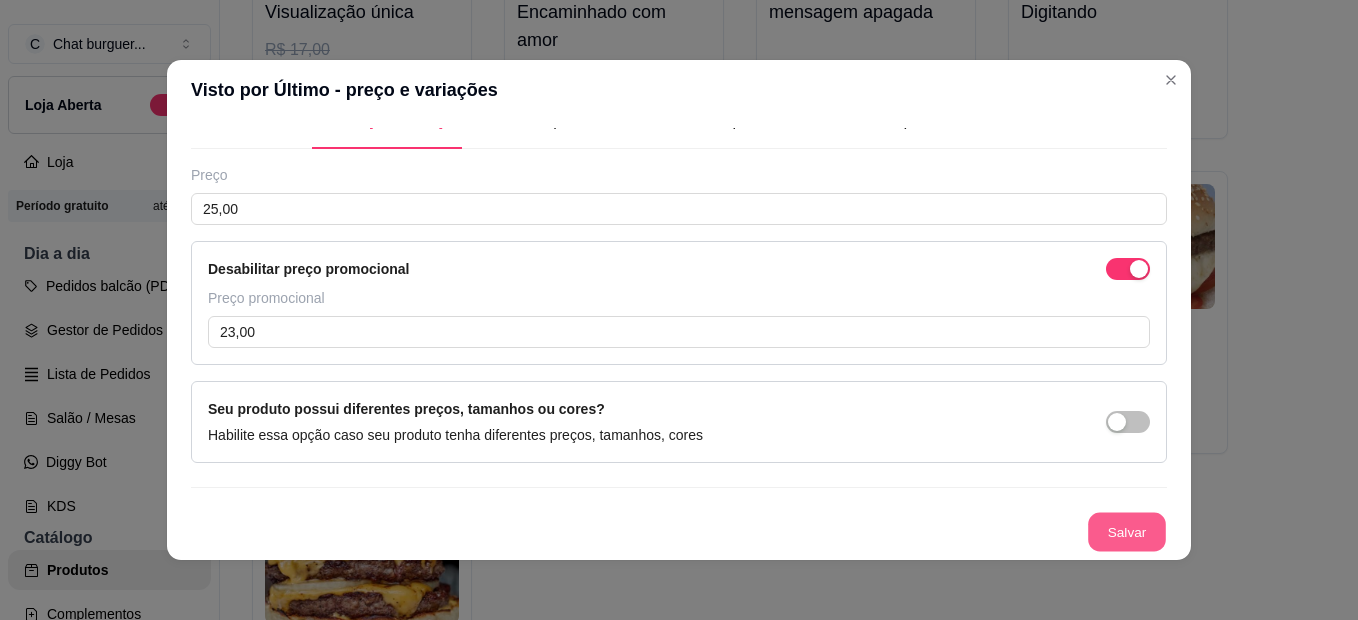 click on "Salvar" at bounding box center [1127, 532] 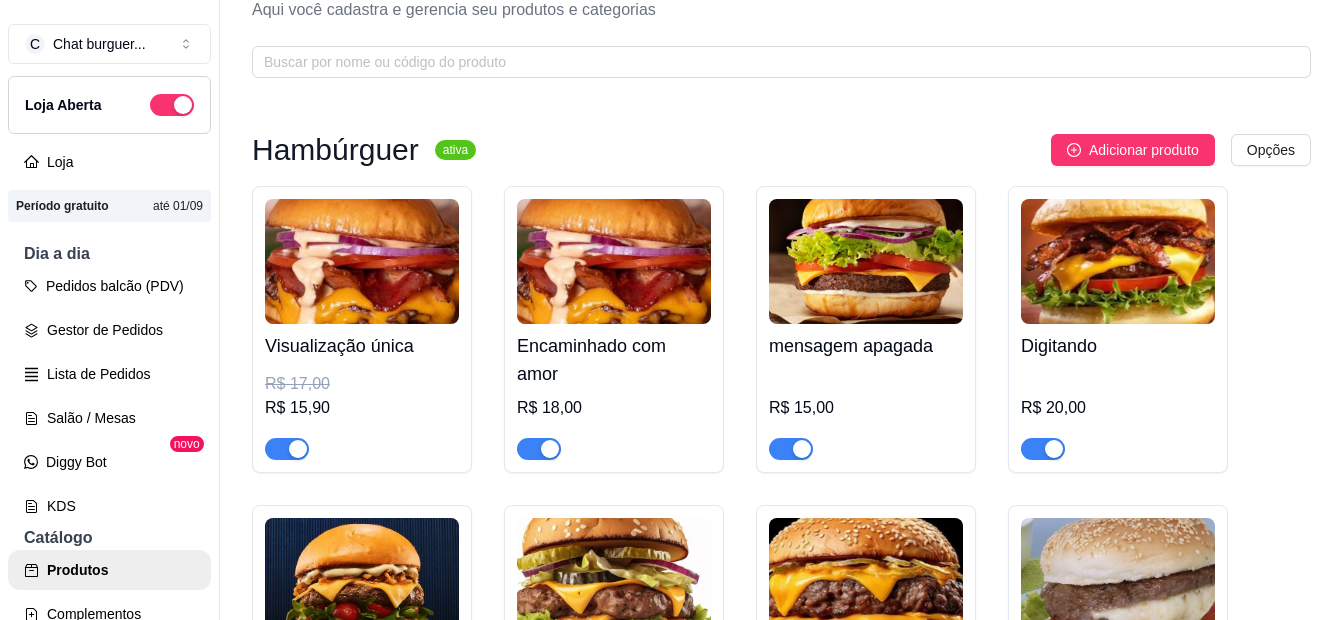 scroll, scrollTop: 200, scrollLeft: 0, axis: vertical 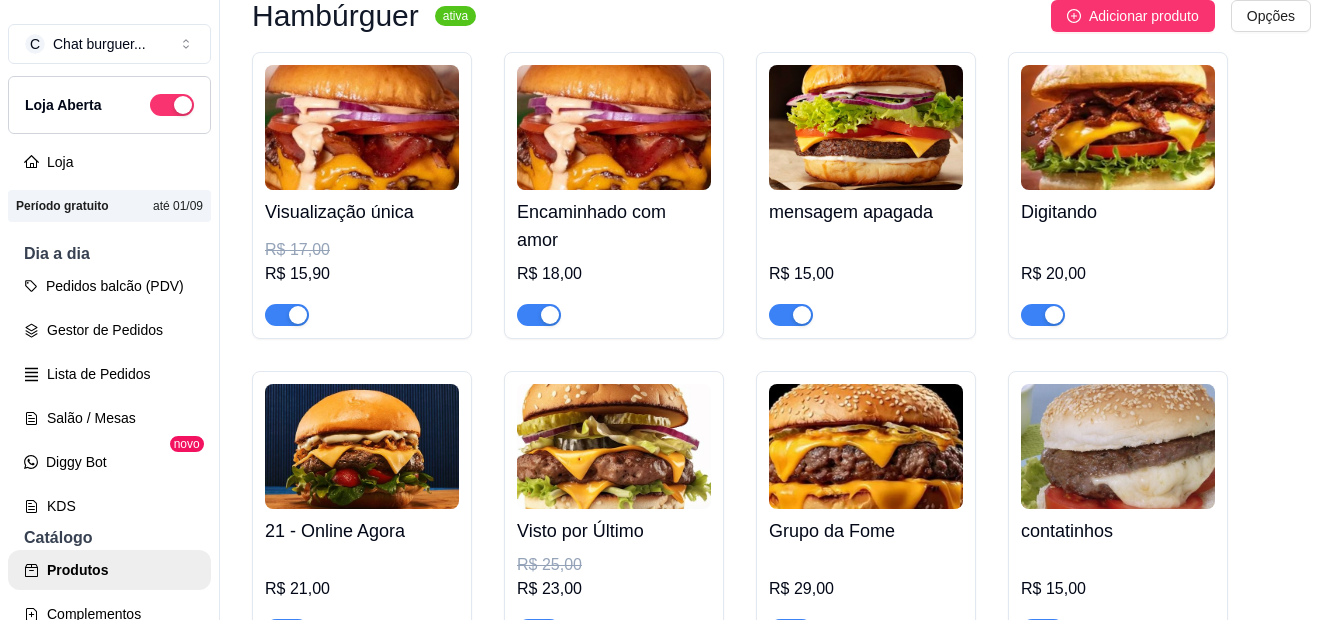click on "R$ 20,00" at bounding box center (1118, 280) 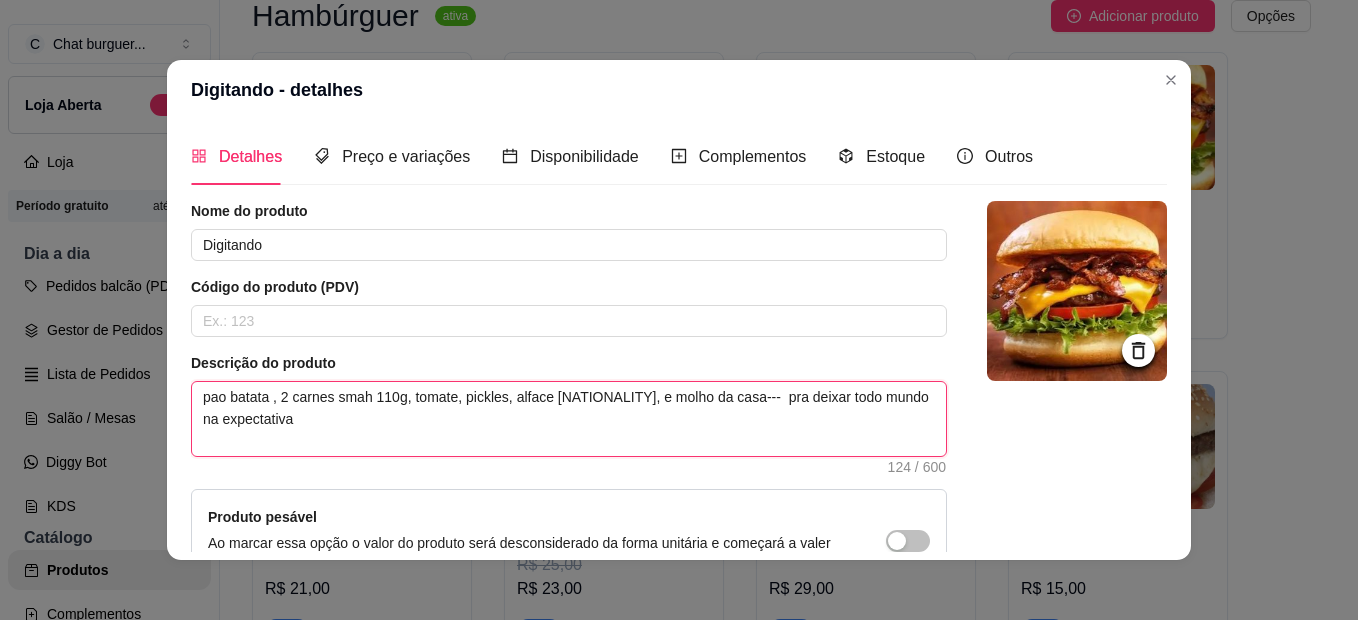 click on "pao batata , 2 carnes smah 110g, tomate, pickles, alface [NATIONALITY], e molho da casa---  pra deixar todo mundo na expectativa" at bounding box center (569, 419) 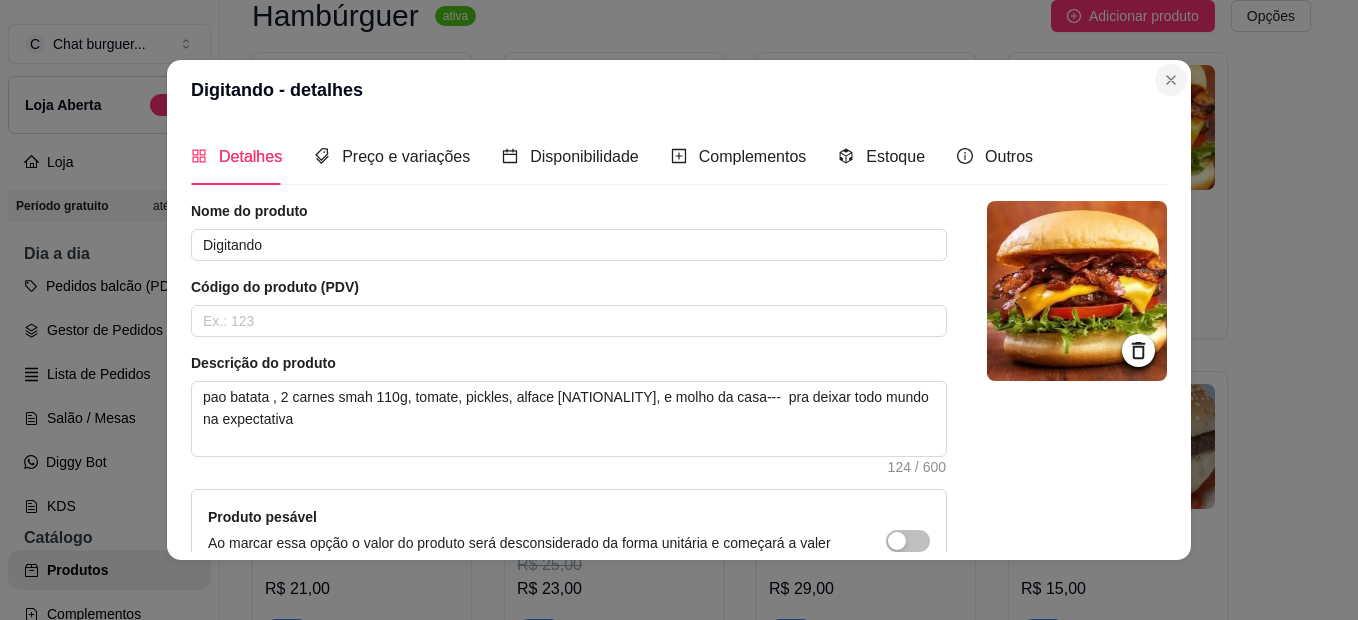 click at bounding box center [1118, 127] 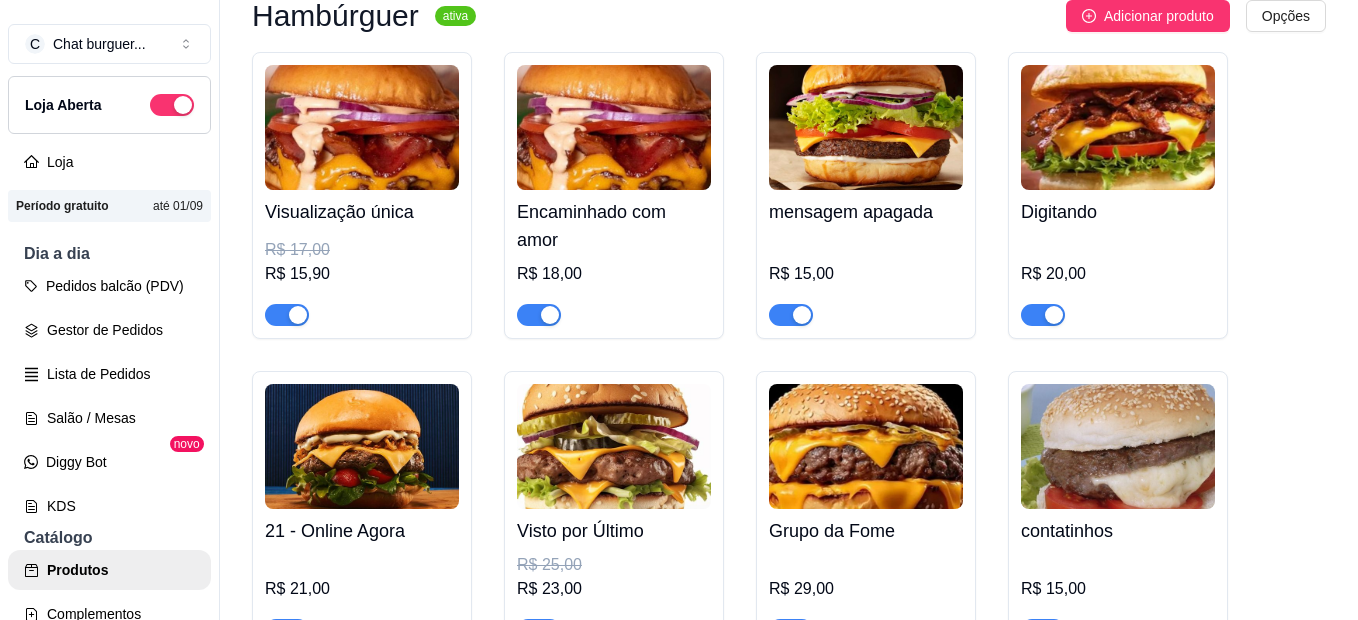 drag, startPoint x: 1163, startPoint y: 74, endPoint x: 1110, endPoint y: 156, distance: 97.637085 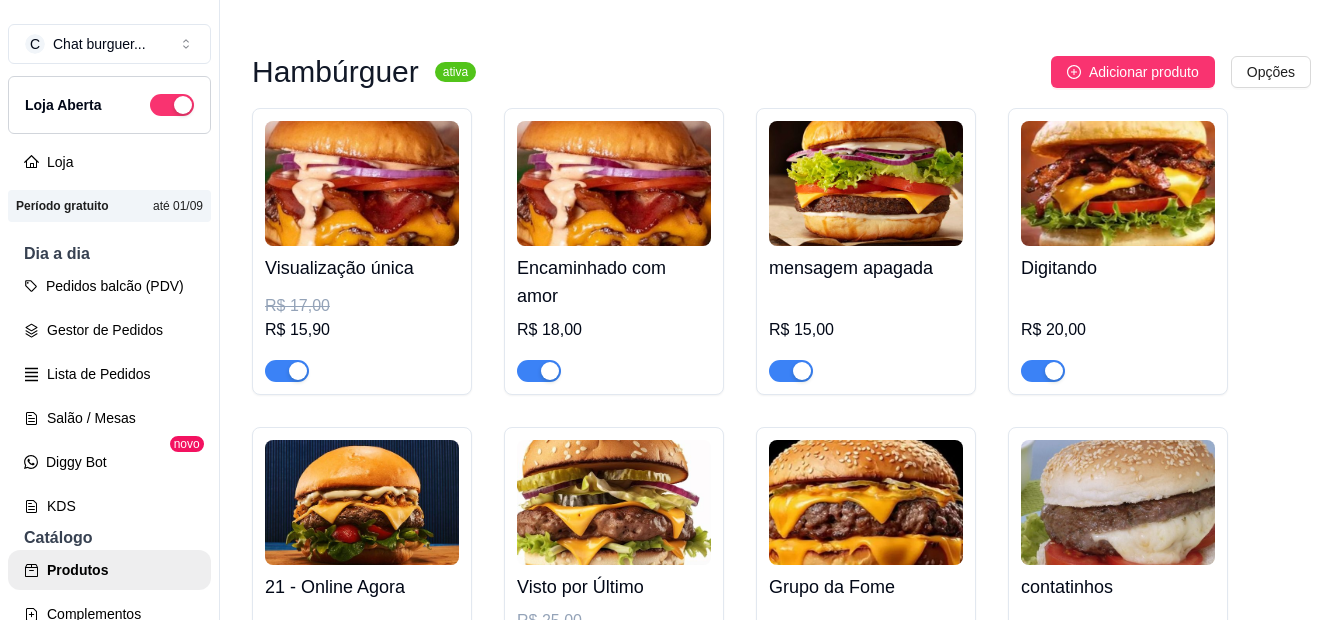scroll, scrollTop: 0, scrollLeft: 0, axis: both 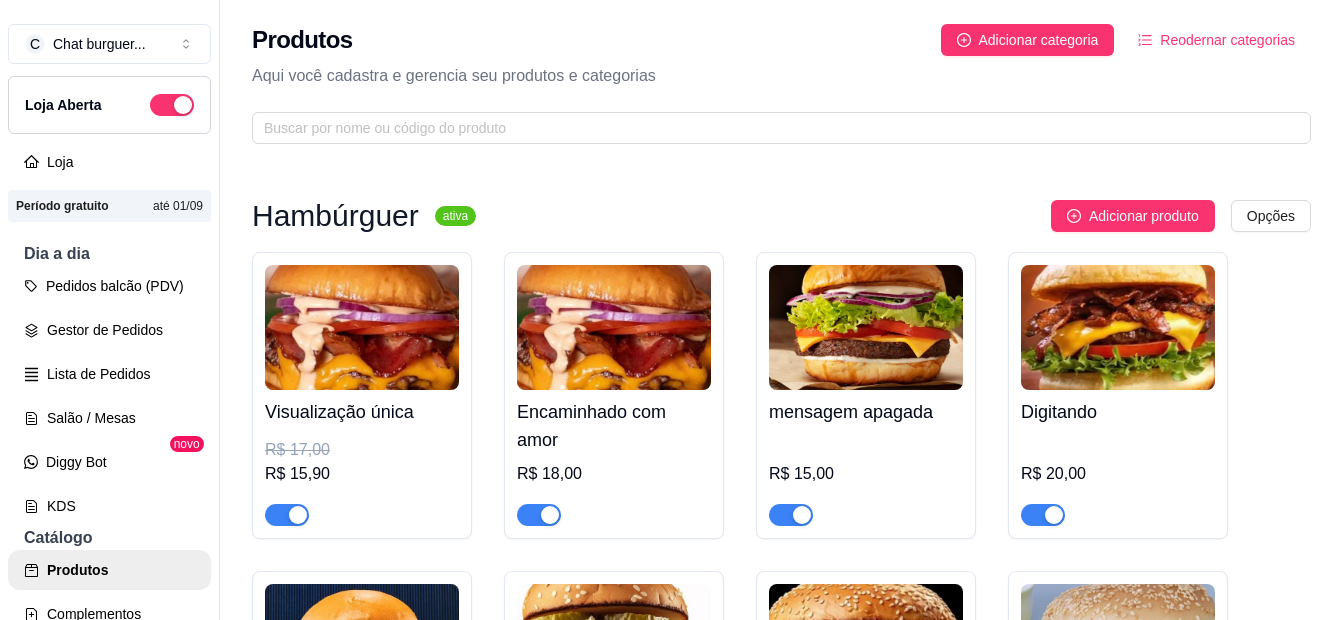 click at bounding box center (362, 327) 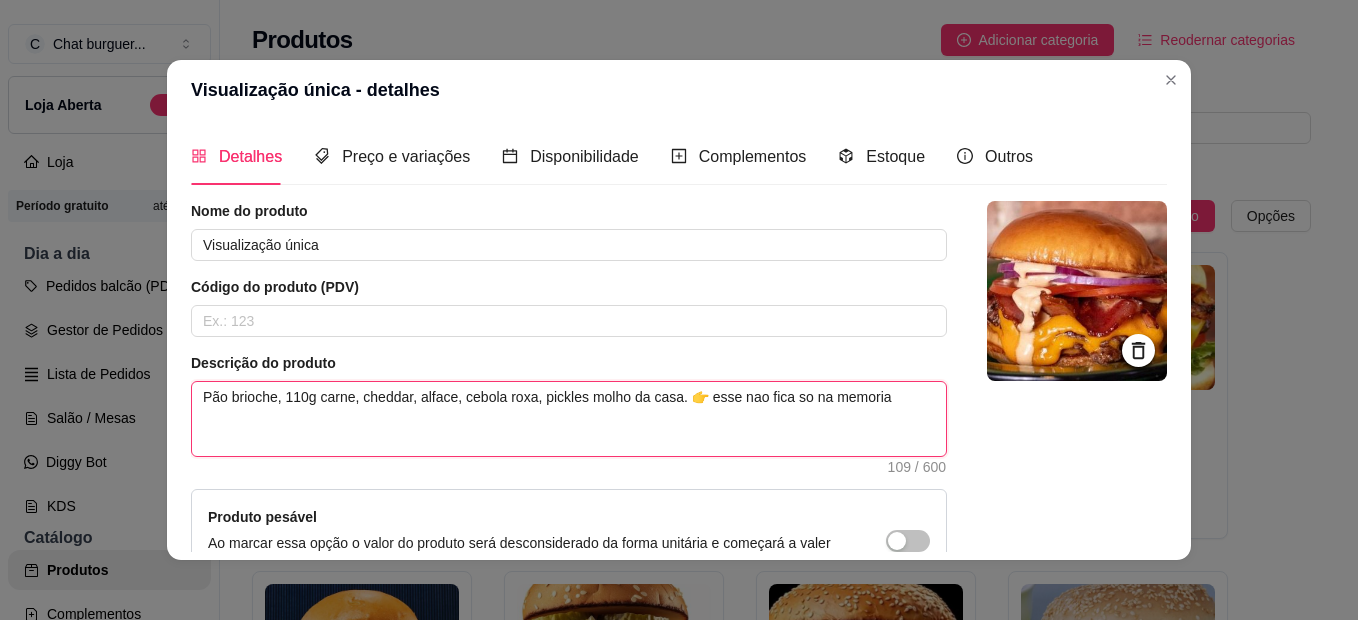 click on "Pão brioche, 110g carne, cheddar, alface, cebola roxa, pickles molho da casa. 👉 esse nao fica so na memoria" at bounding box center [569, 419] 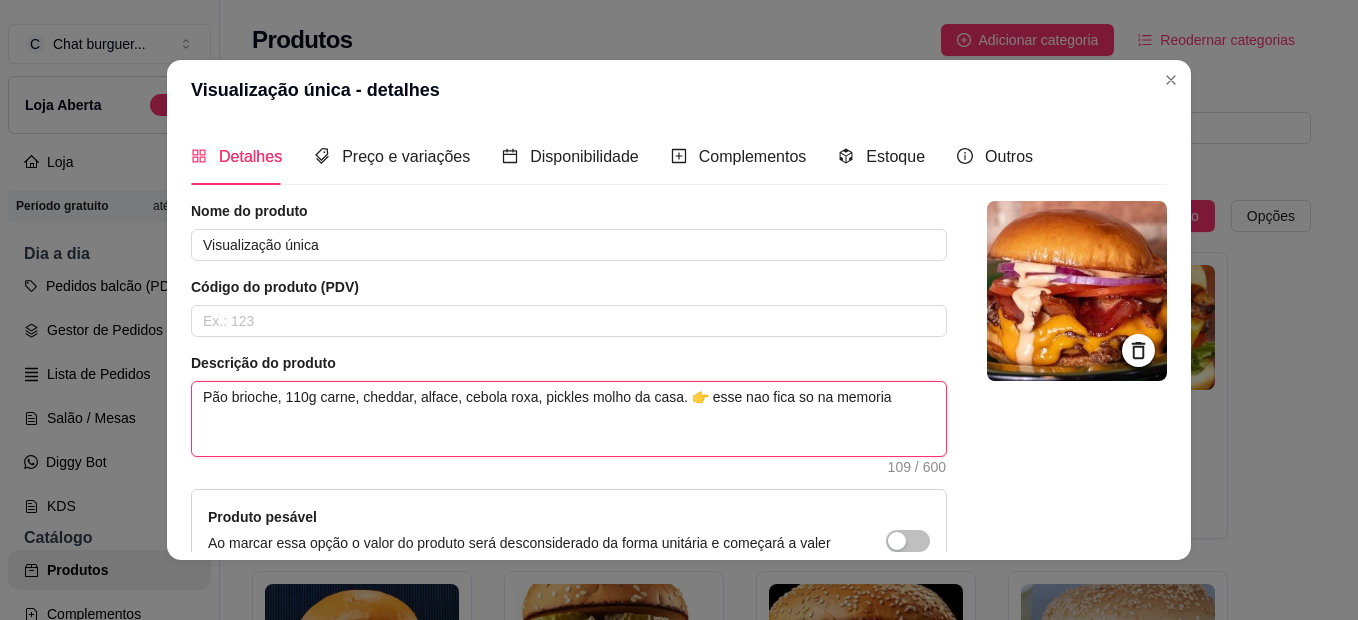type 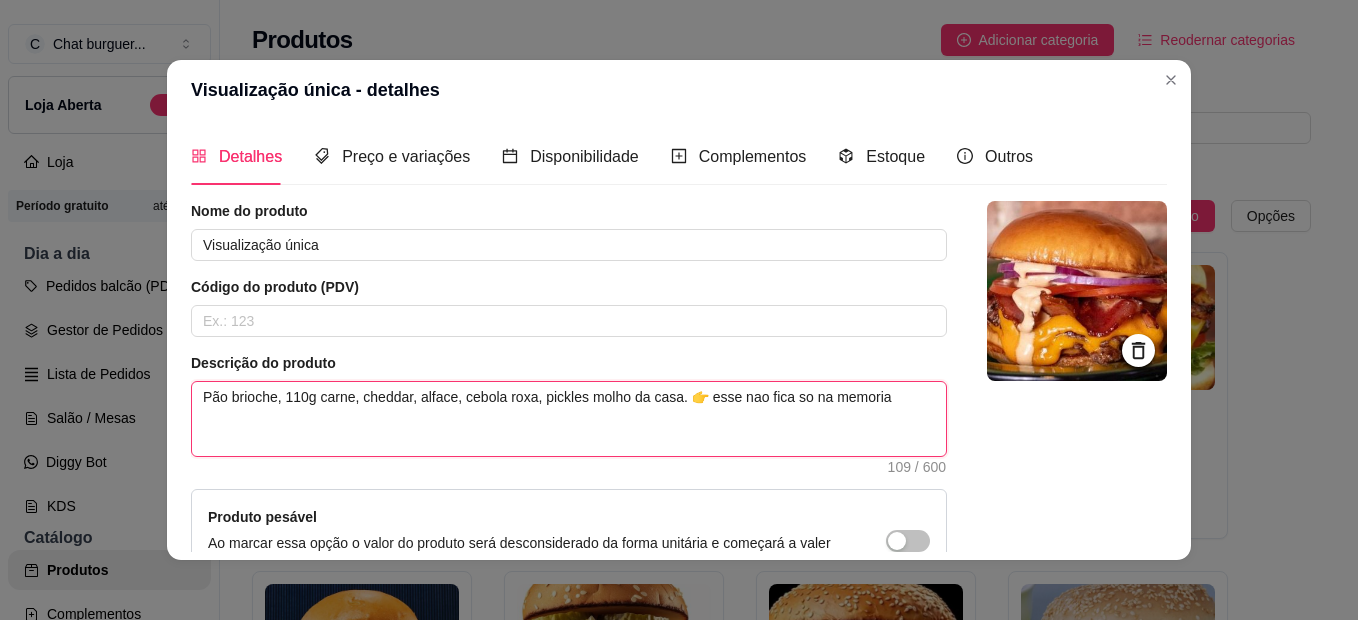 type on "Pão brioche, 110g carne, cheddar, falface, cebola roxa, pickles molho da casa. 👉 esse nao fica so na memoria" 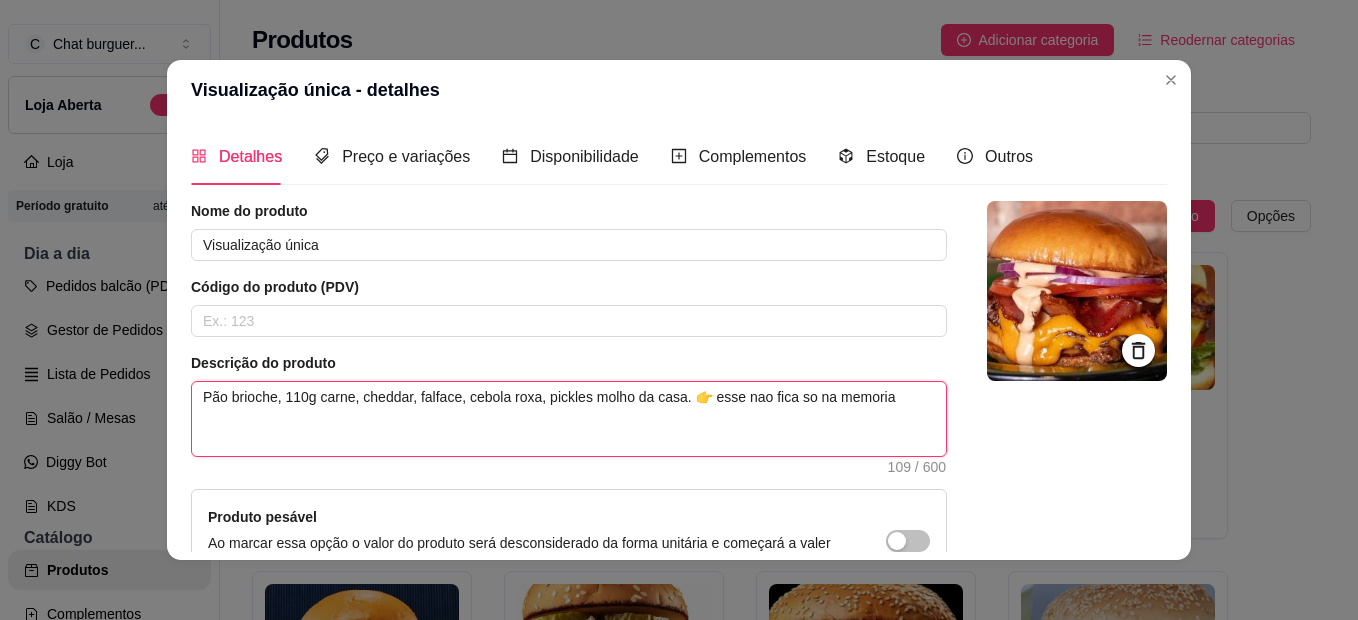 type 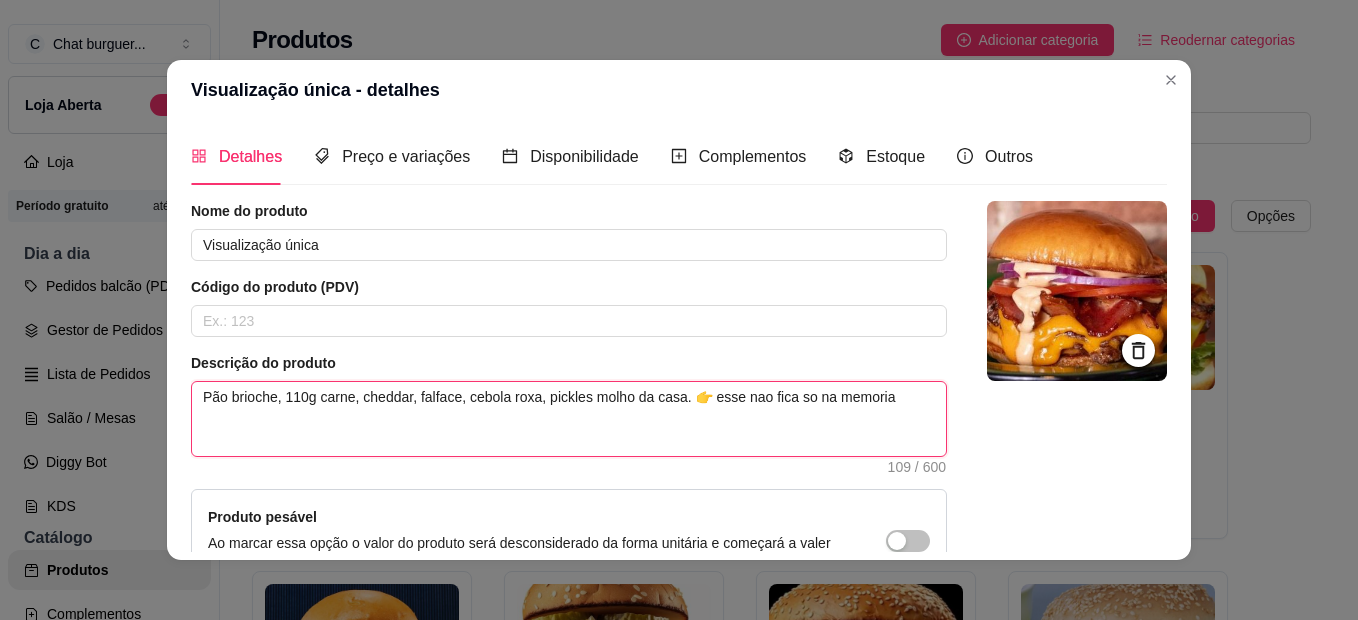 type on "Pão brioche, 110g carne, cheddar, faalface, cebola roxa, pickles molho da casa. 👉 esse nao fica so na memoria" 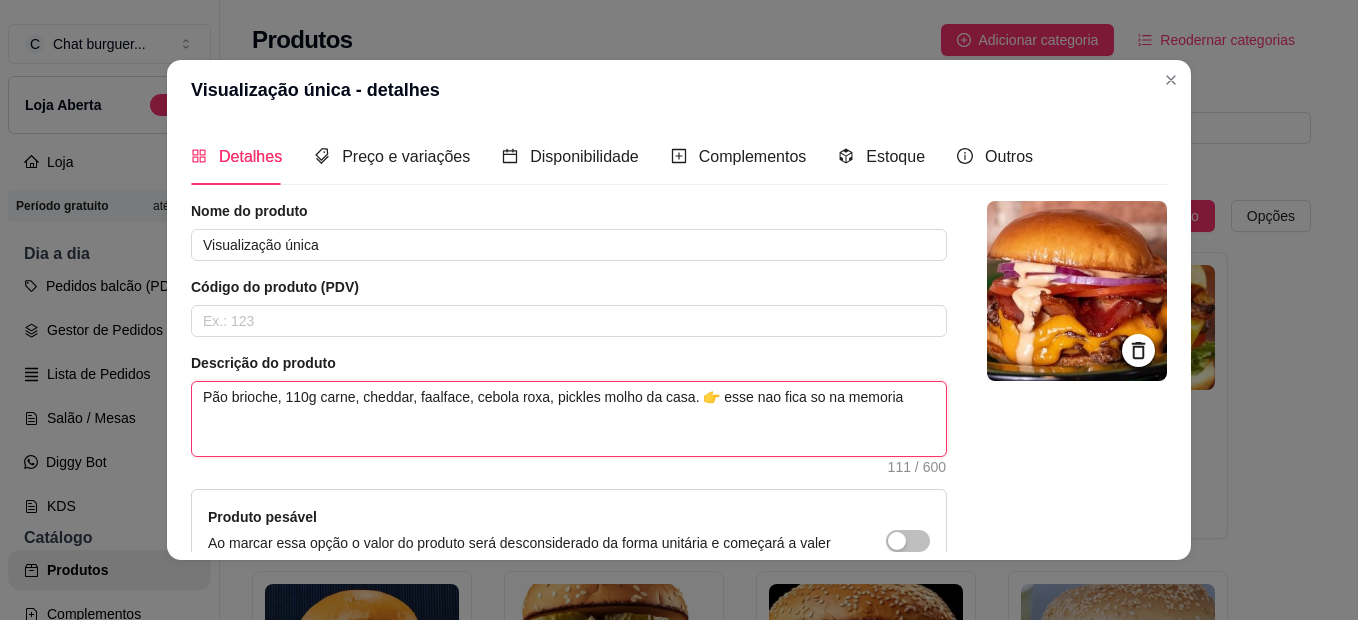 type 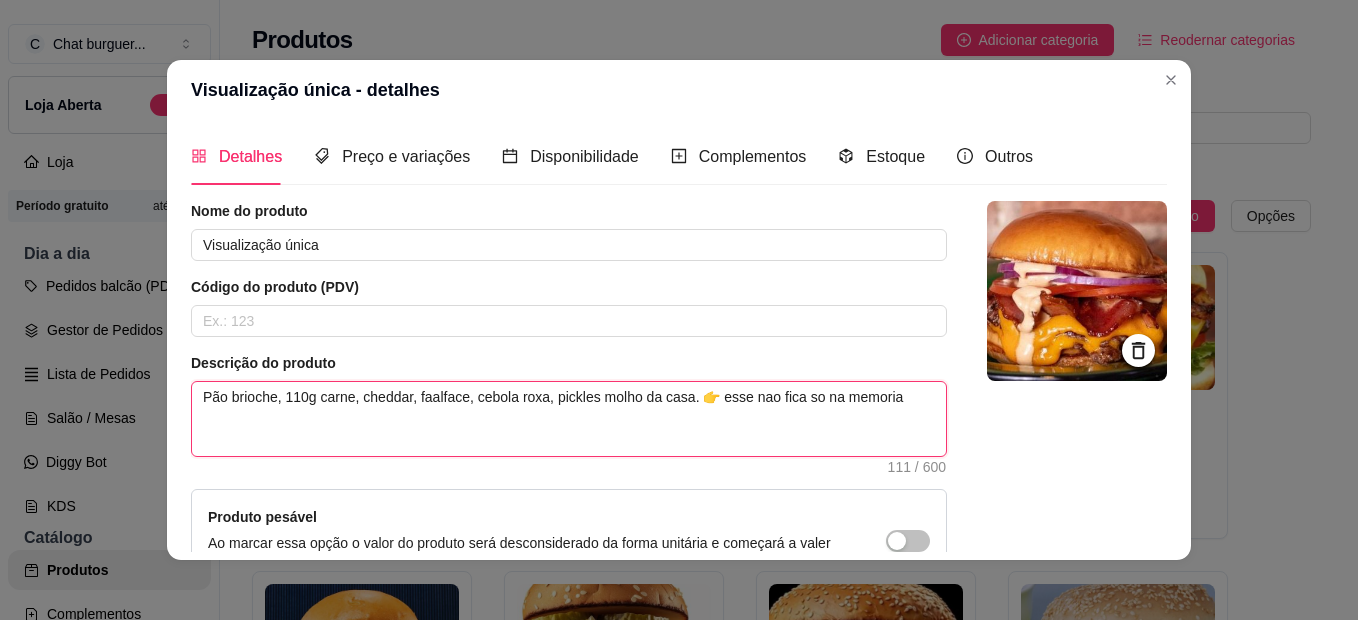 type on "Pão brioche, 110g carne, cheddar, fatalface, cebola roxa, pickles molho da casa. 👉 esse nao fica so na memoria" 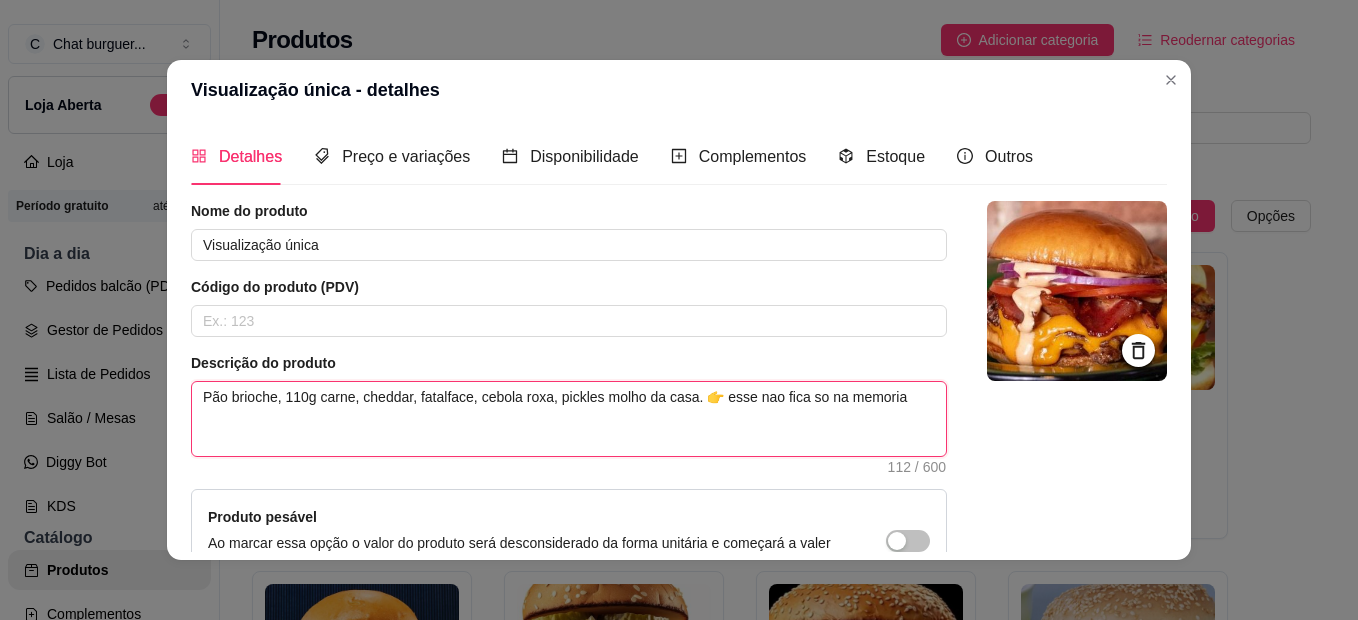 type 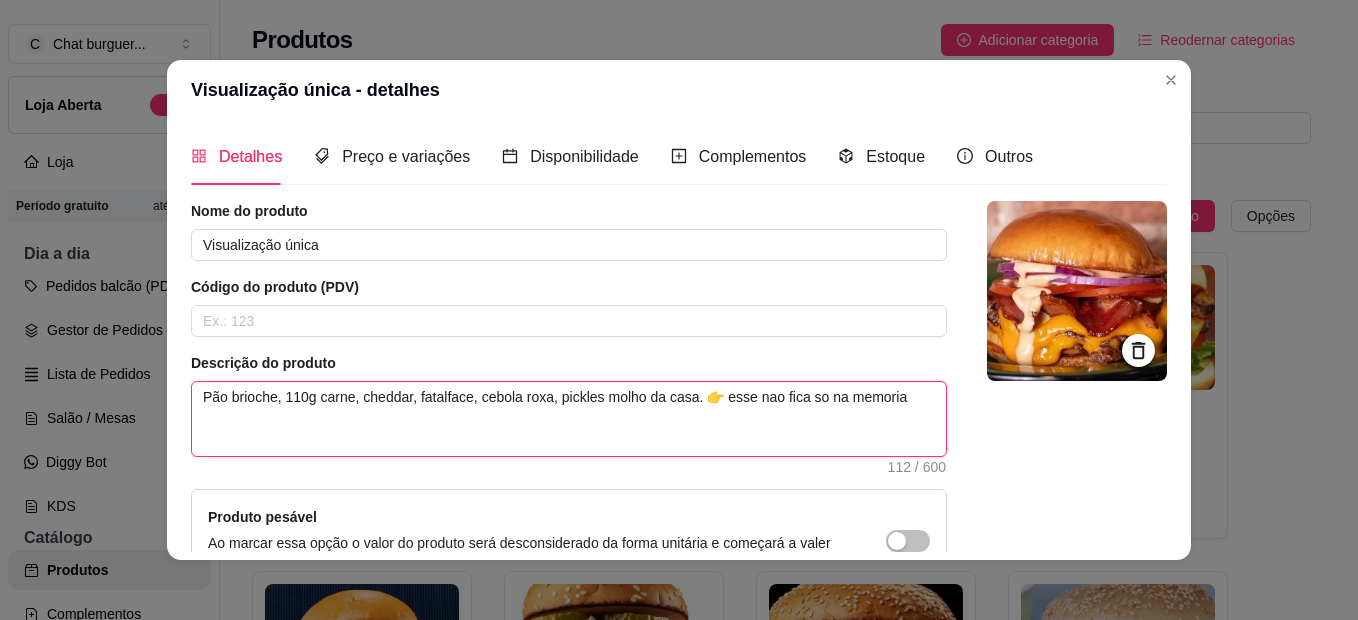type on "Pão brioche, 110g carne, cheddar, fatialface, cebola roxa, pickles molho da casa. 👉 esse nao fica so na memoria" 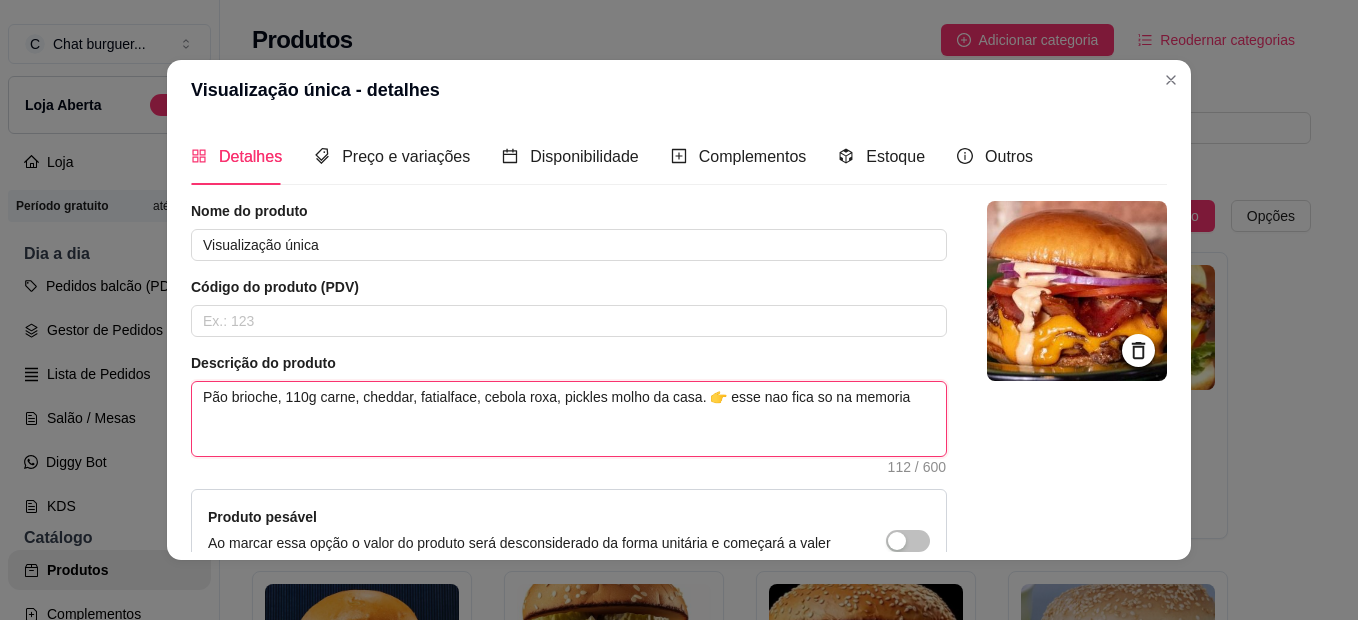 type 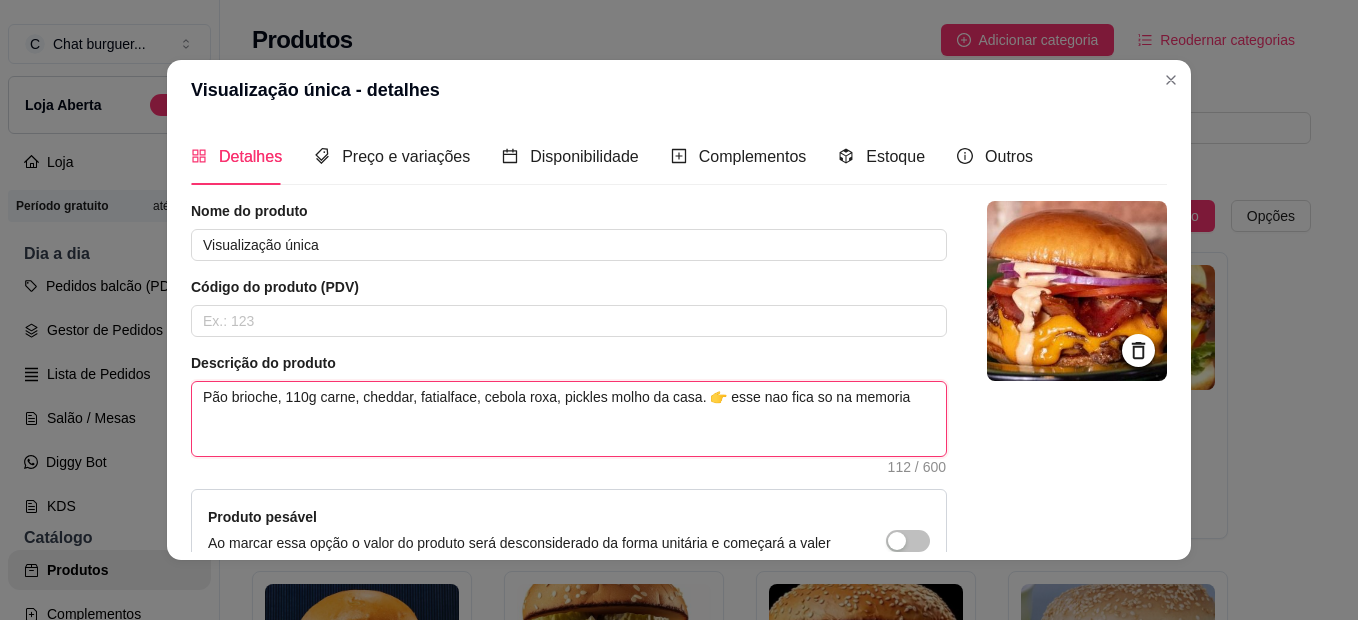type on "Pão brioche, 110g carne, cheddar, fatialface, cebola roxa, pickles molho da casa. 👉 esse nao fica so na memoria" 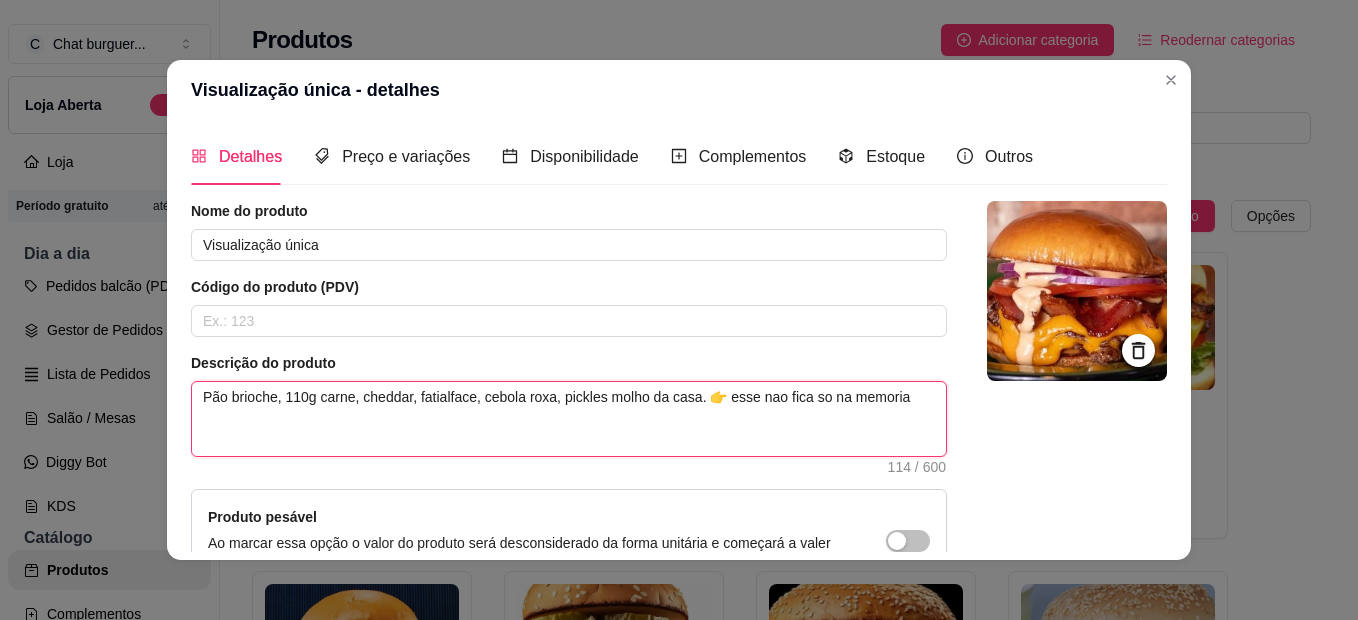type 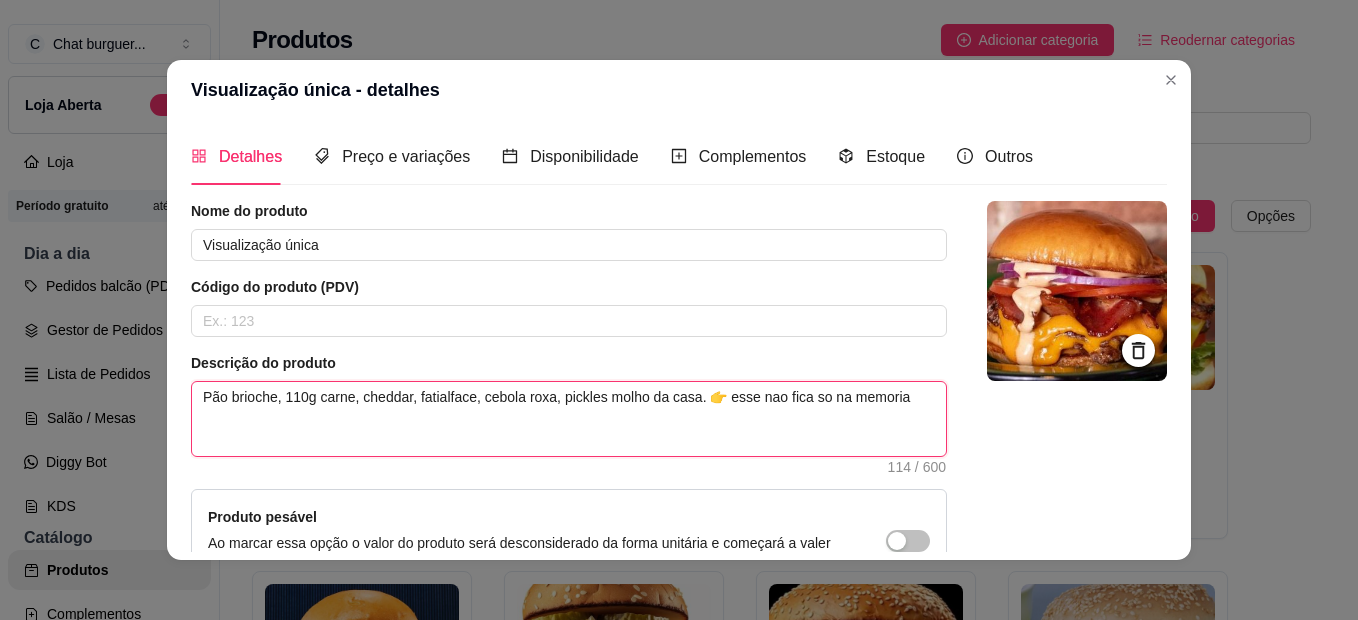 type on "Pão brioche, 110g carne, cheddar, fatiasalface, cebola roxa, pickles molho da casa. 👉 esse nao fica so na memoria" 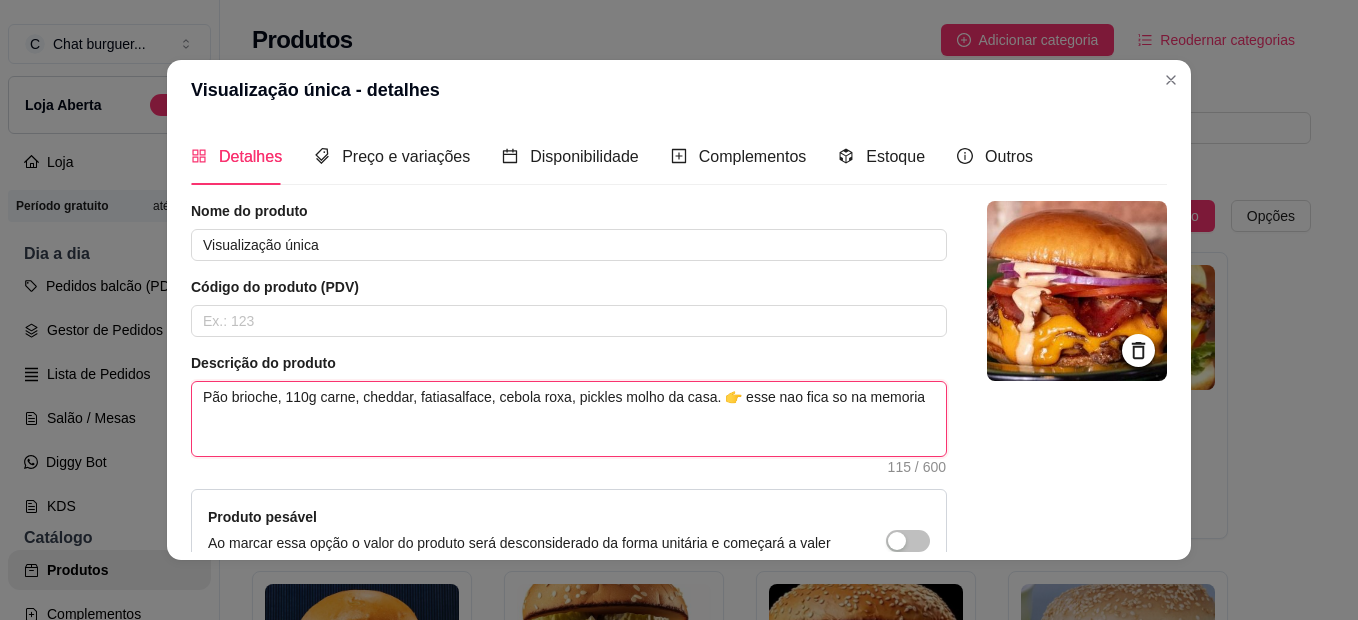 type 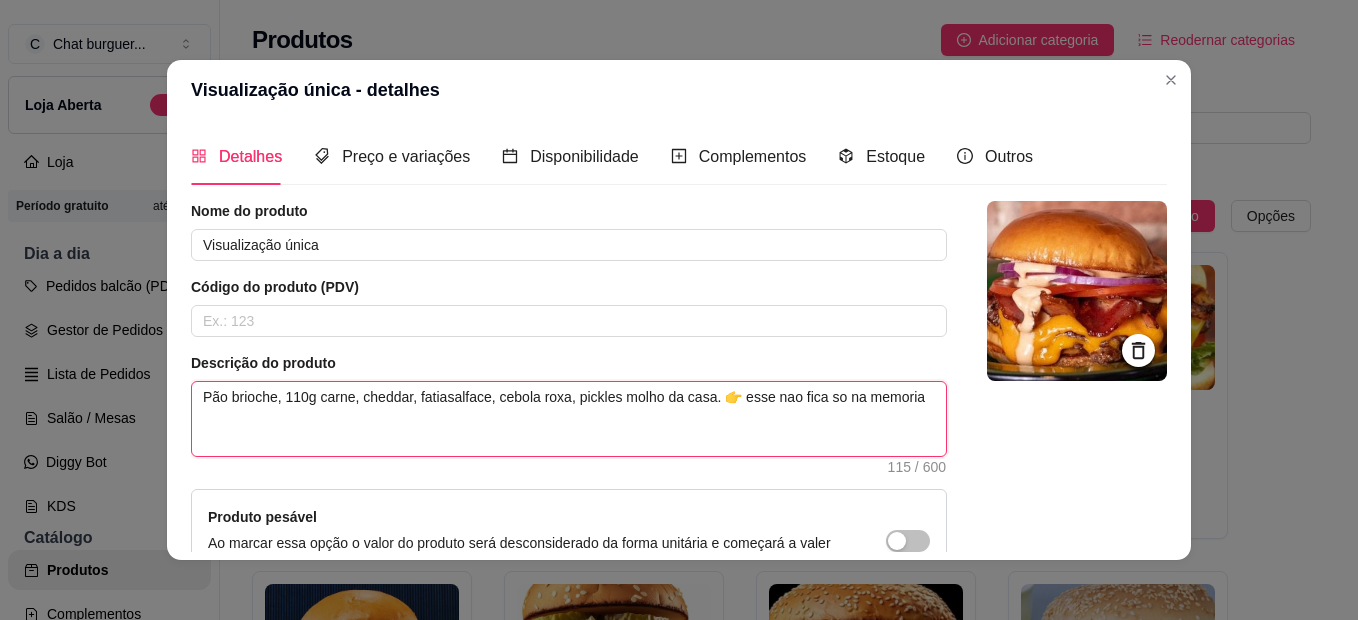 type on "Pão brioche, 110g carne, cheddar, fatias alface, cebola roxa, pickles molho da casa. 👉 esse nao fica so na memoria" 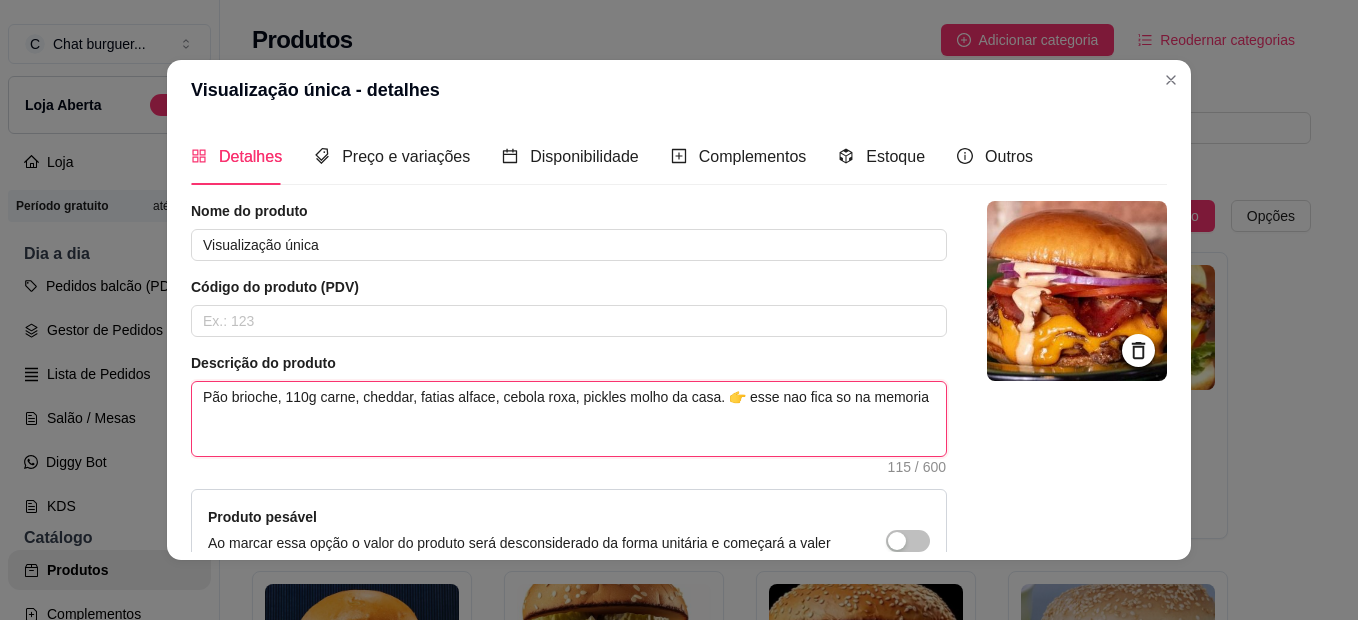 type 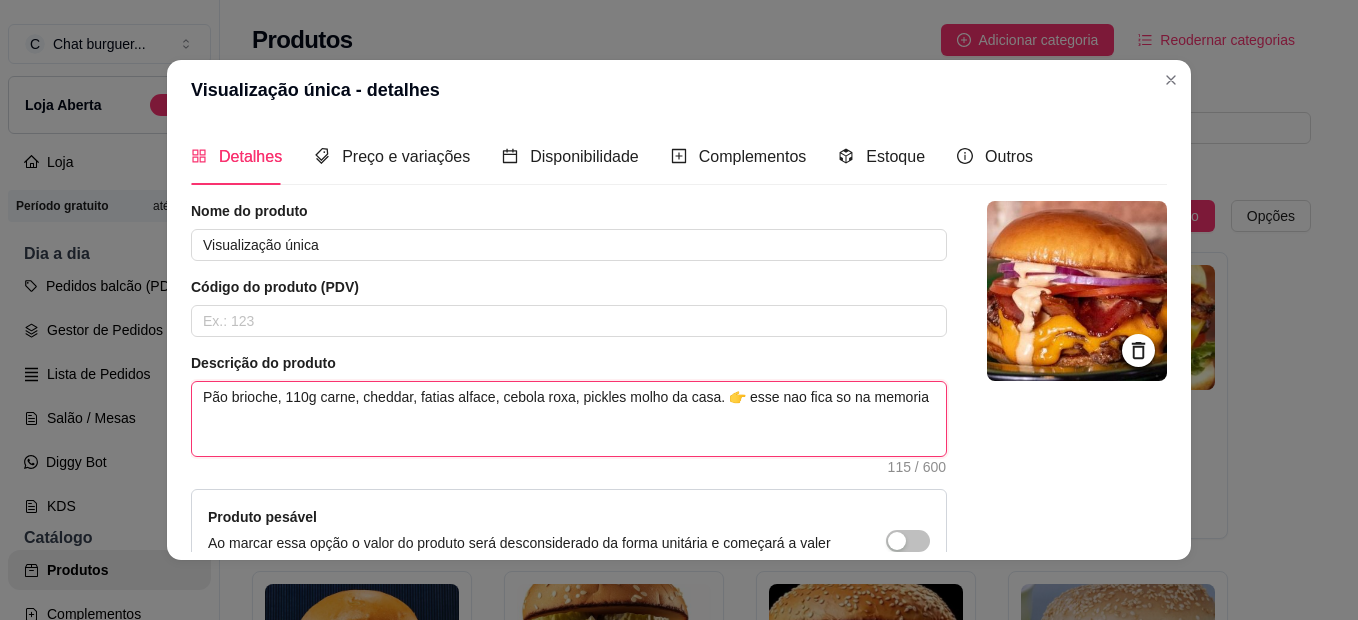 type on "Pão brioche, 110g carne, cheddar, fatias dalface, cebola roxa, pickles molho da casa. 👉 esse nao fica so na memoria" 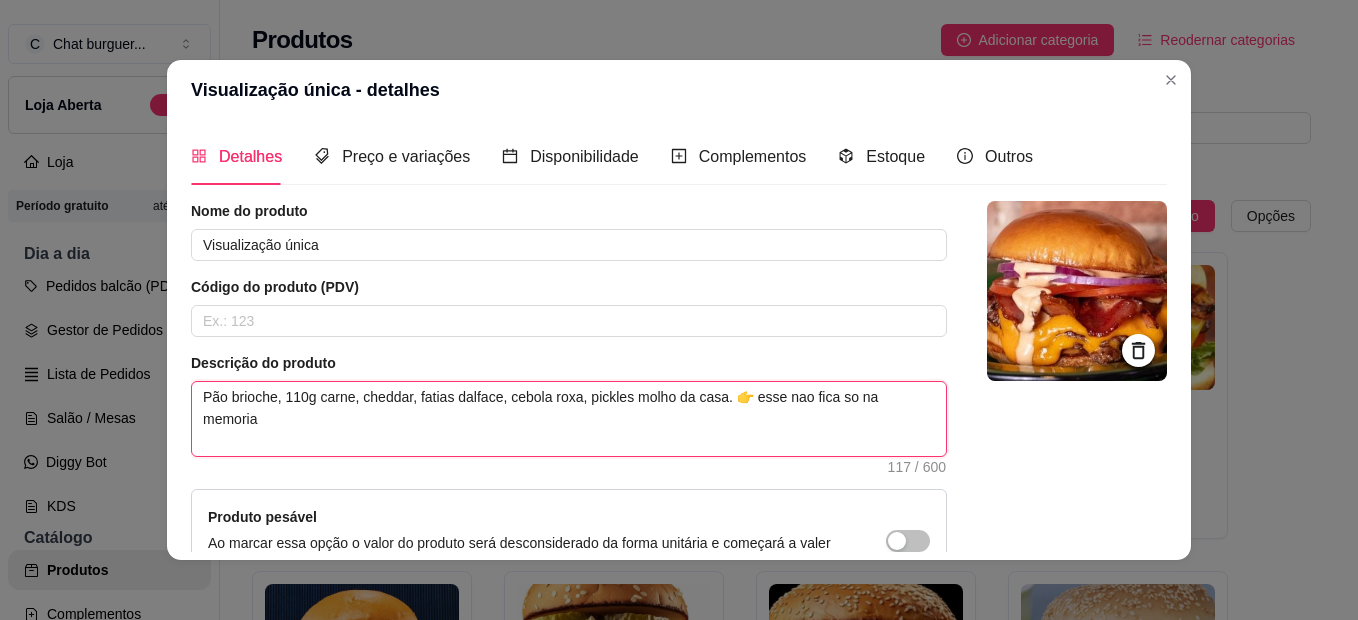 type 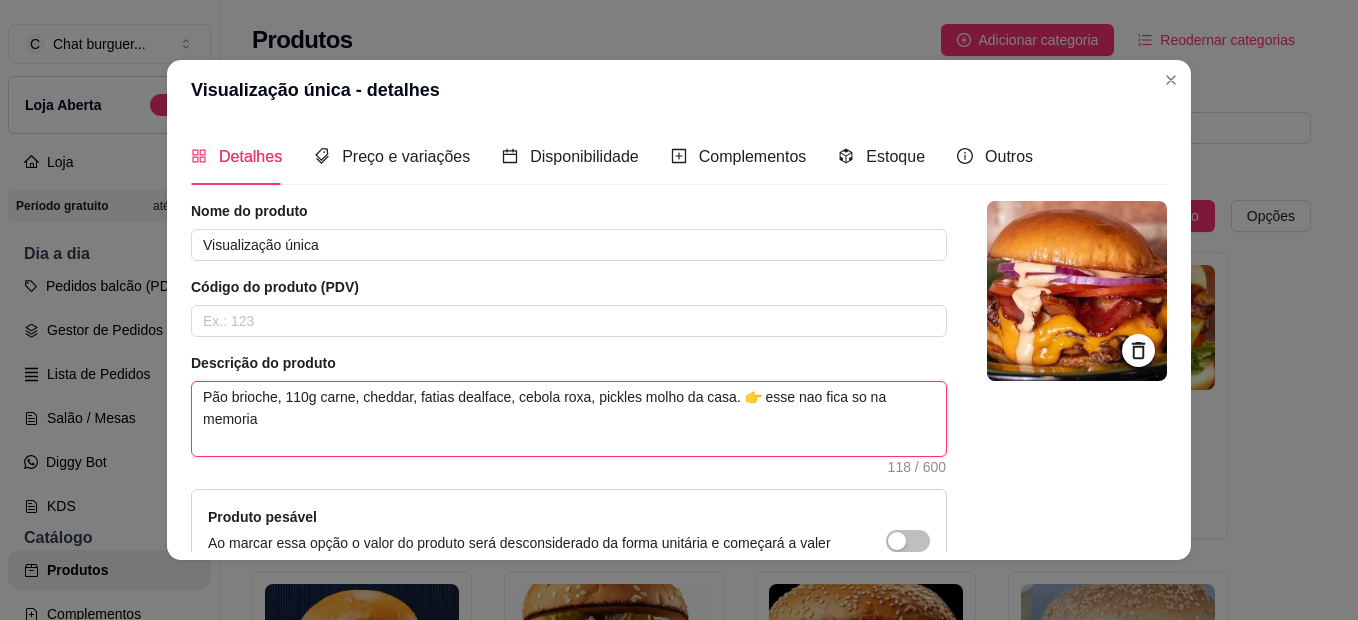 type 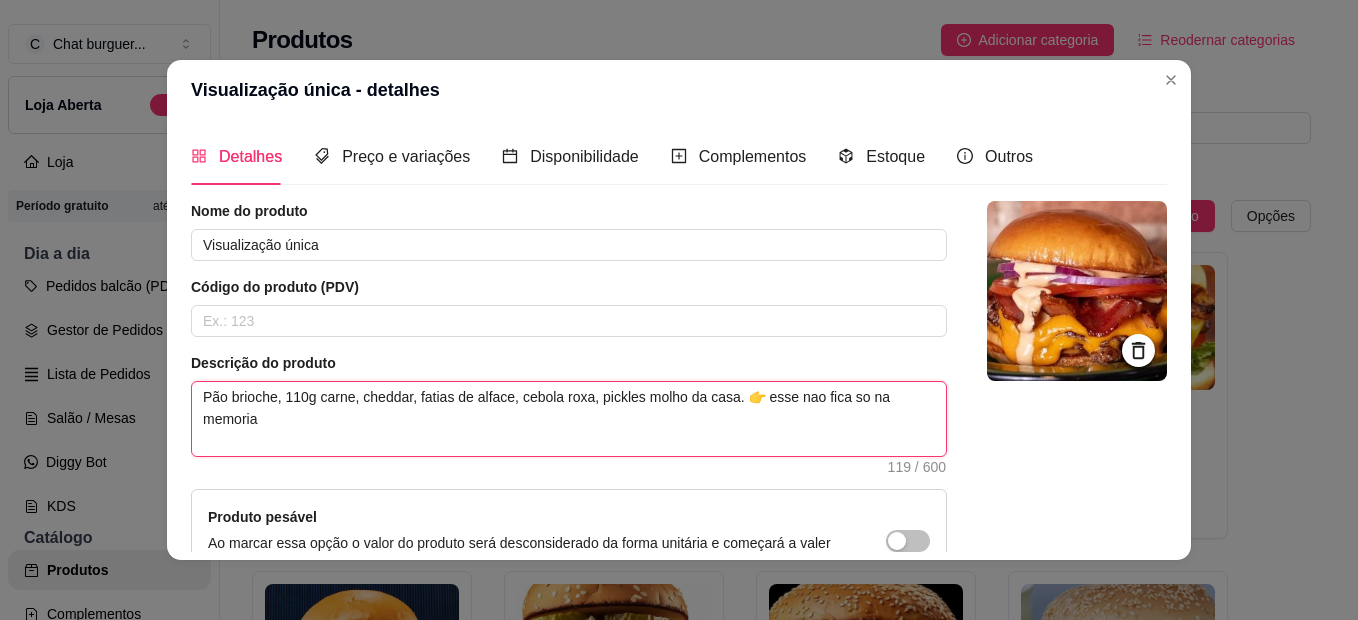 type 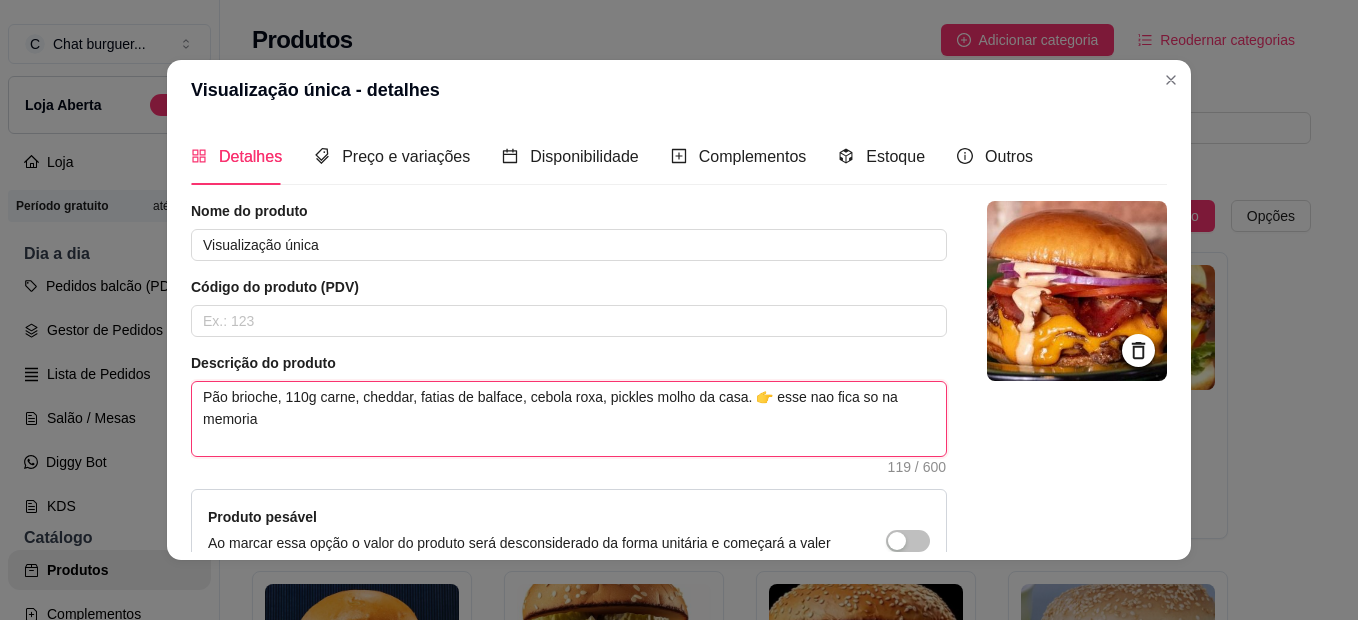 type 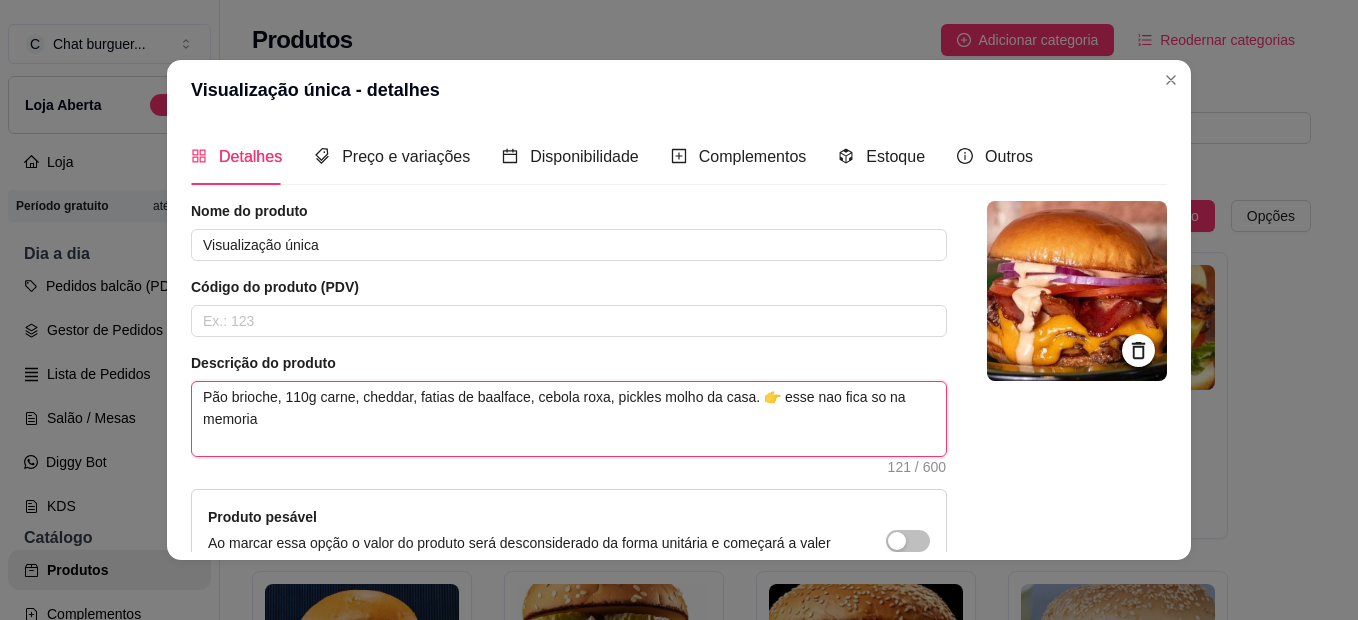 type 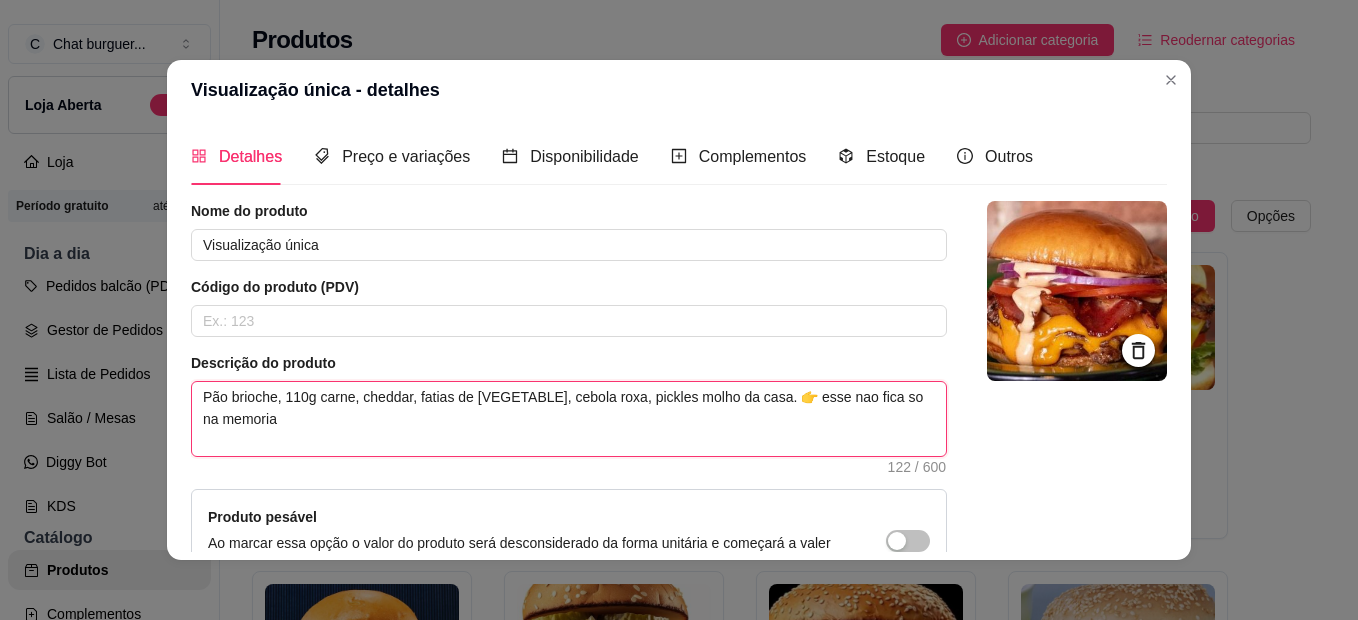 type 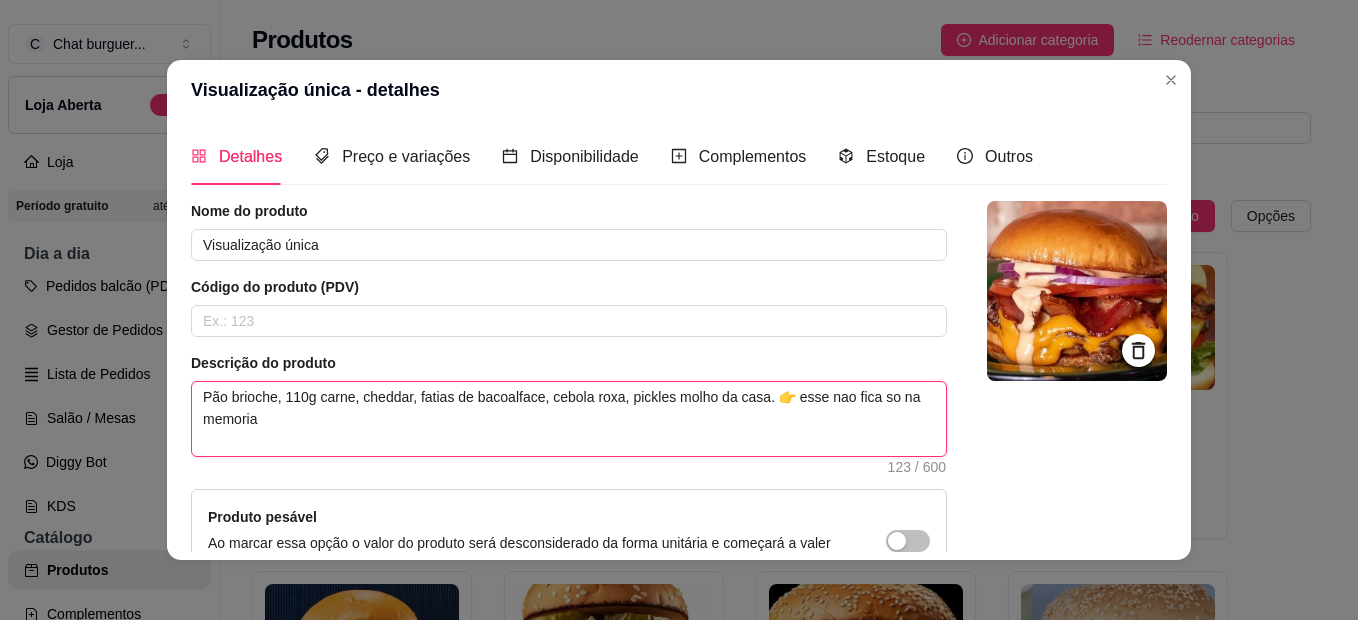 type 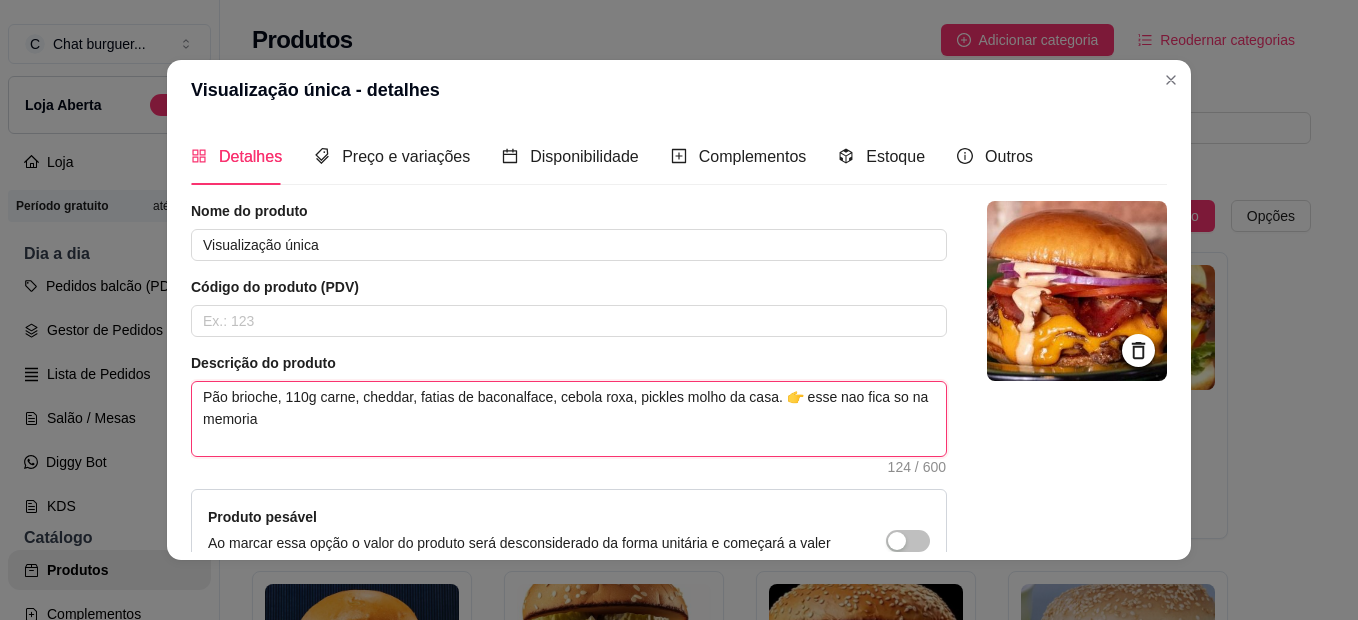 type 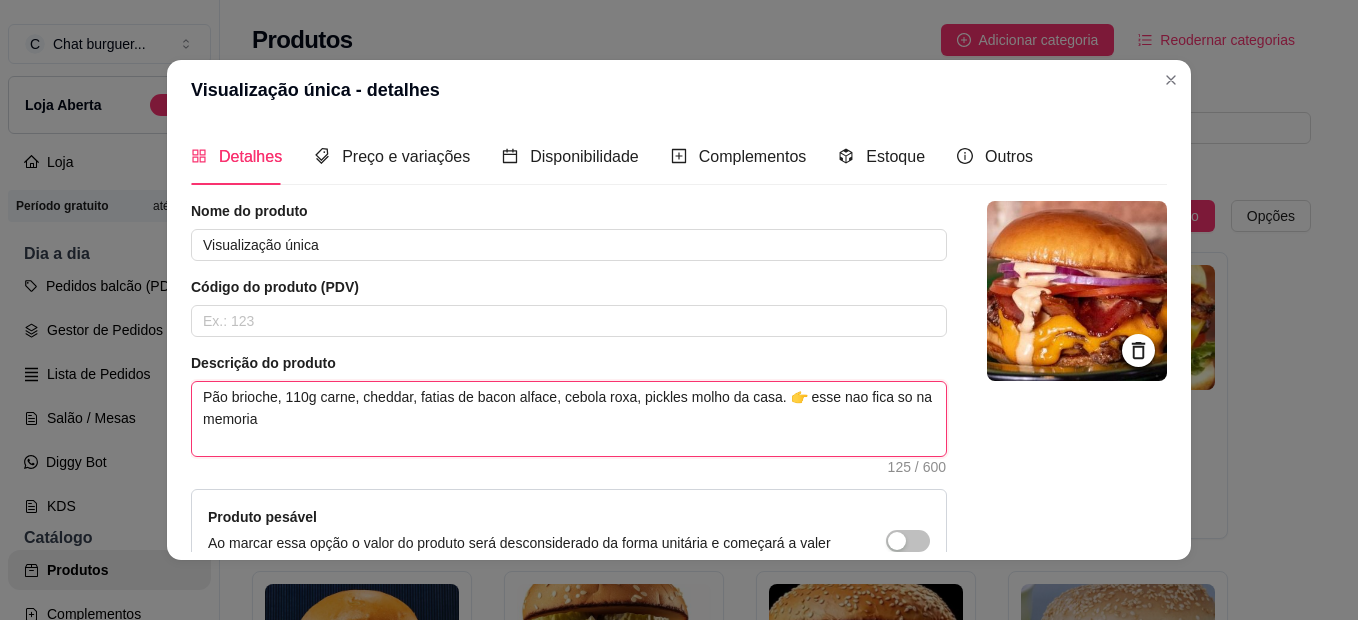 type on "Pão brioche, 110g carne, cheddar, fatias de bacon alface, cebola roxa, pickles molho da casa. 👉 esse nao fica so na memoria" 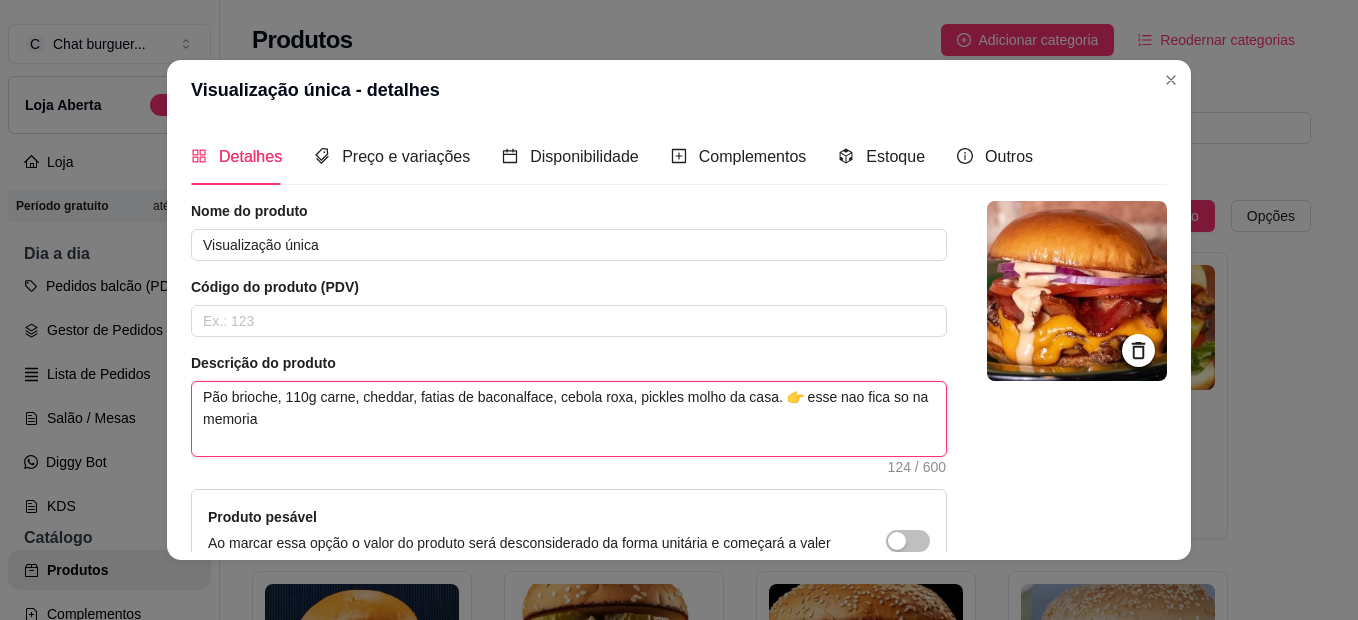 type 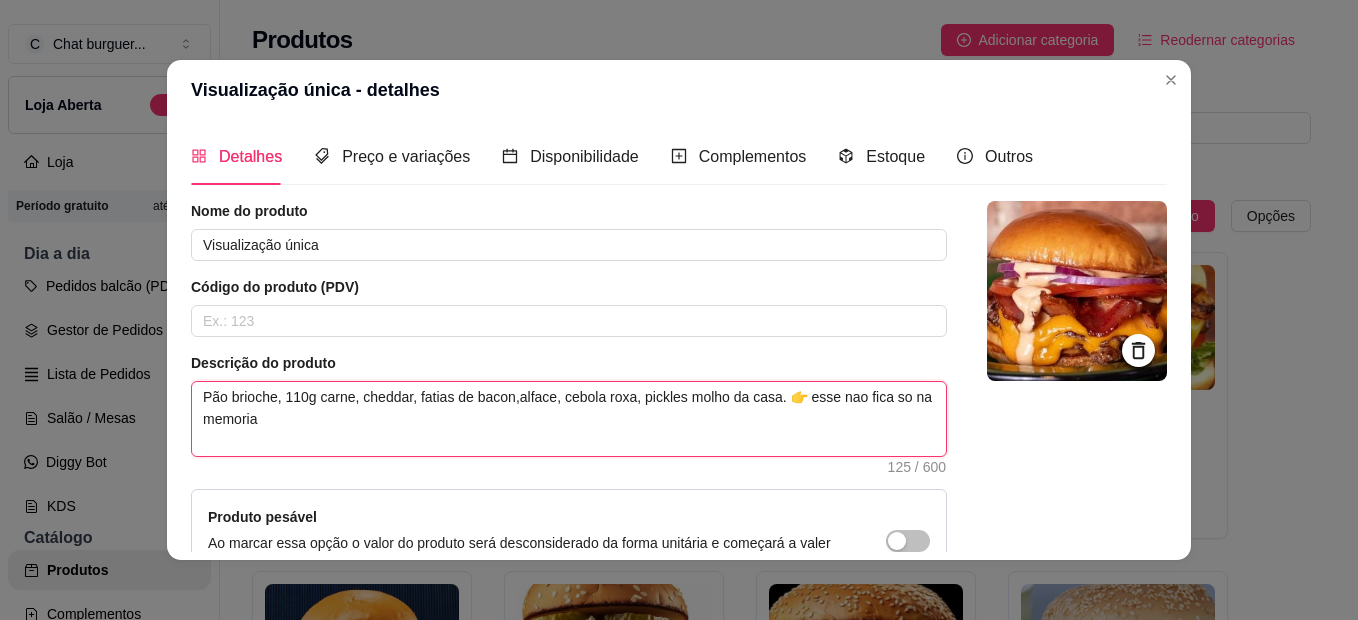 type 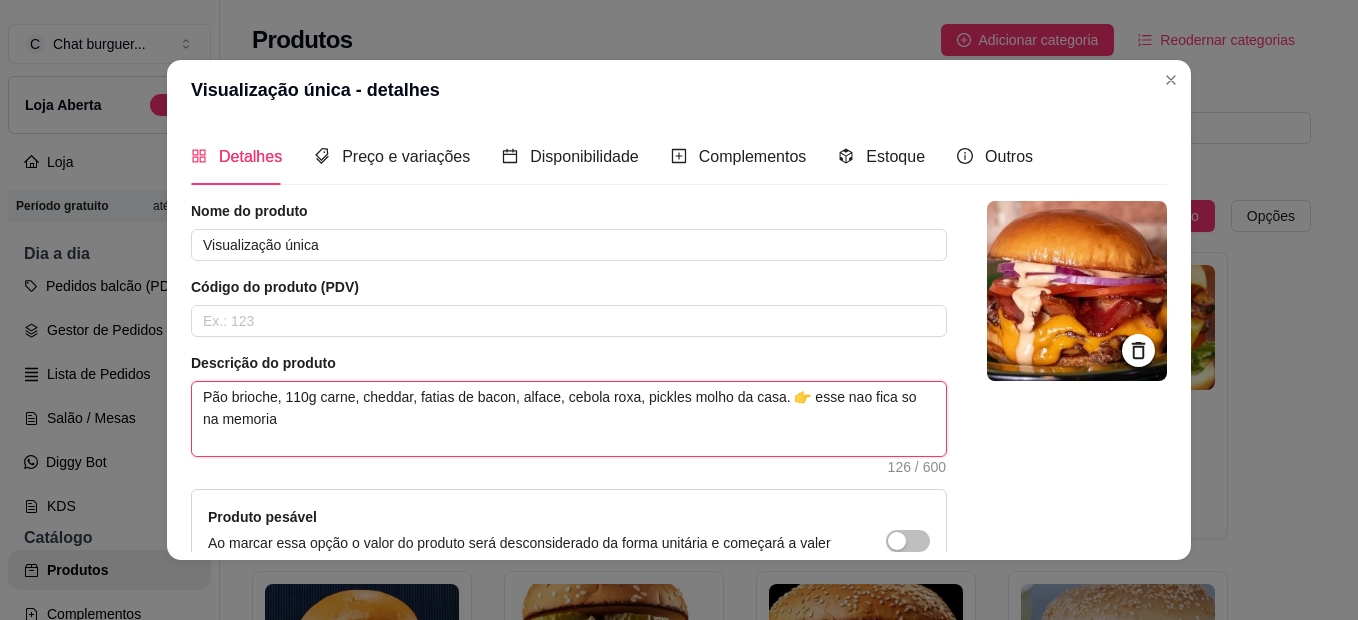 type on "Pão brioche, 110g carne, cheddar, fatias de bacon, alface, cebola roxa, pickles molho da casa. 👉 esse nao fica so na memoria" 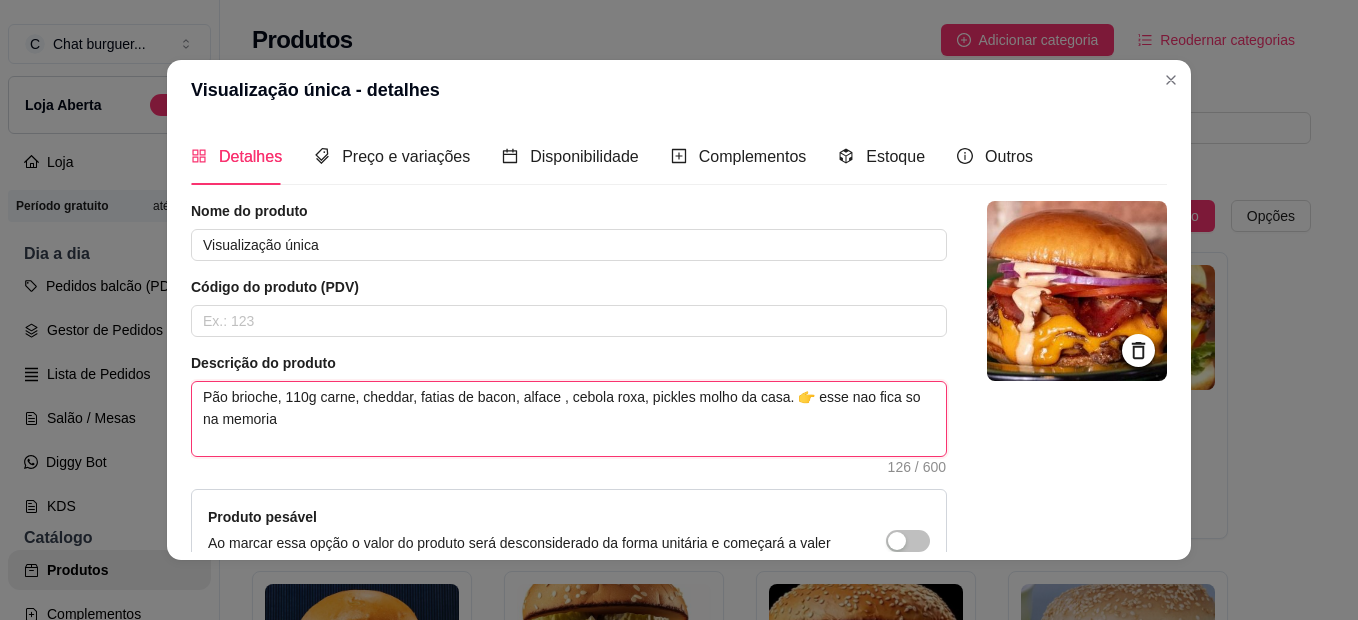 type 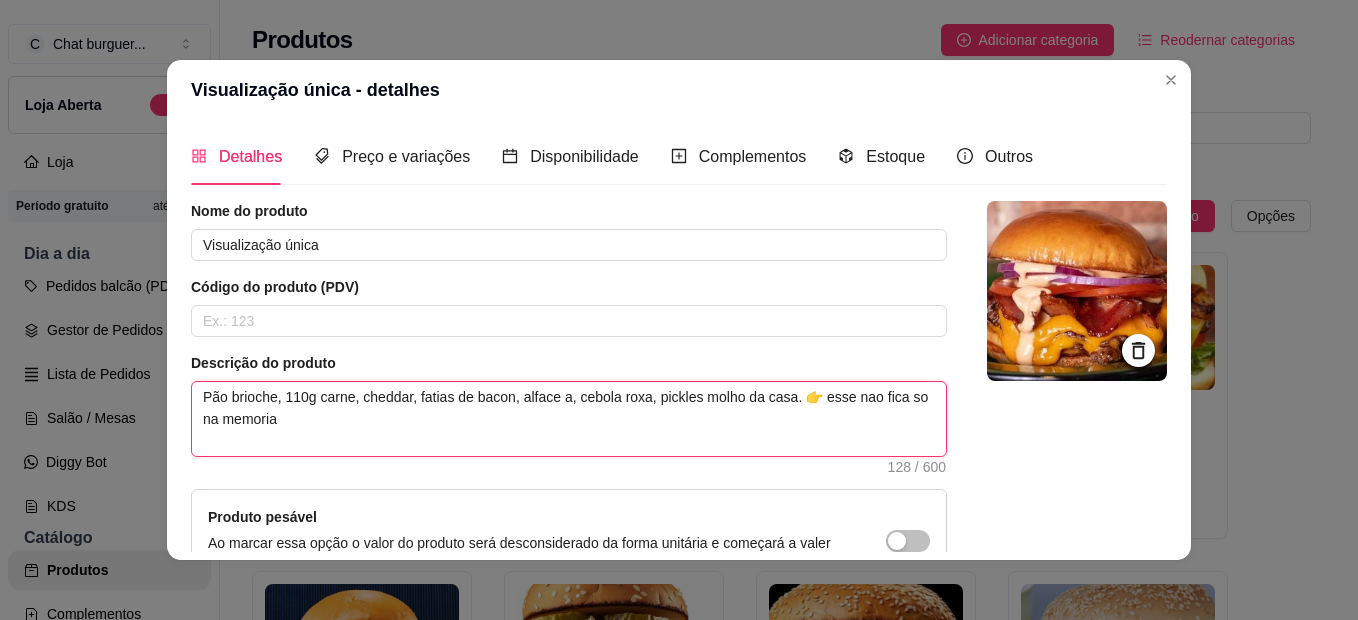 type 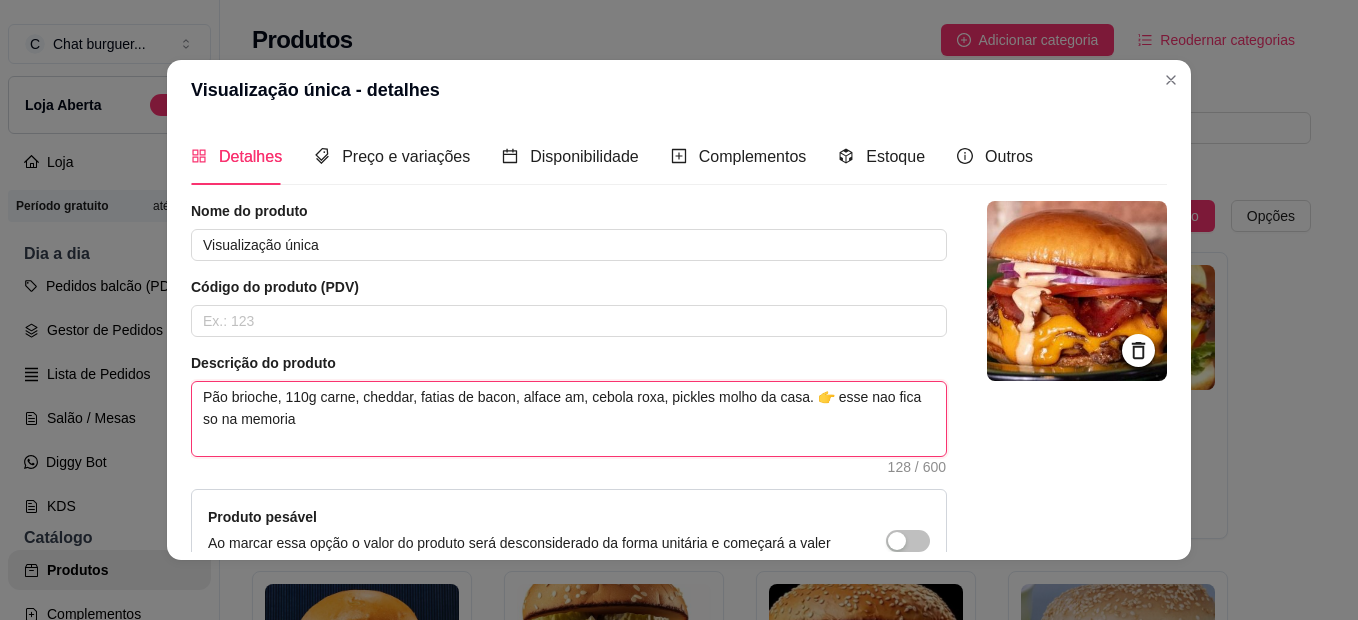 type 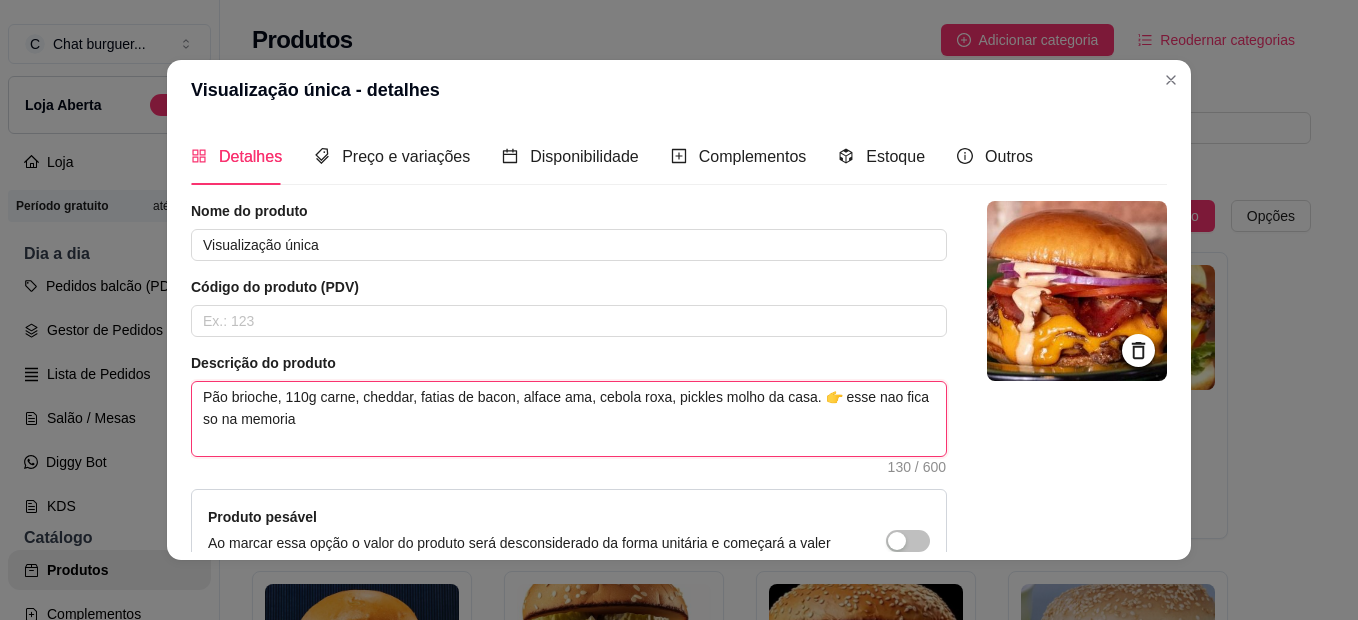 type 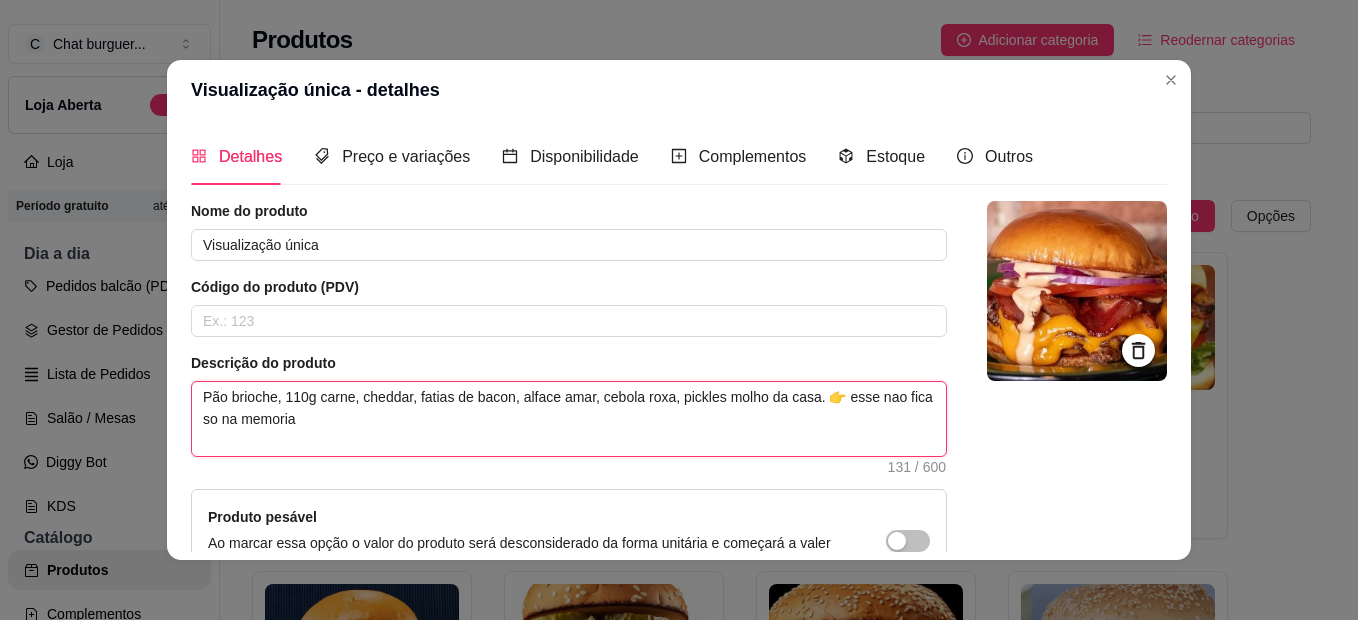 type 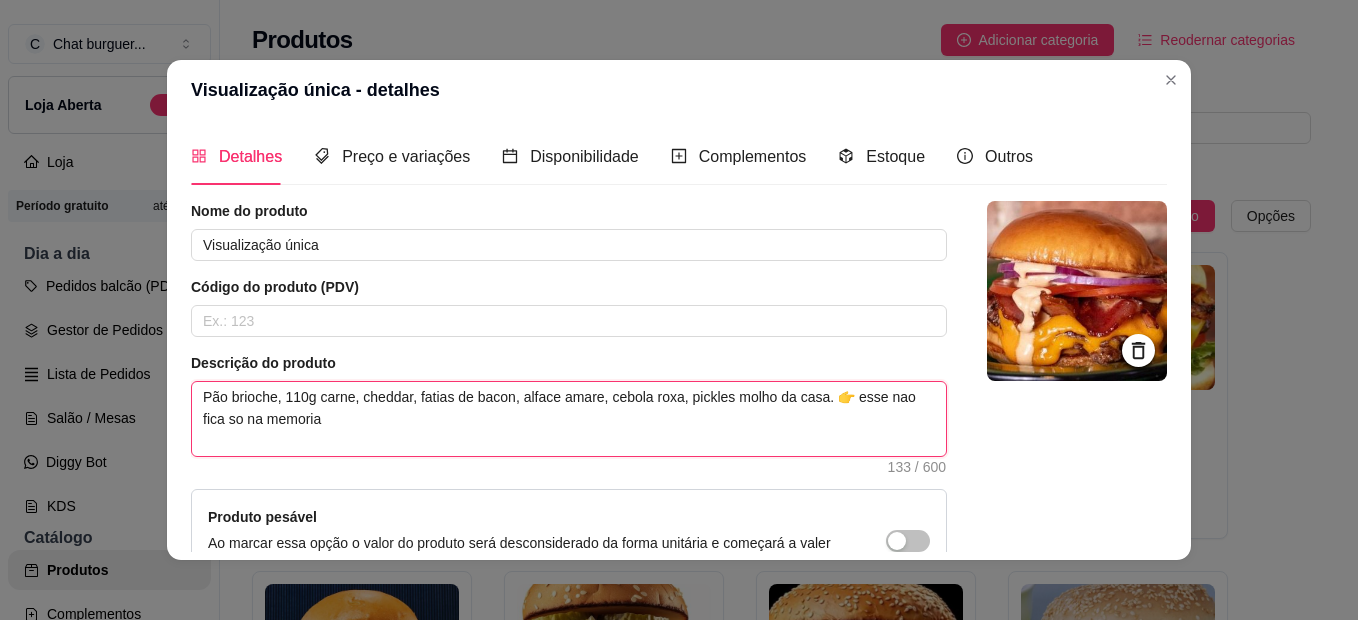 type 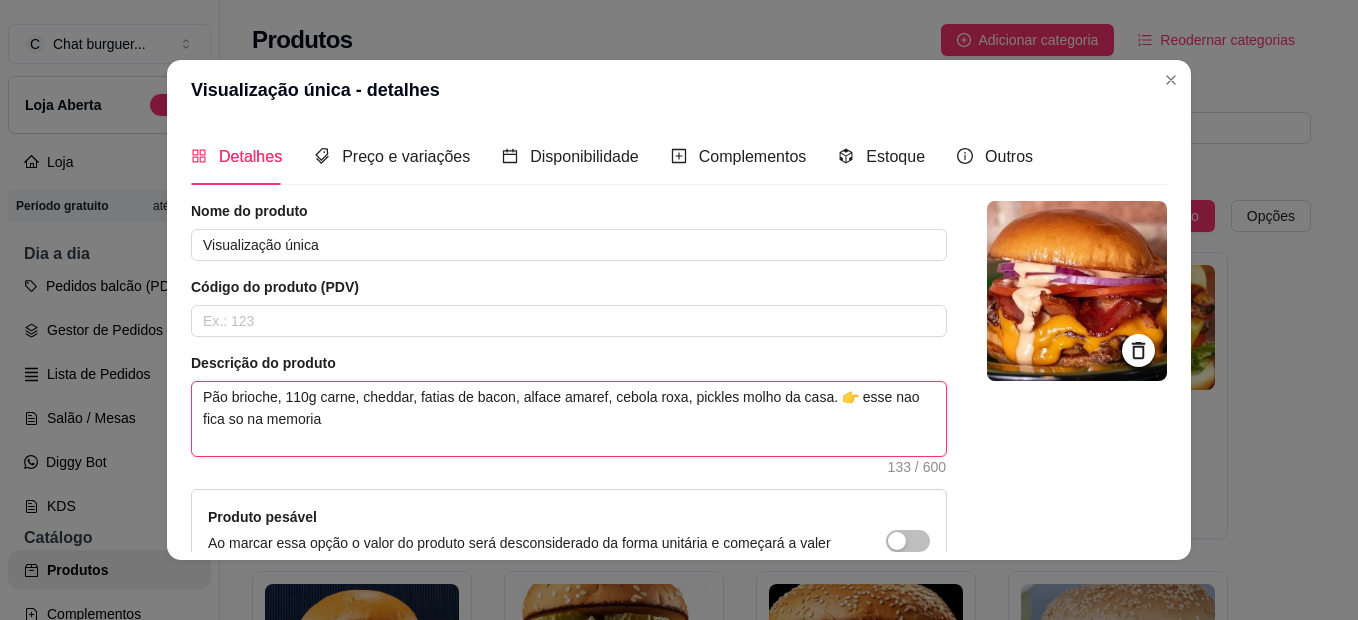 type 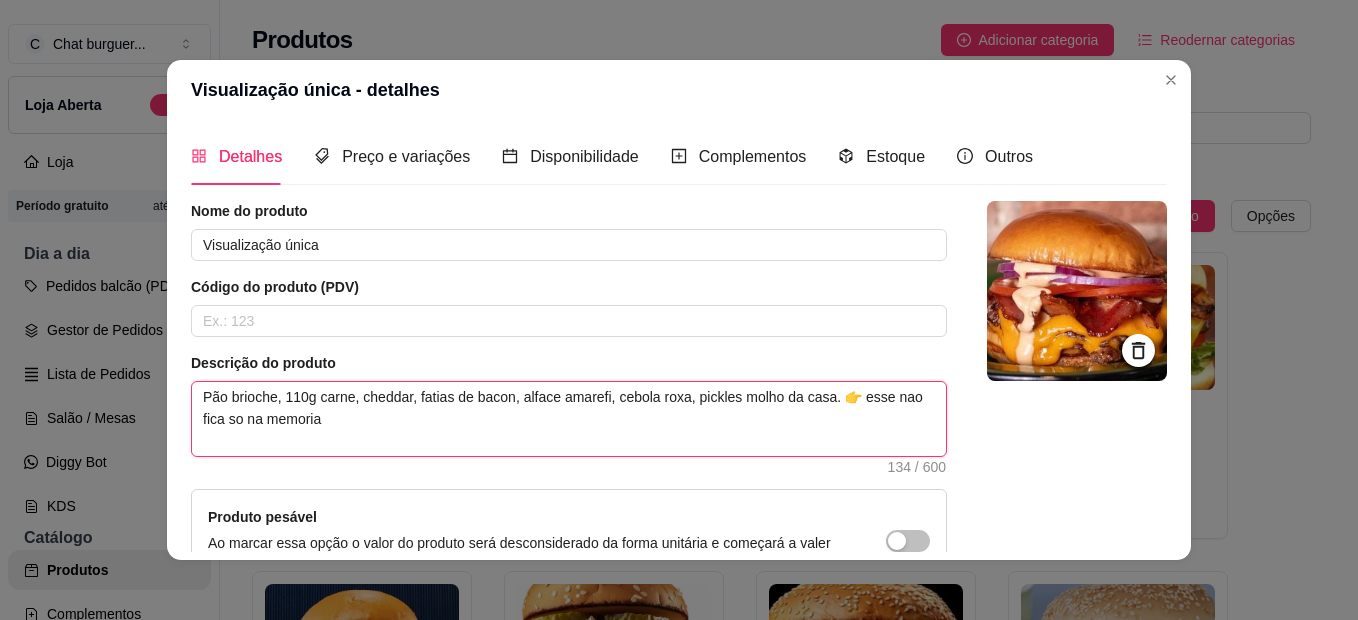 type 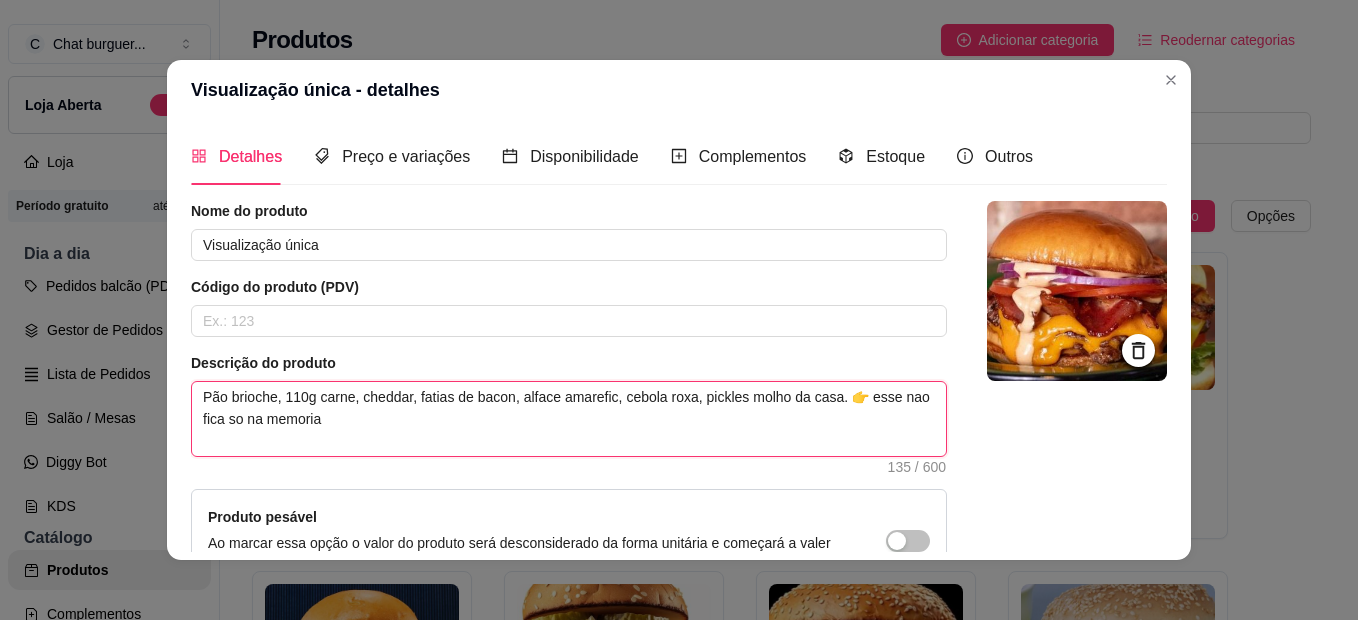 type 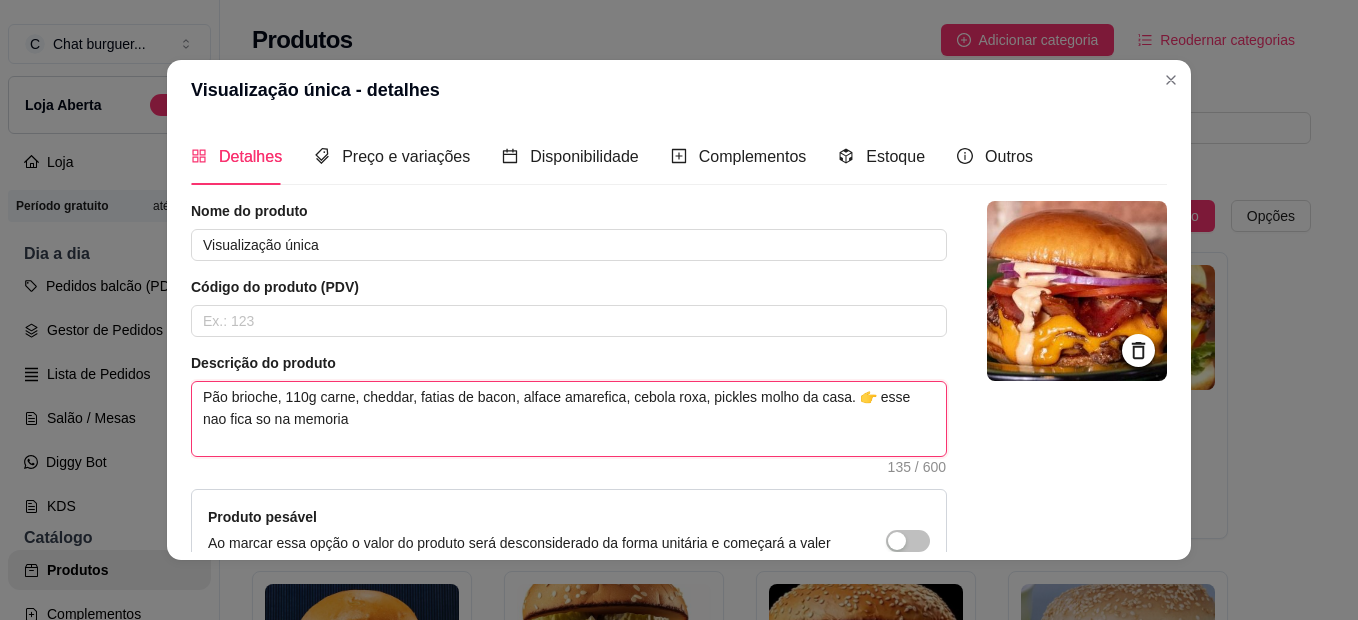type 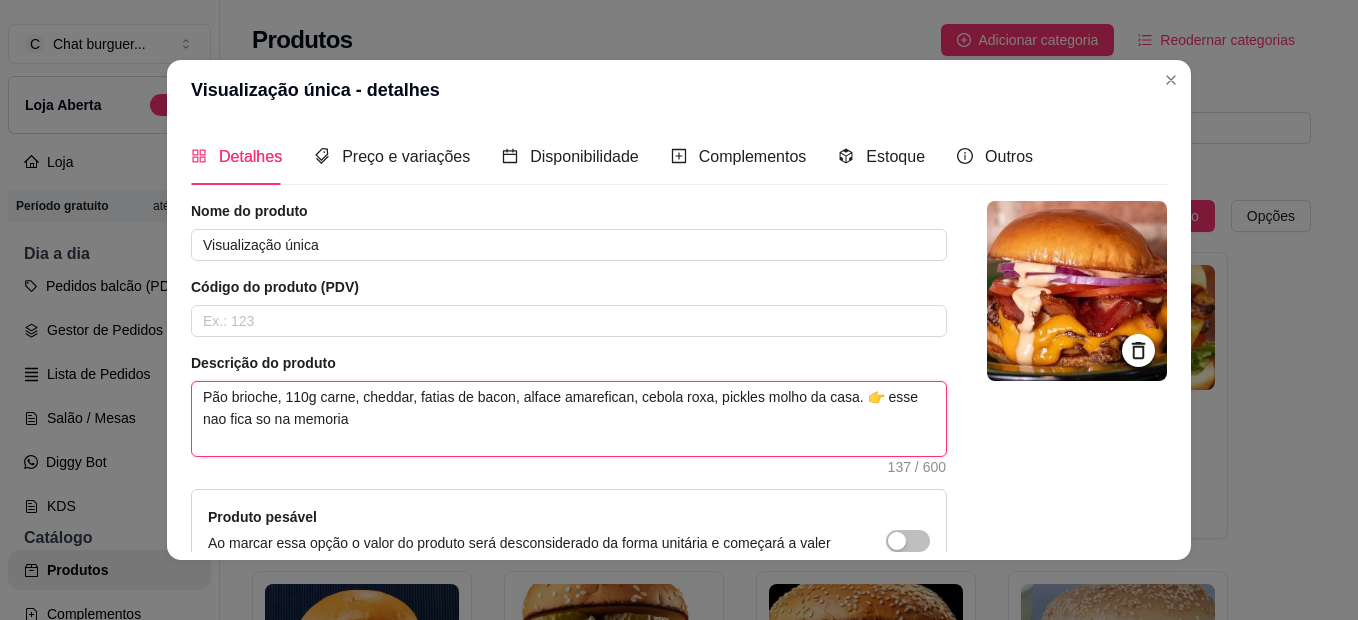 type 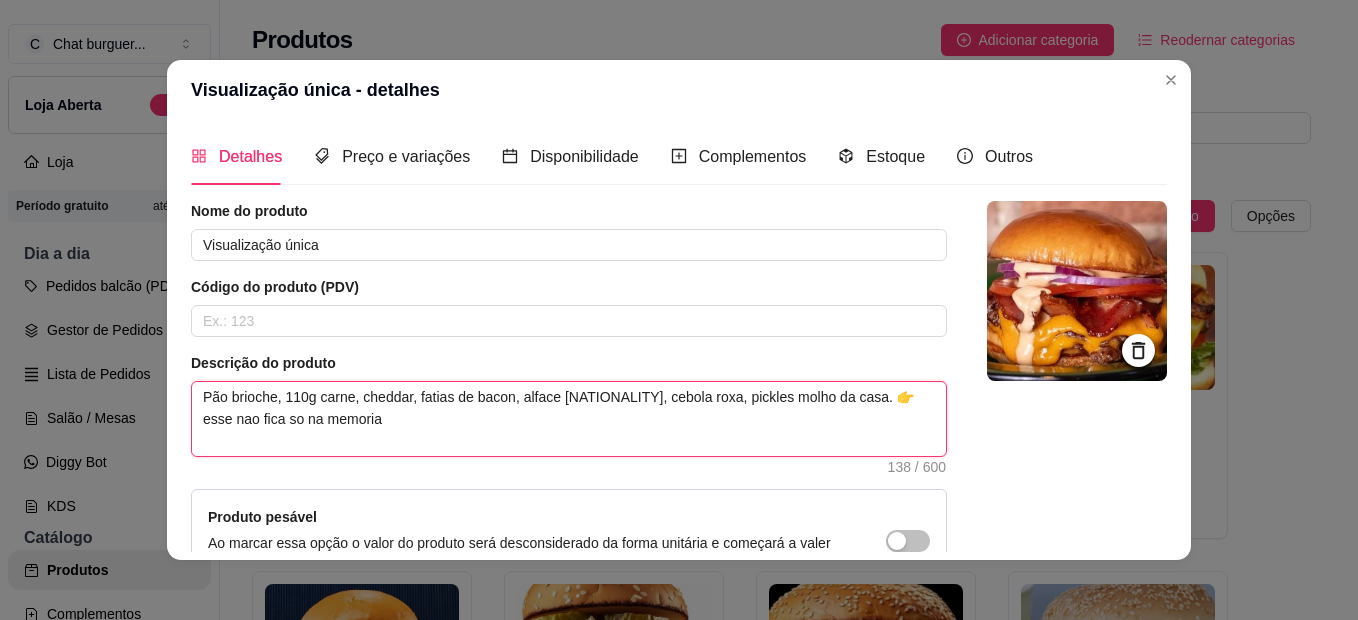 type 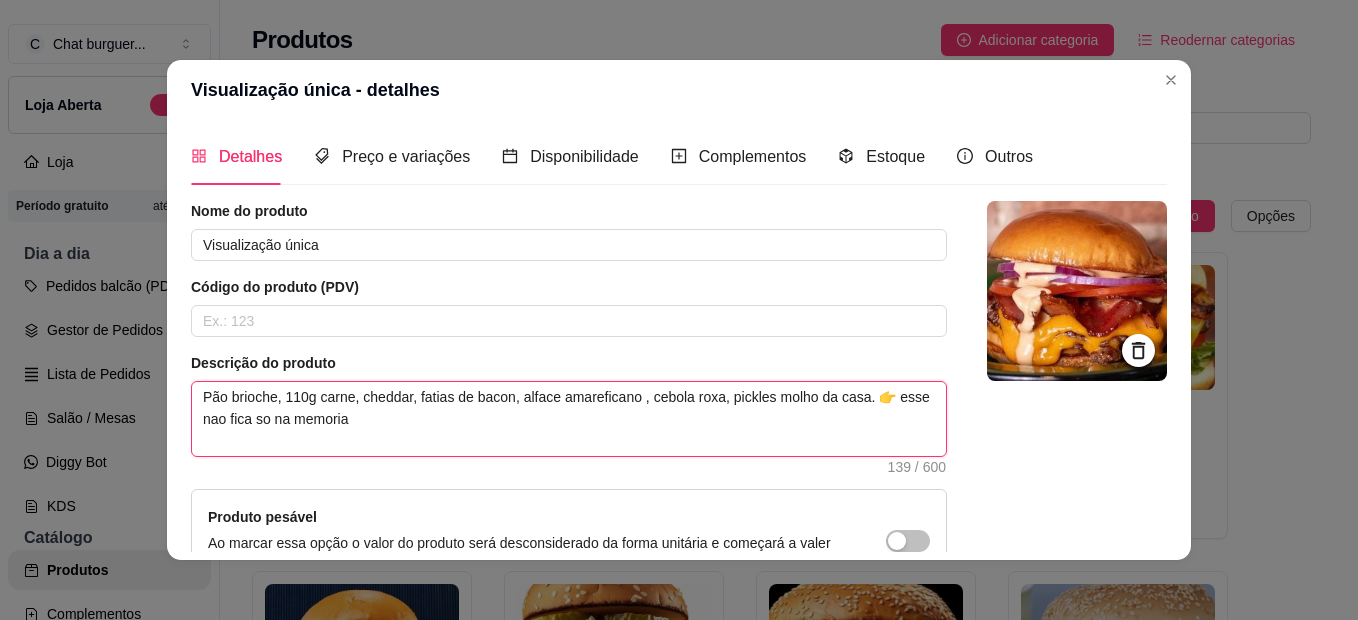 type 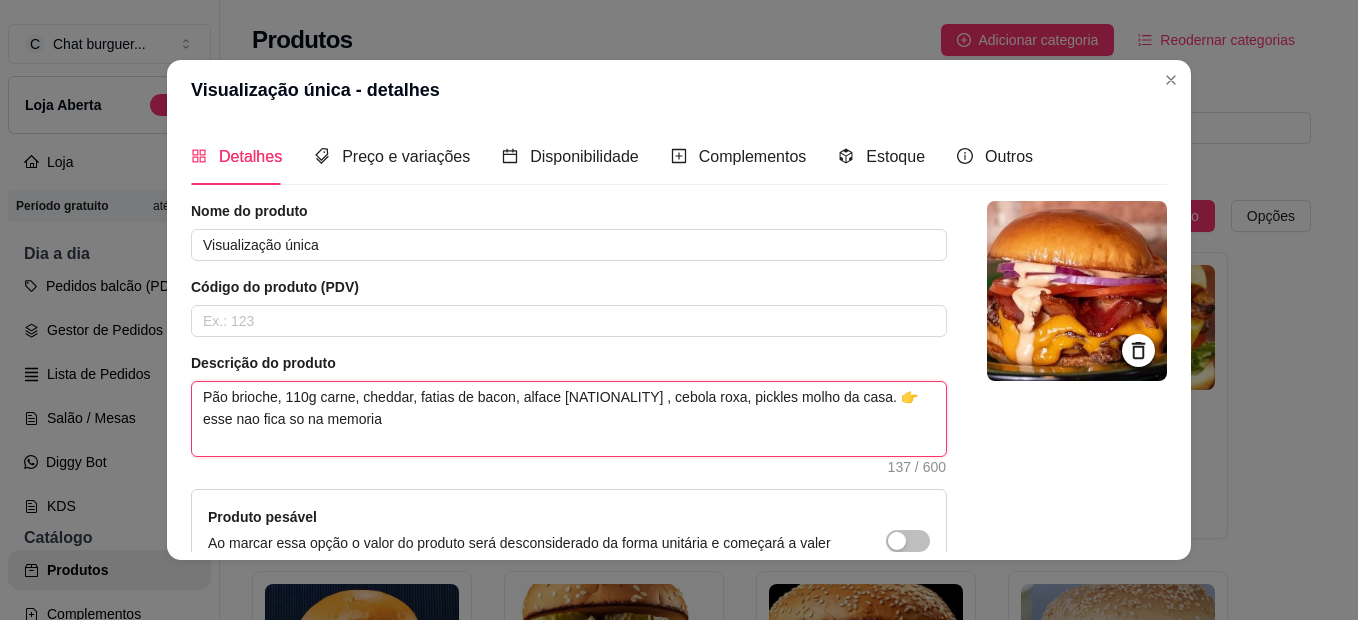 type on "Pão brioche, 110g carne, cheddar, fatias de bacon, alface [NATIONALITY] , cebola roxa, pickles molho da casa. 👉 esse nao fica so na memoria" 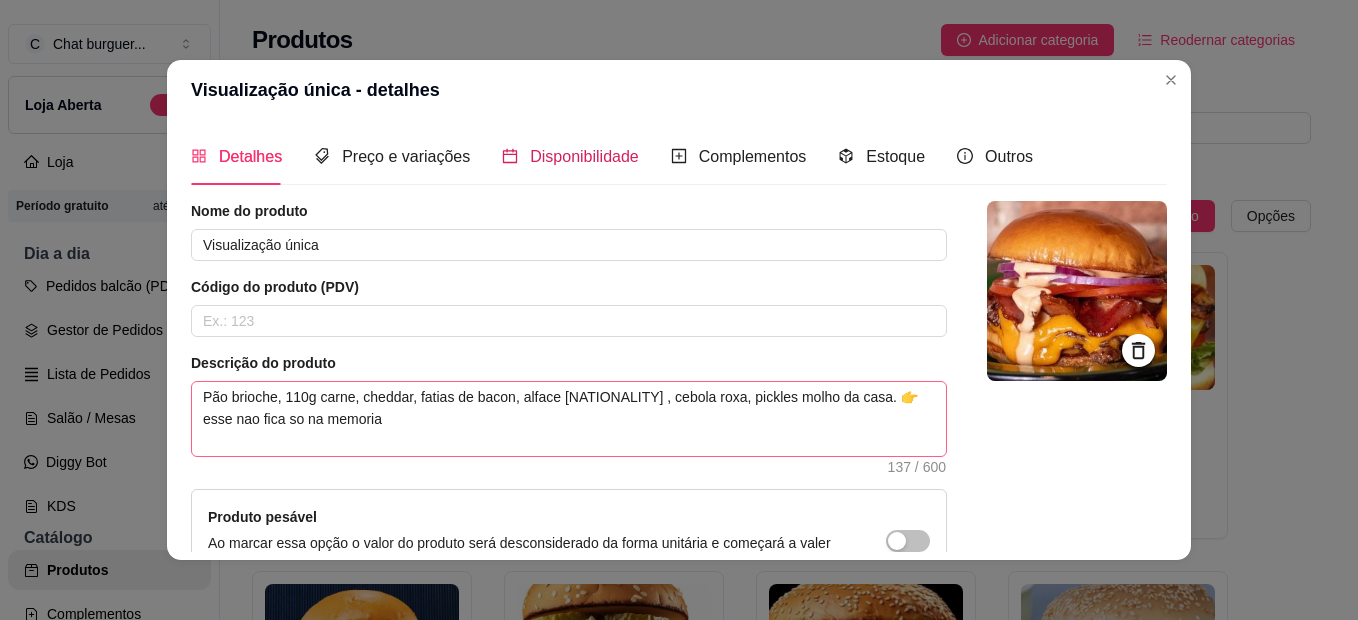 click on "Disponibilidade" at bounding box center [570, 156] 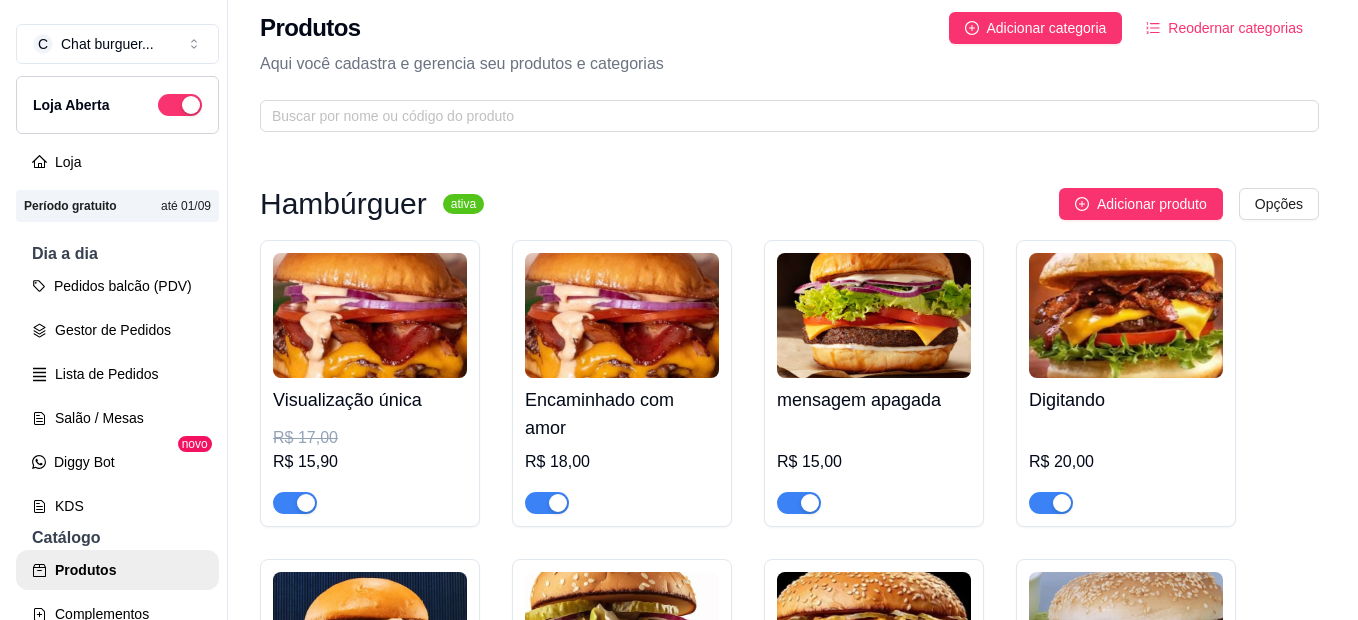 scroll, scrollTop: 0, scrollLeft: 0, axis: both 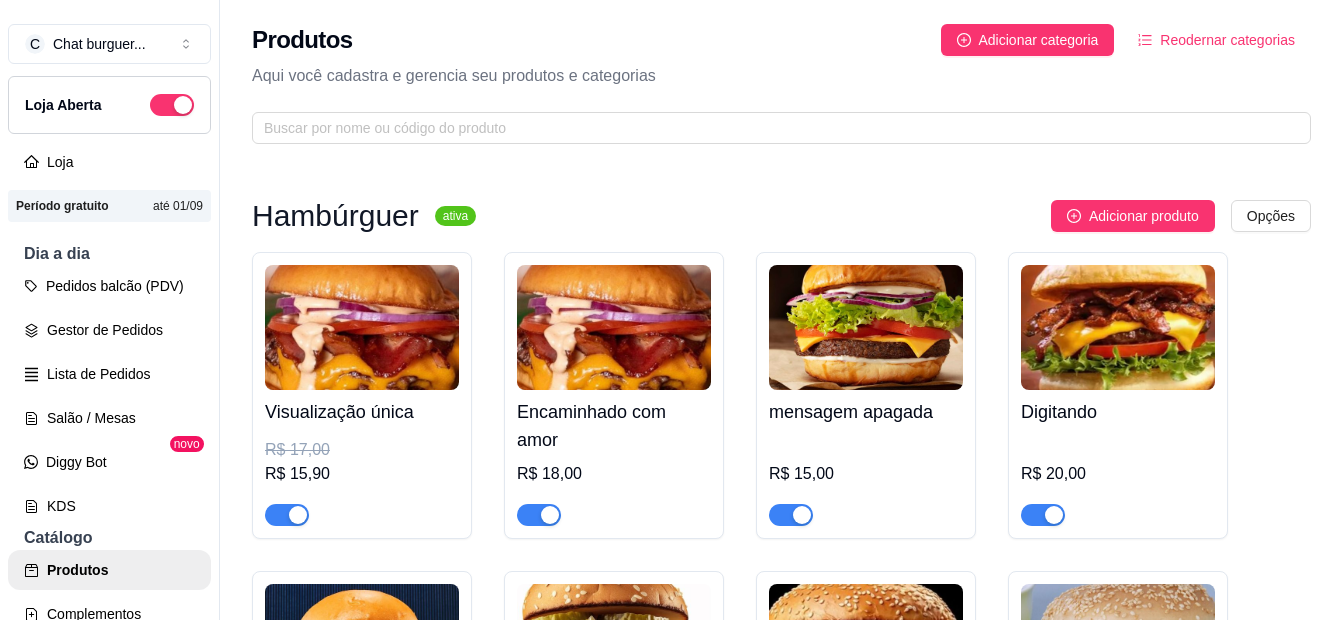 click at bounding box center (614, 327) 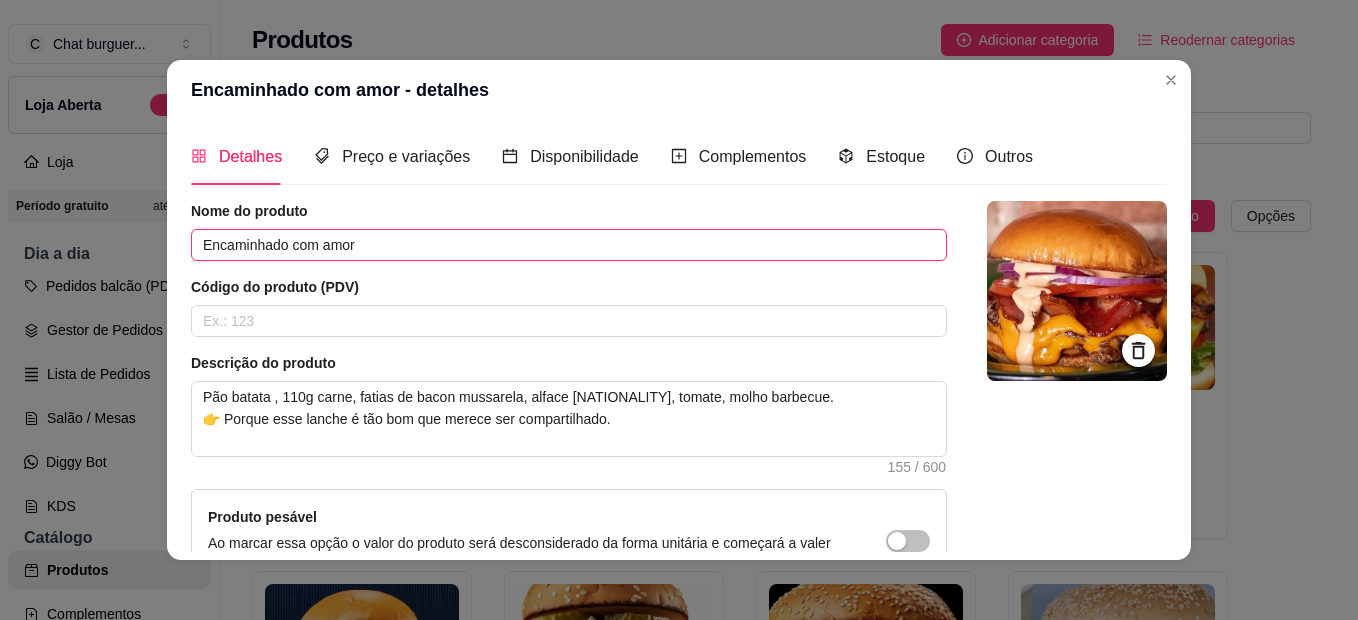 click on "Encaminhado com amor" at bounding box center [569, 245] 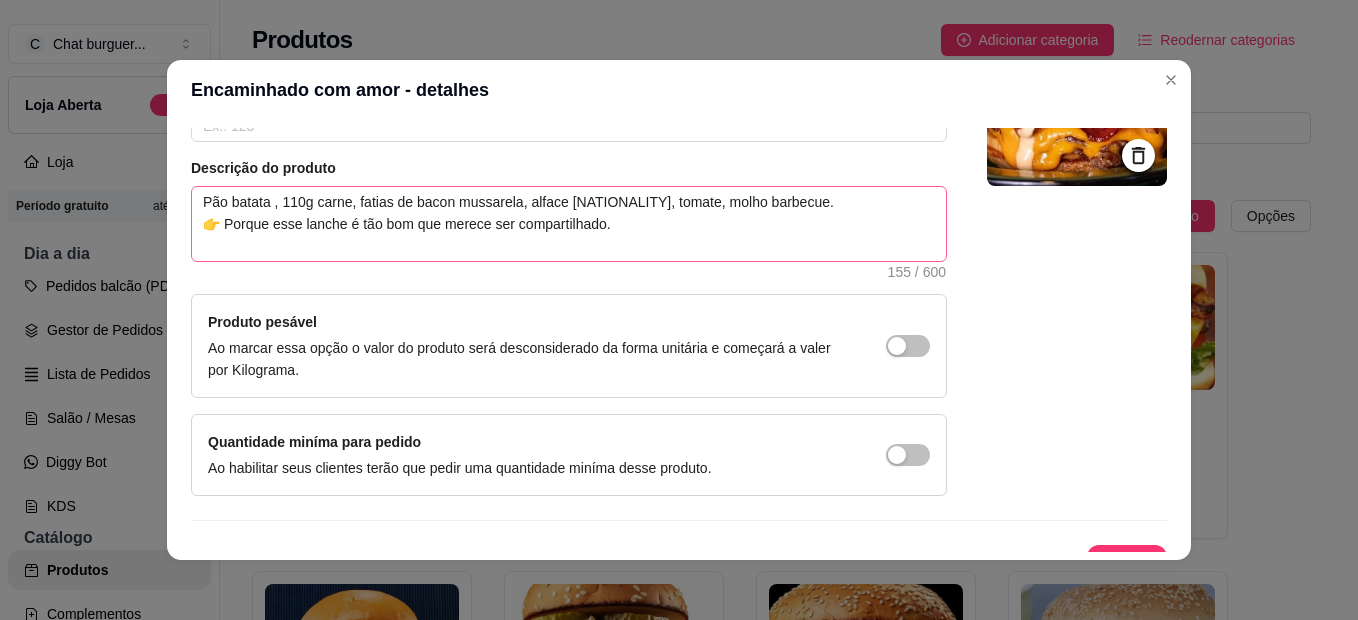 scroll, scrollTop: 200, scrollLeft: 0, axis: vertical 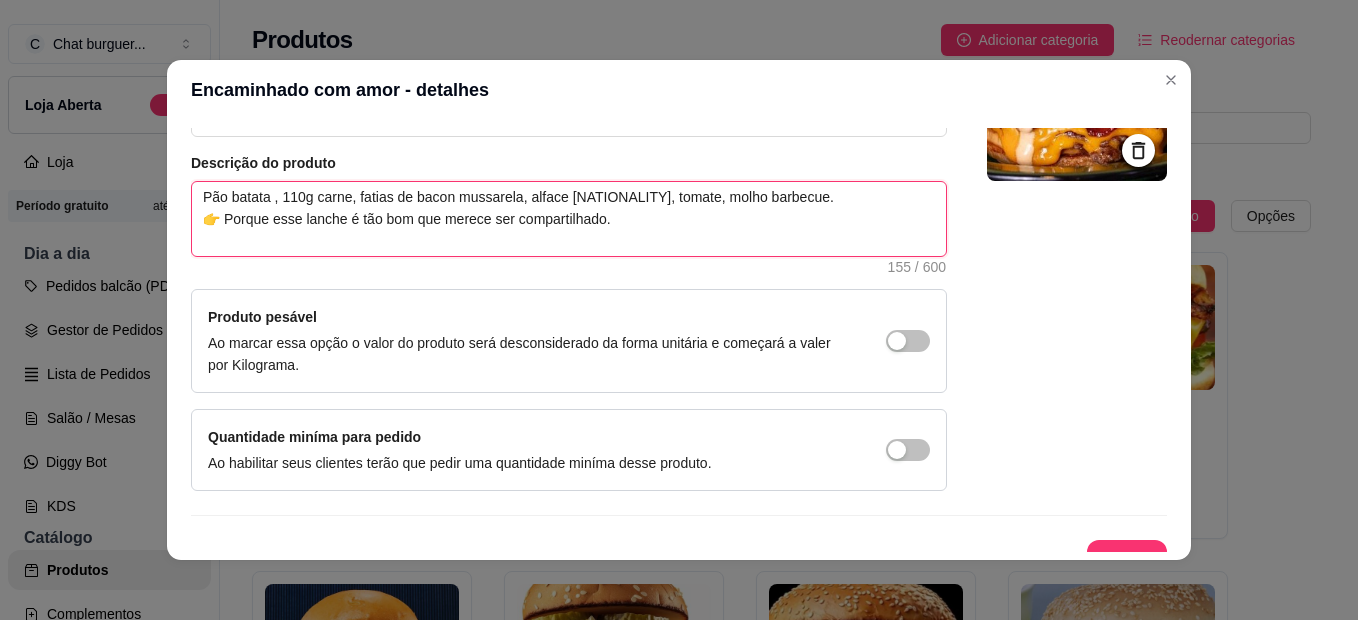 click on "Pão batata , 110g carne, fatias de bacon mussarela, alface [NATIONALITY], tomate, molho barbecue.
👉 Porque esse lanche é tão bom que merece ser compartilhado." at bounding box center (569, 219) 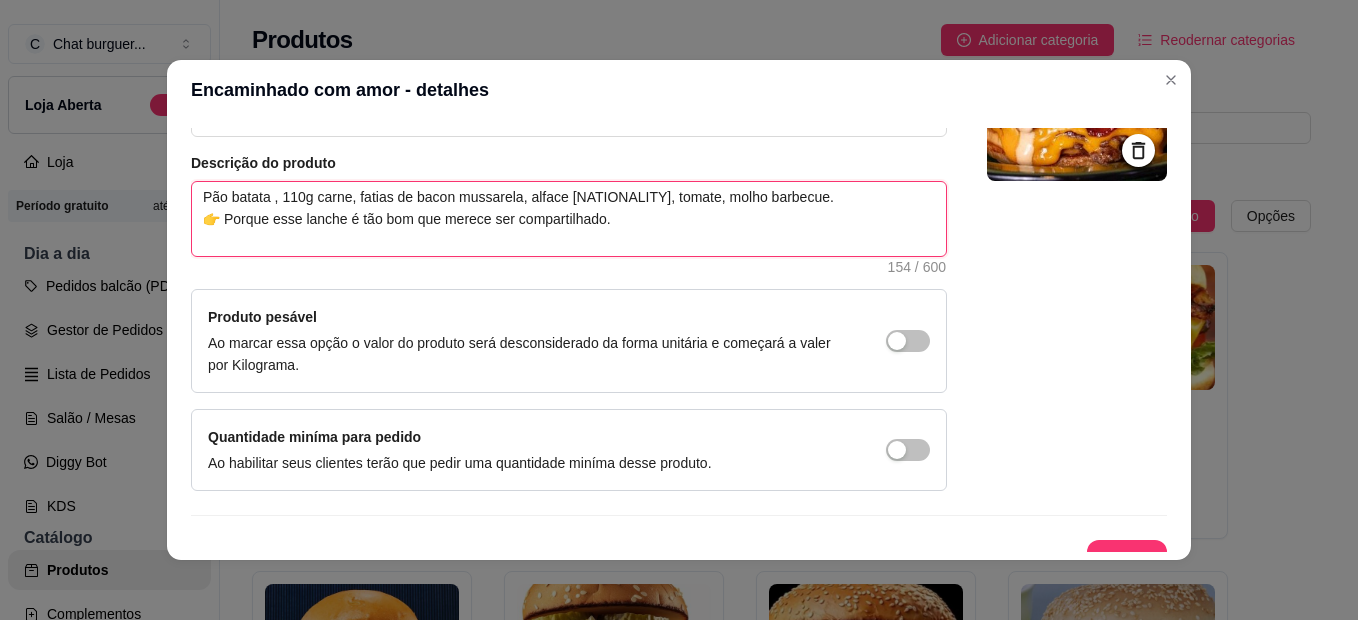 type 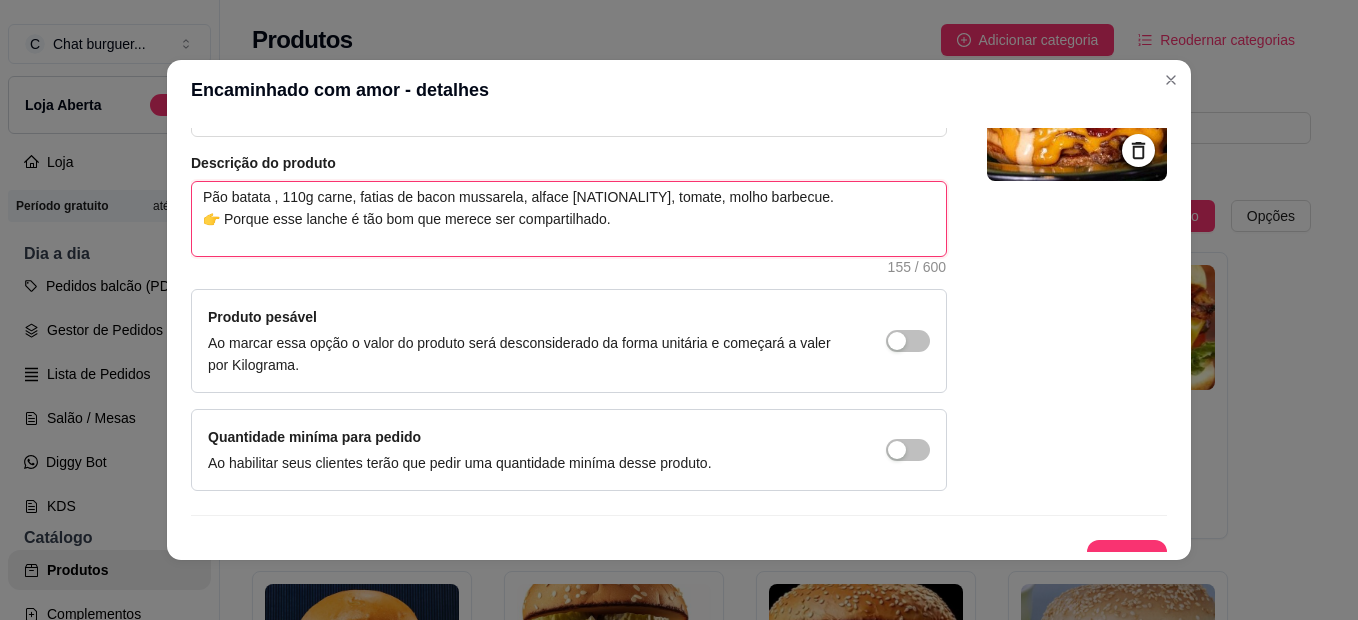 drag, startPoint x: 746, startPoint y: 198, endPoint x: 676, endPoint y: 231, distance: 77.388626 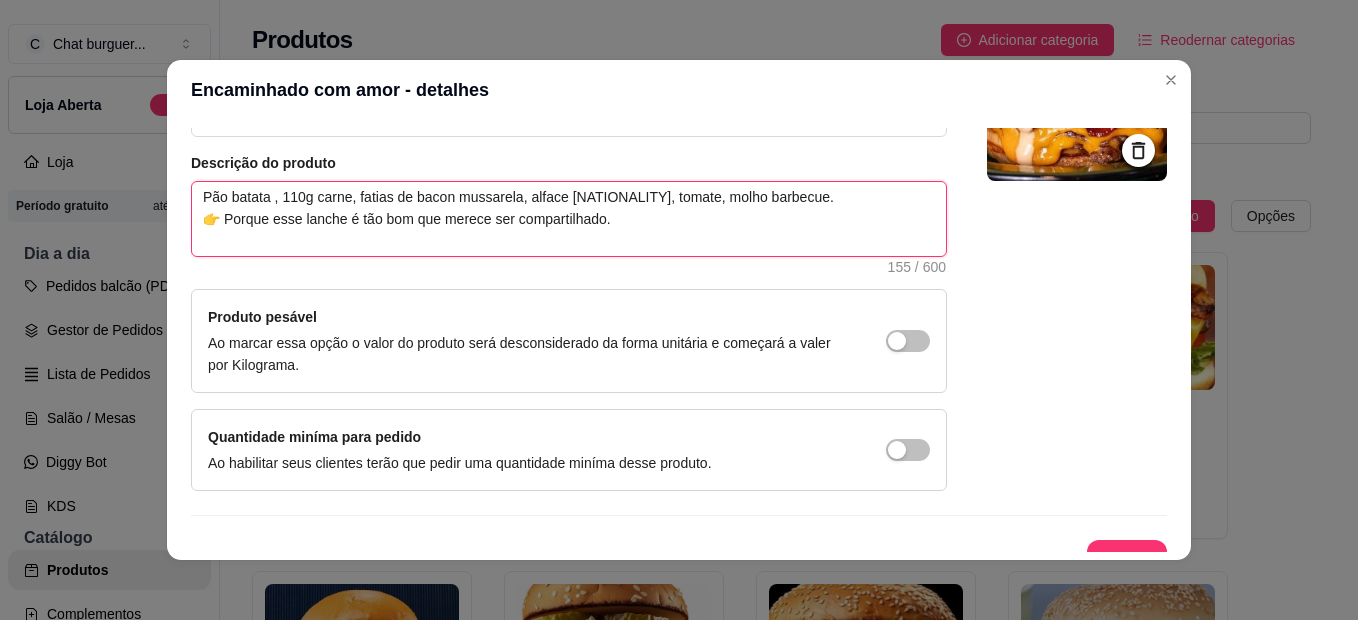 type on "Pão batata , 110g carne, fatias de bacon mussarela, alface [NATIONALITY], tomate, molho barbecue.
👉 Porque esse lanche é tão bom que merece ser compartilhado." 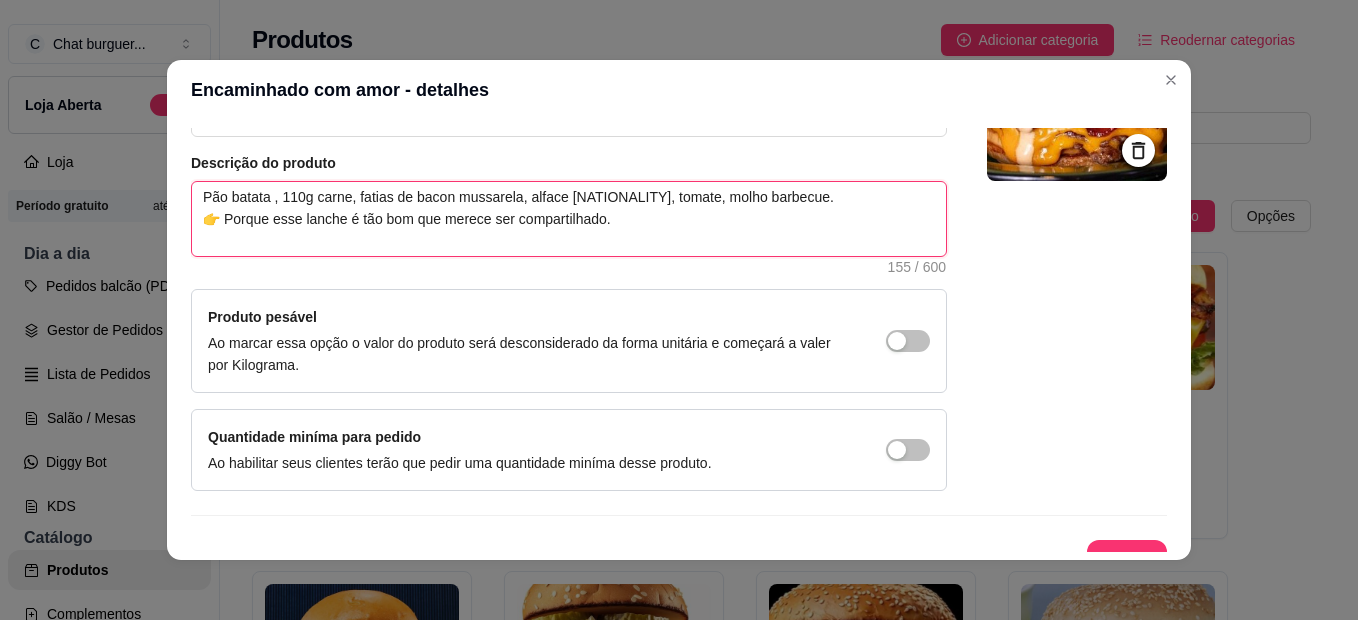 drag, startPoint x: 481, startPoint y: 195, endPoint x: 399, endPoint y: 239, distance: 93.05912 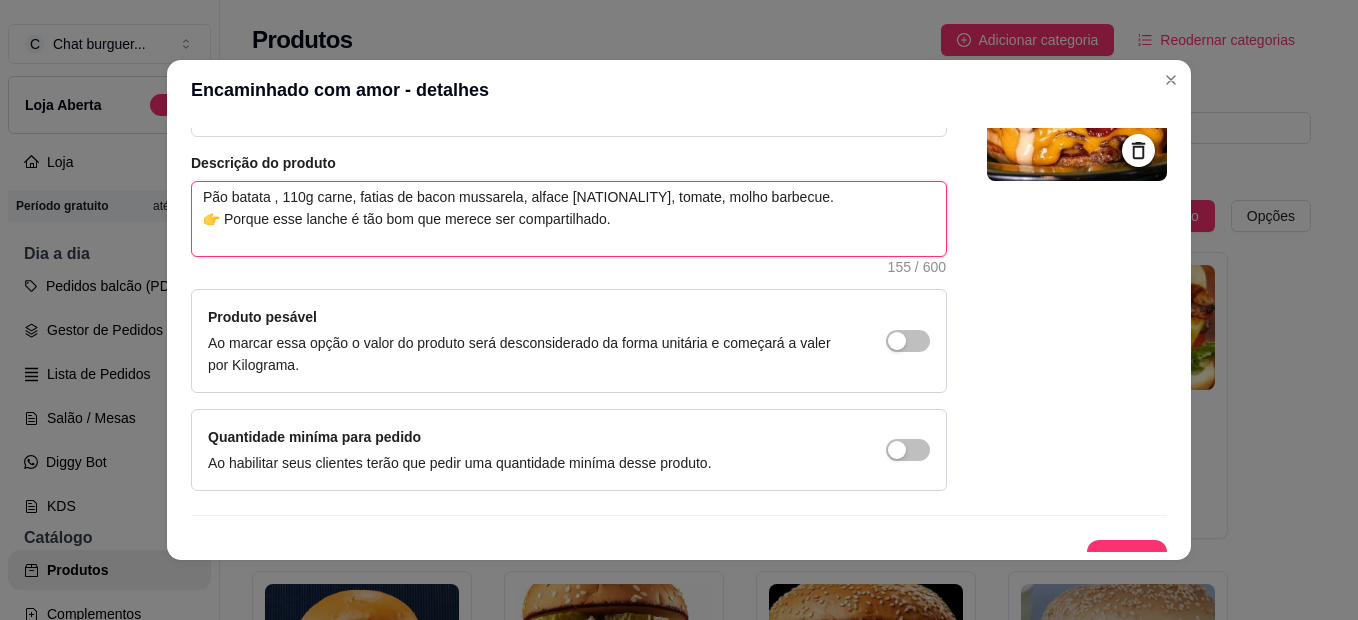 drag, startPoint x: 261, startPoint y: 195, endPoint x: 224, endPoint y: 196, distance: 37.01351 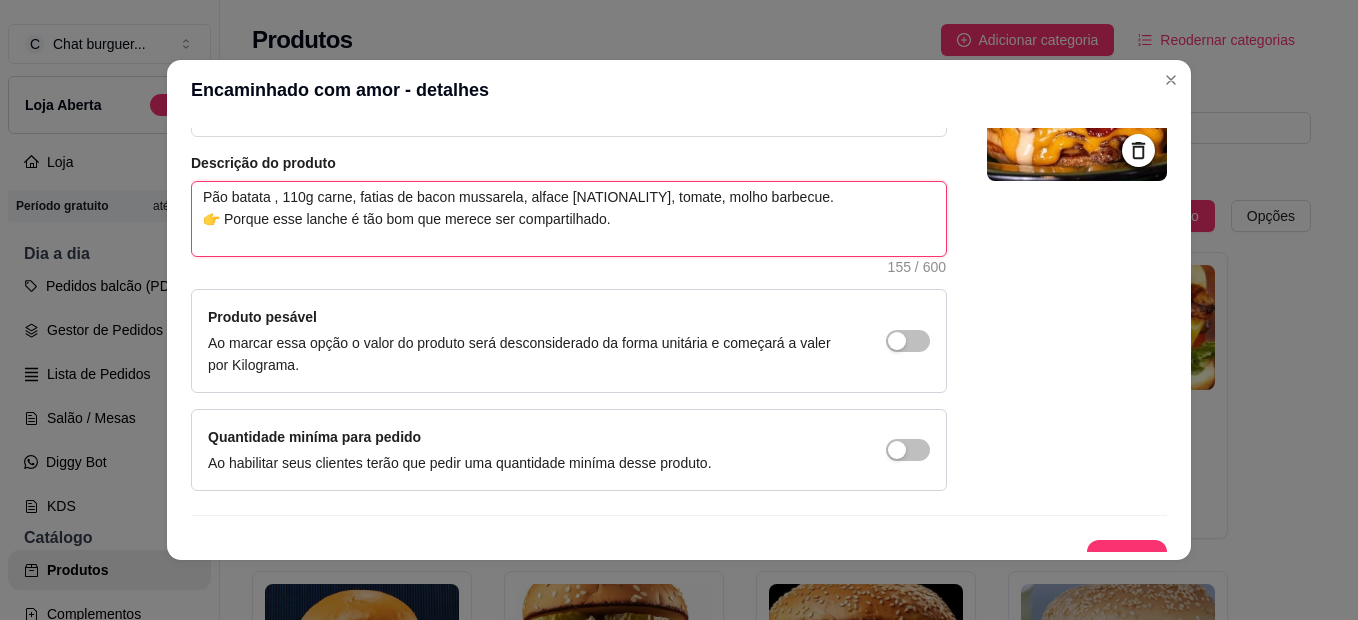 click on "Pão batata , 110g carne, fatias de bacon mussarela, alface [NATIONALITY], tomate, molho barbecue.
👉 Porque esse lanche é tão bom que merece ser compartilhado." at bounding box center [569, 219] 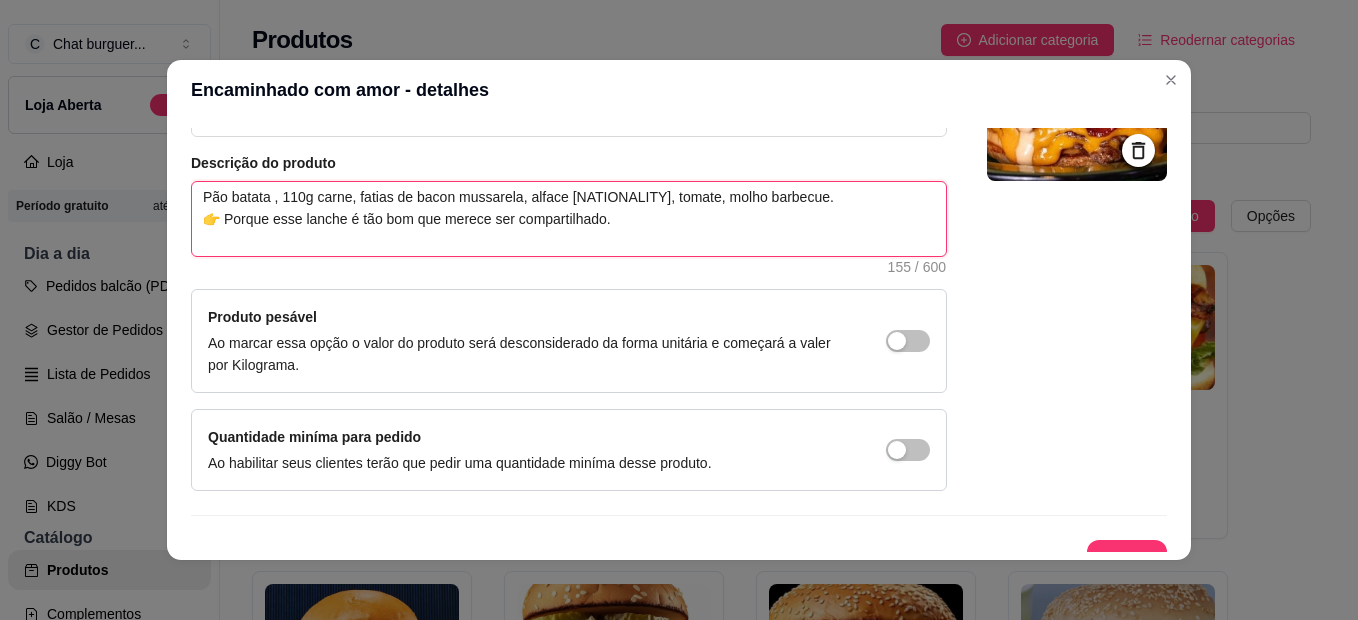 type 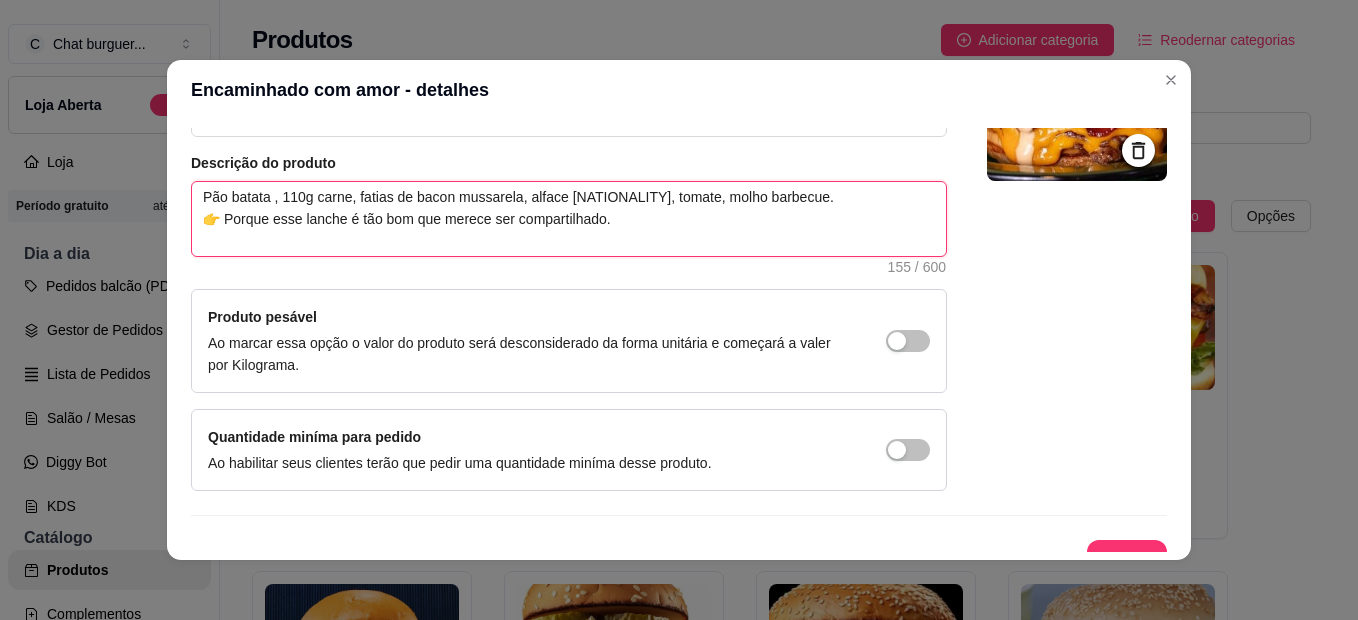 type on "Pão b , 110g carne, fatias de bacon mussarela, alface [NATIONALITY], tomate, molho barbecue.
👉 Porque esse lanche é tão bom que merece ser compartilhado." 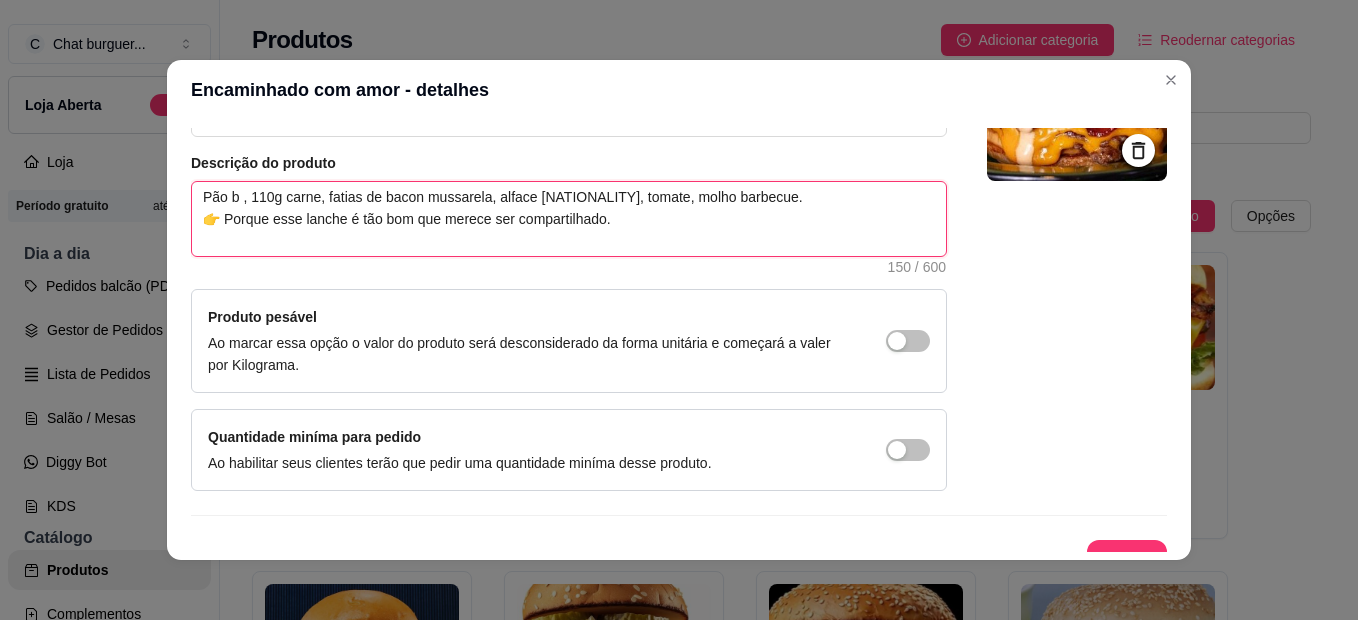type 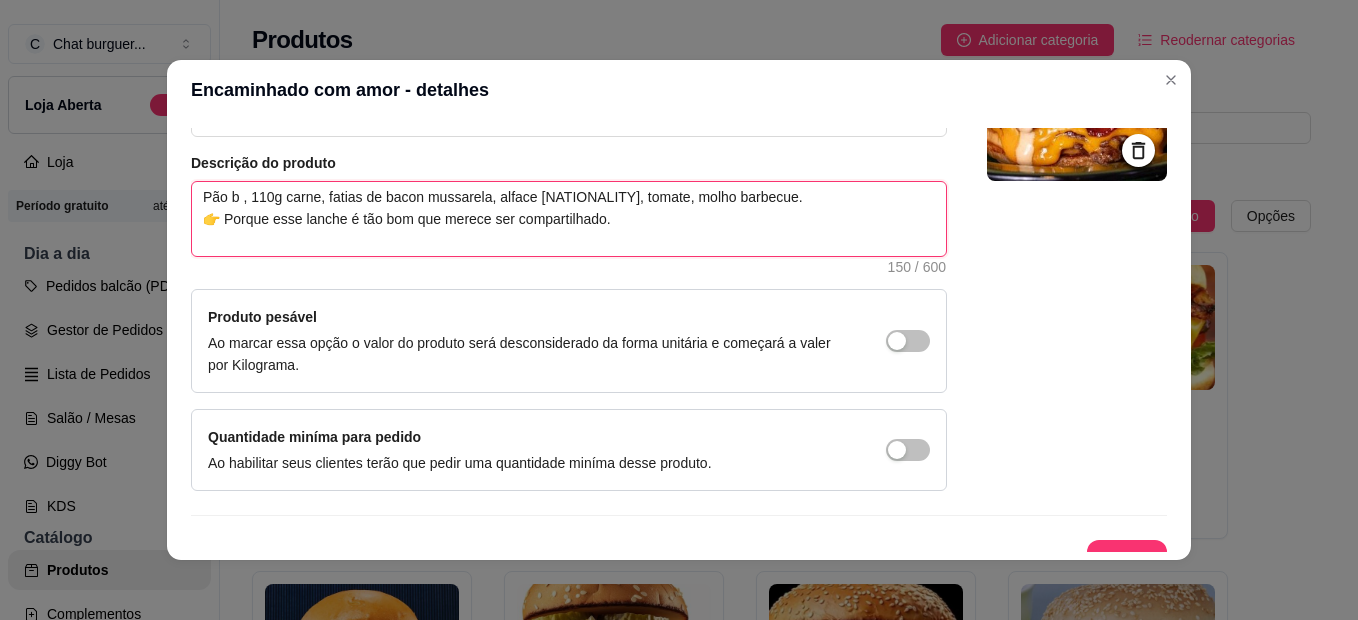 type on "Pão br , 110g carne, fatias de bacon mussarela, alface [NATIONALITY], tomate, molho barbecue.
👉 Porque esse lanche é tão bom que merece ser compartilhado." 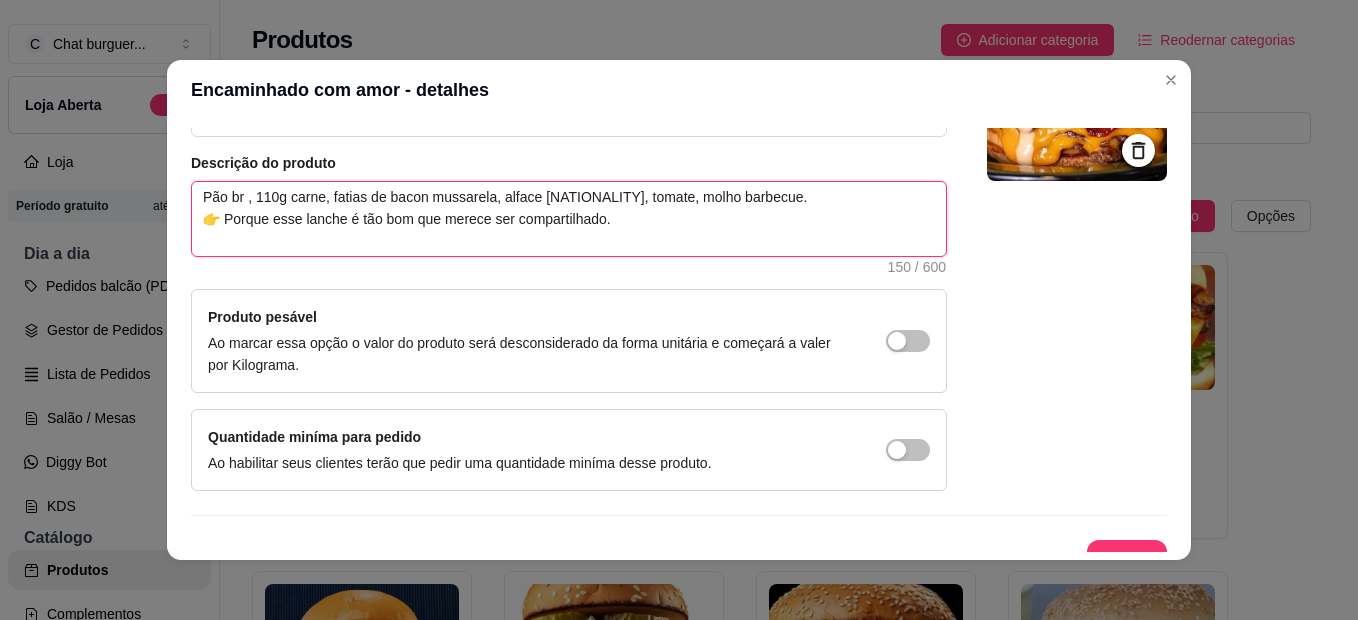 type 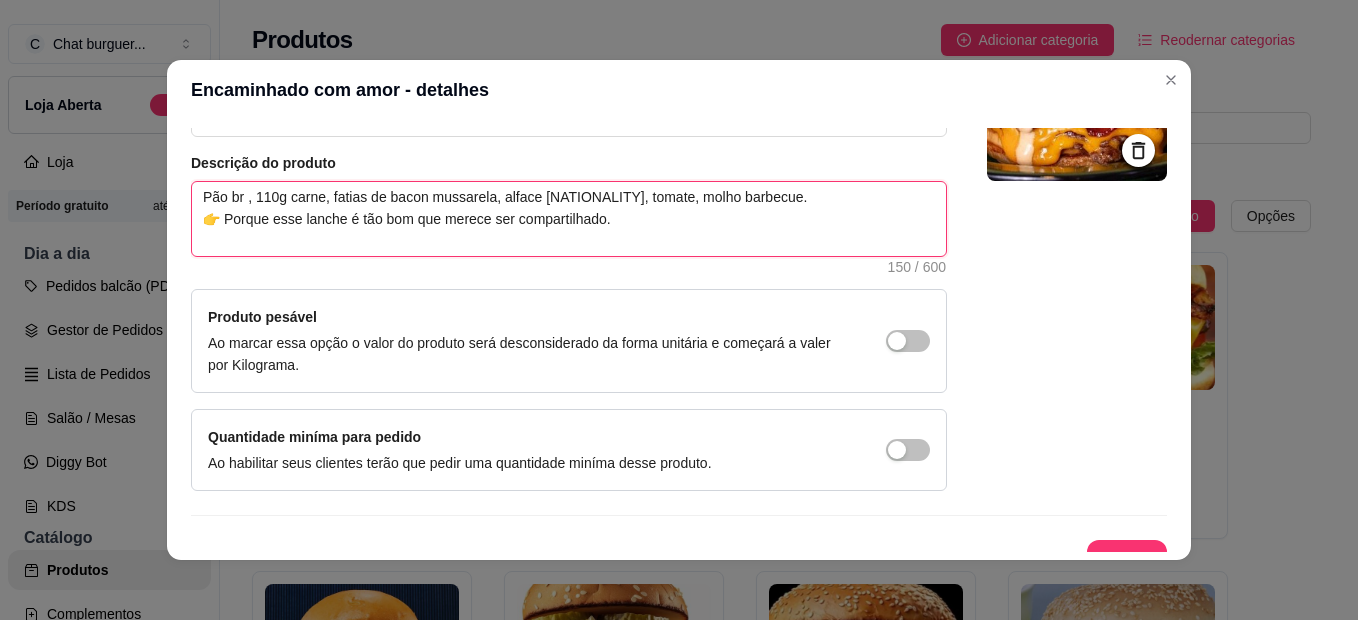 type on "Pão bri , 110g carne, fatias de bacon mussarela, alface [NATIONALITY], tomate, molho barbecue.
👉 Porque esse lanche é tão bom que merece ser compartilhado." 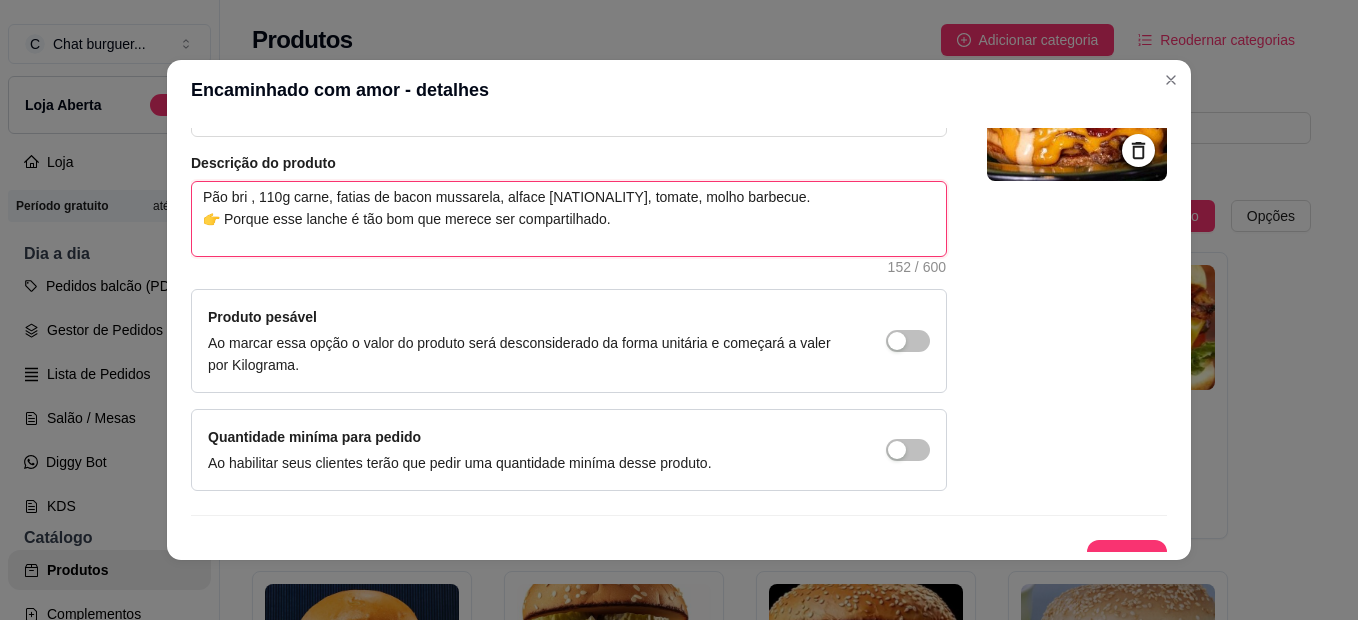 type 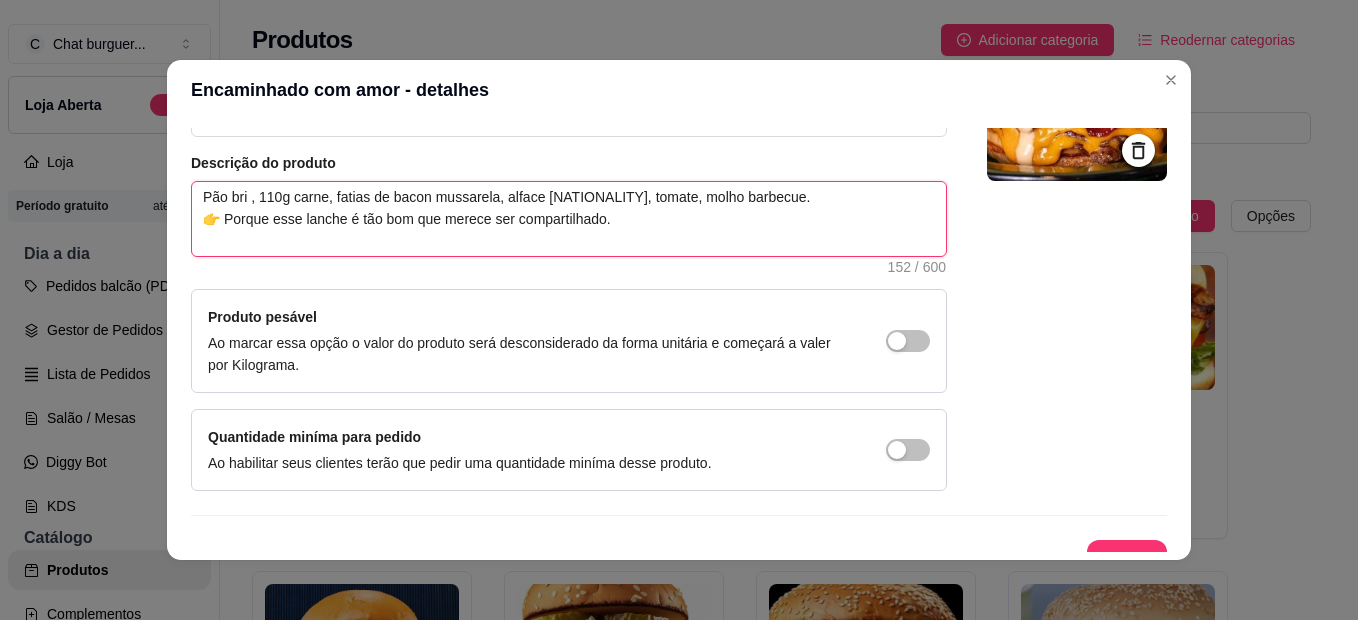 type on "Pão brio , 110g carne, fatias de bacon mussarela, alface [NATIONALITY], tomate, molho barbecue.
👉 Porque esse lanche é tão bom que merece ser compartilhado." 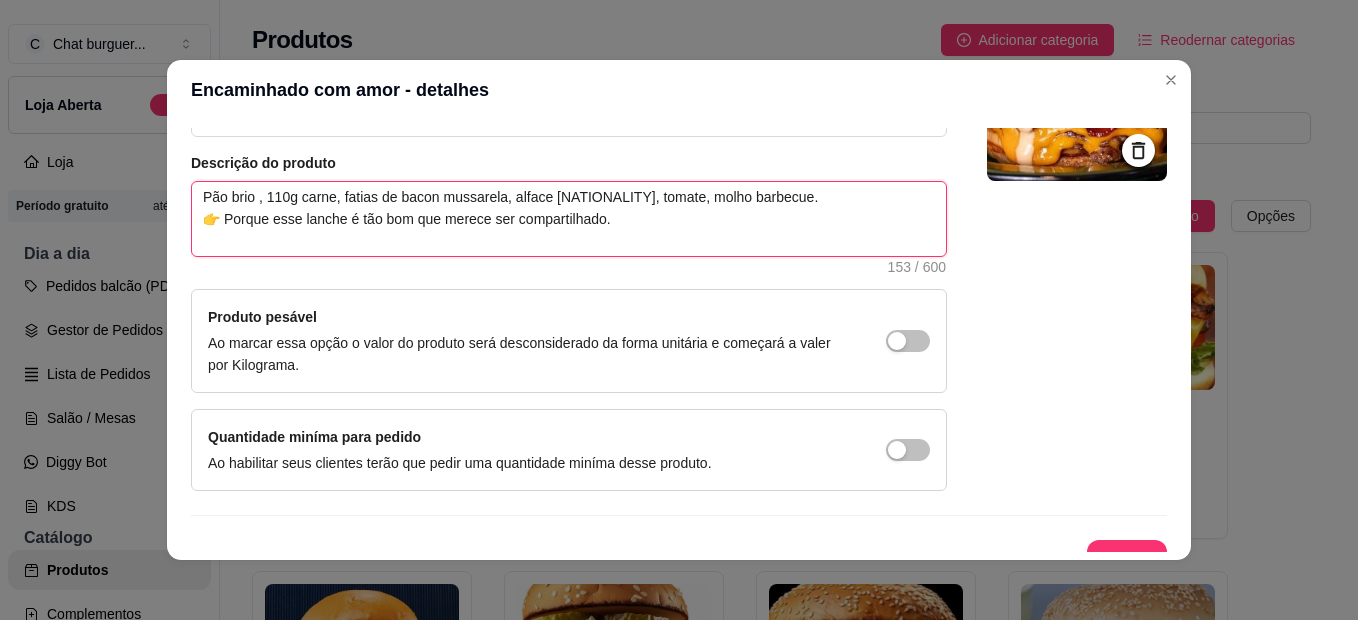type 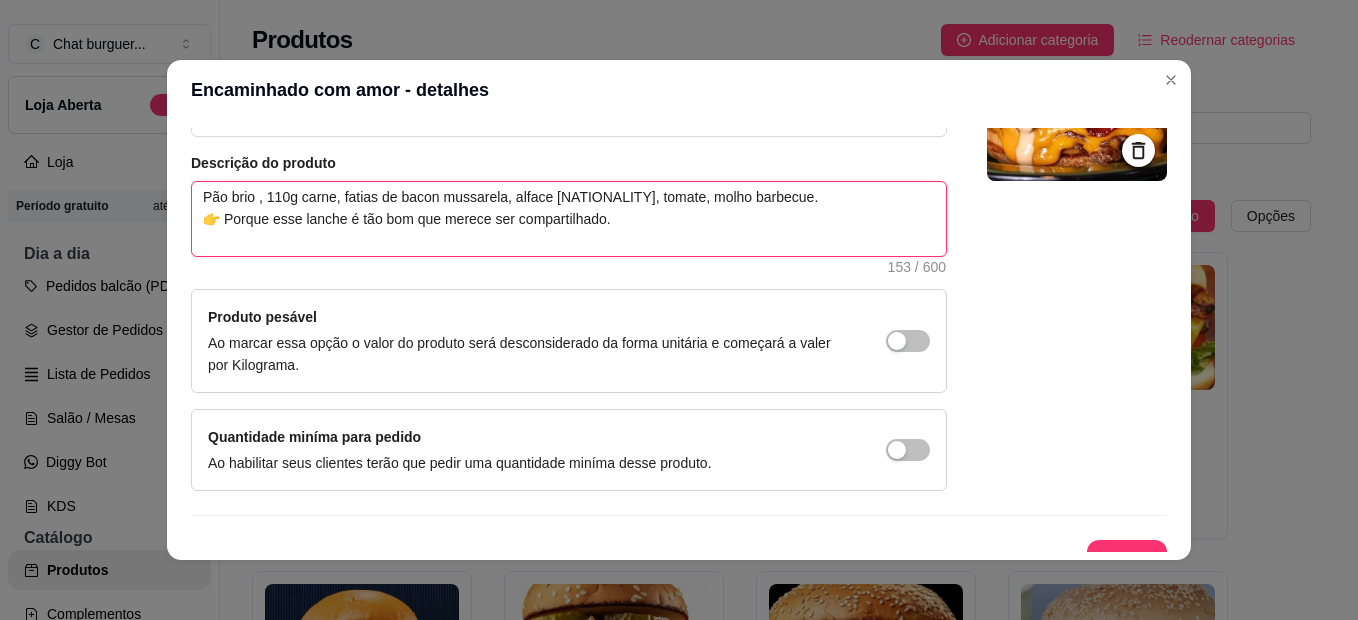 type on "Pão brioc , 110g carne, fatias de bacon mussarela, alface [NATIONALITY], tomate, molho barbecue.
👉 Porque esse lanche é tão bom que merece ser compartilhado." 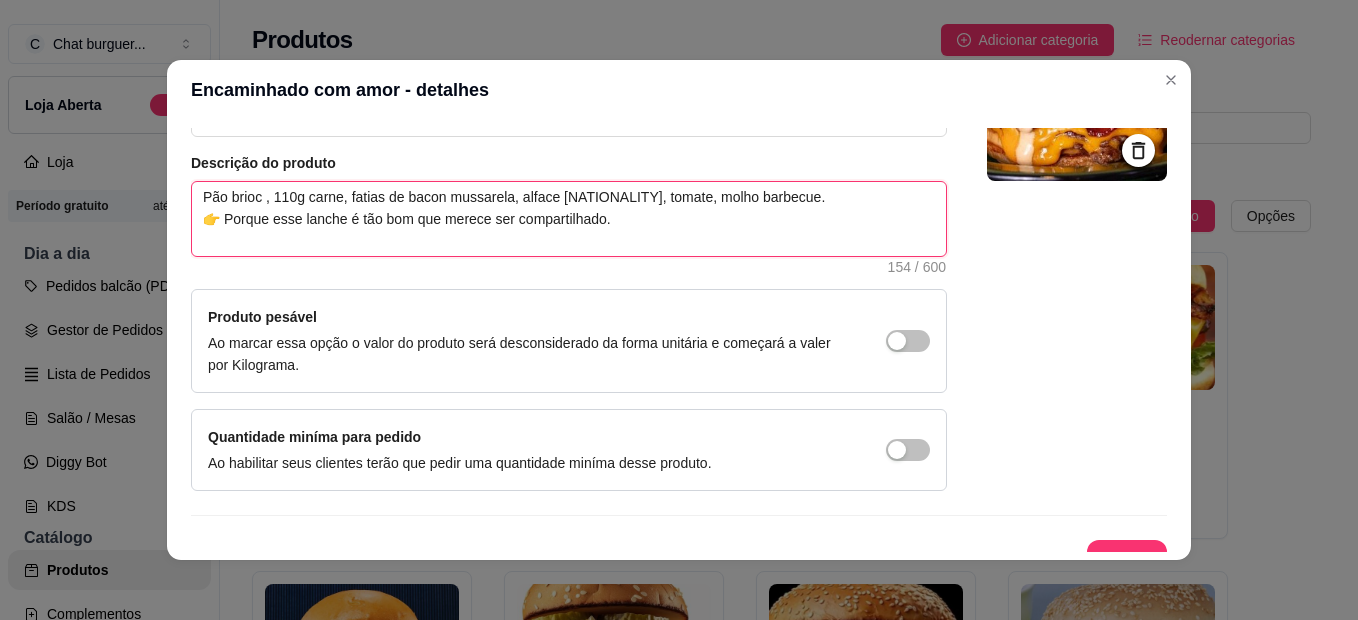 type 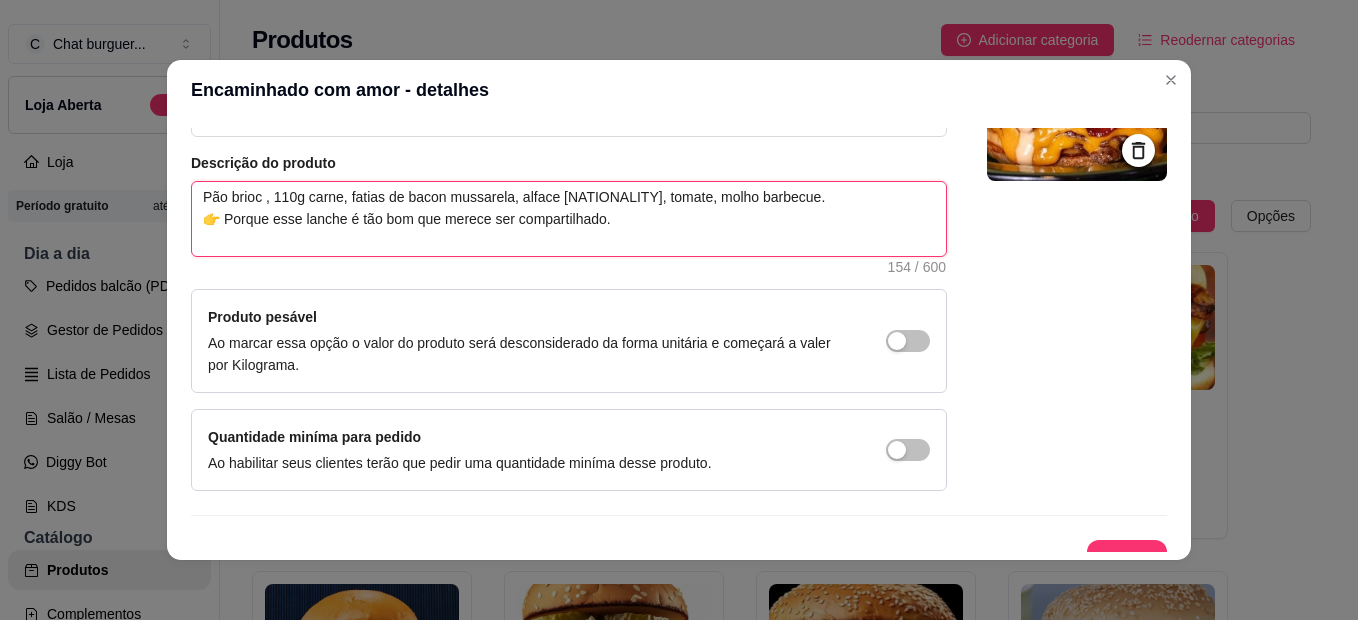 type on "Pão brioch , 110g carne, fatias de bacon mussarela, alface [NATIONALITY], tomate, molho barbecue.
👉 Porque esse lanche é tão bom que merece ser compartilhado." 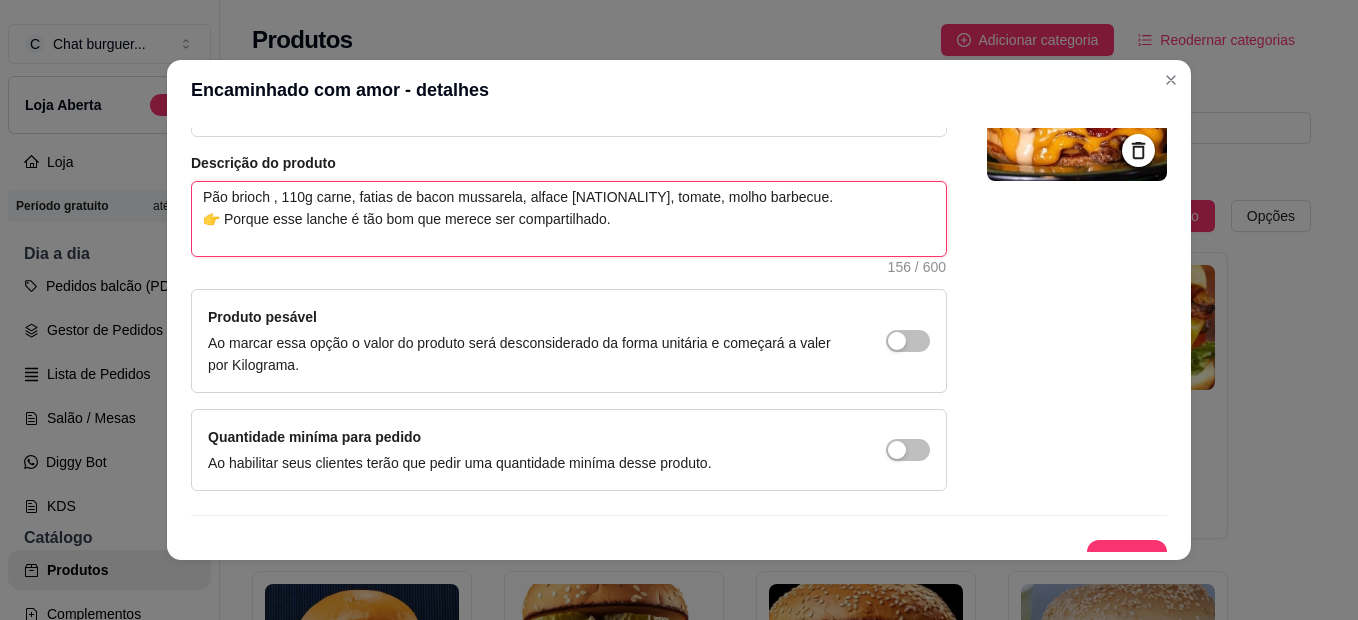 type 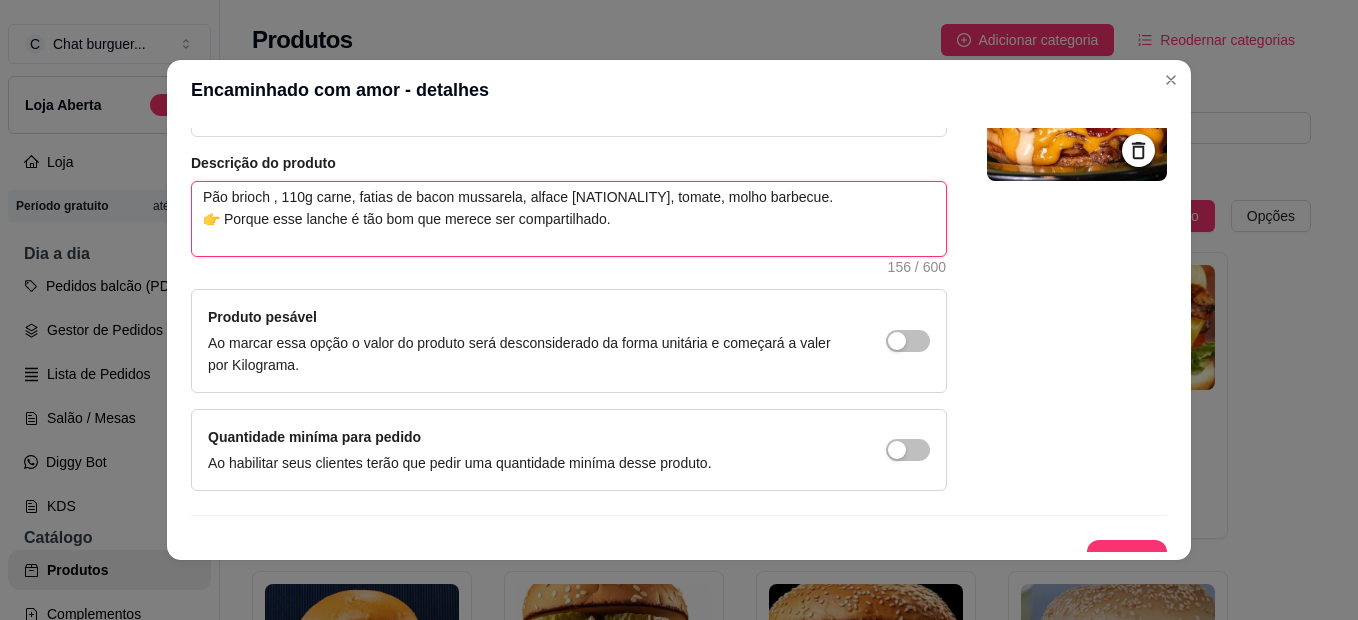 type on "Pão brioche , 110g carne, fatias de bacon mussarela, alface [NATIONALITY], tomate, molho barbecue.
👉 Porque esse lanche é tão bom que merece ser compartilhado." 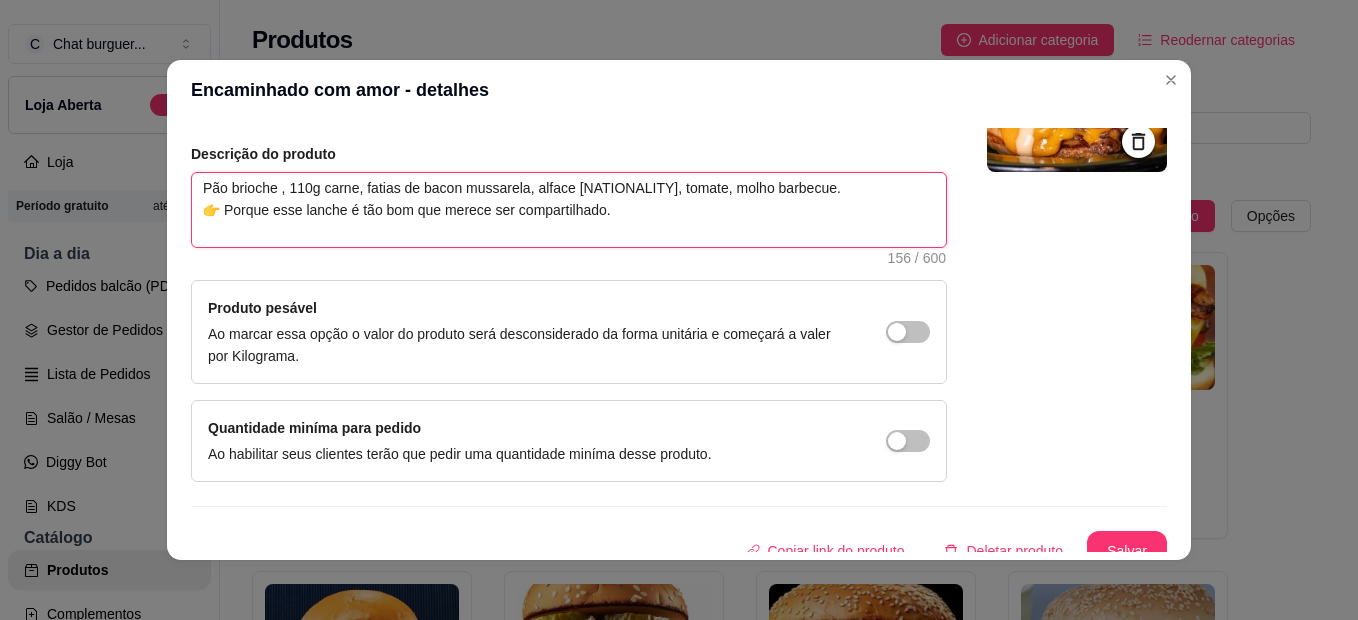 scroll, scrollTop: 228, scrollLeft: 0, axis: vertical 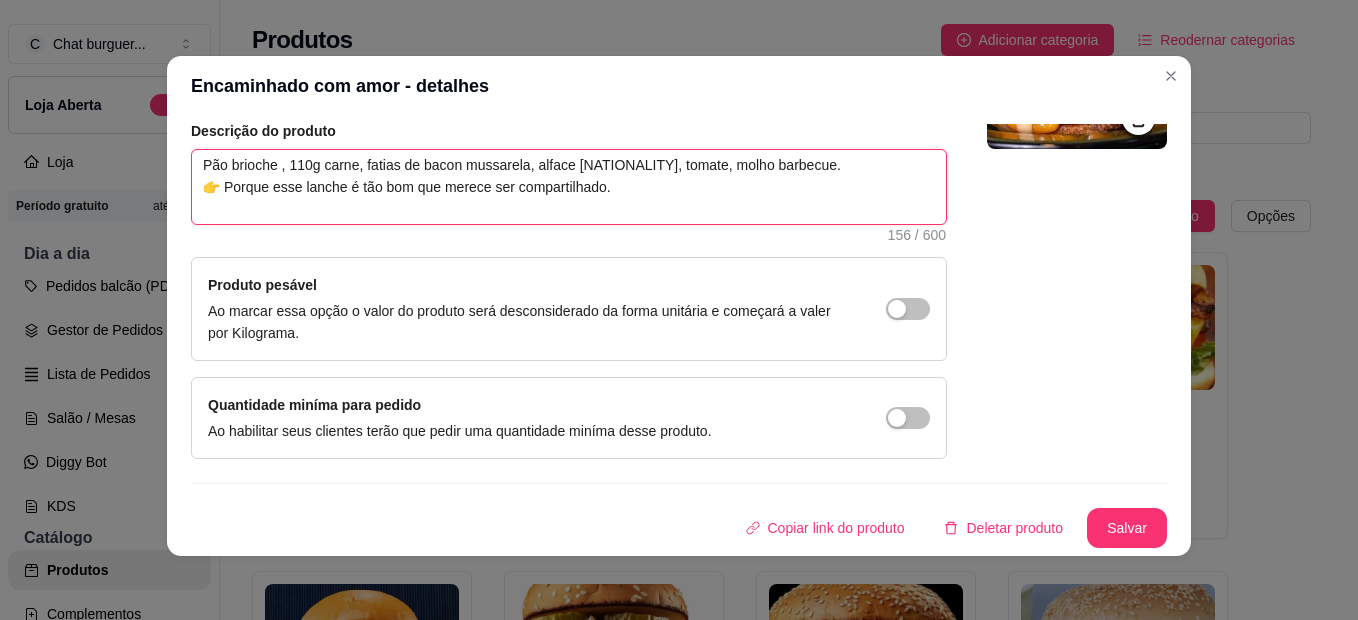 type 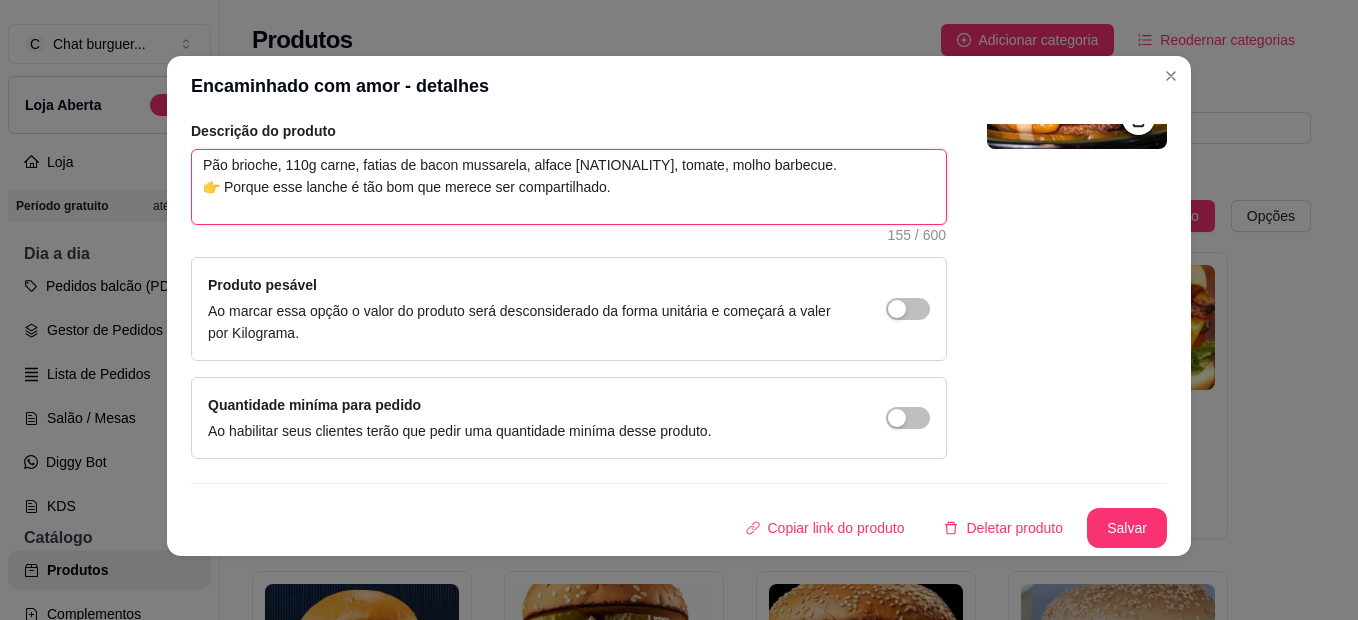 type on "Pão brioche, 110g carne, fatias de bacon mussarela, alface [NATIONALITY], tomate, molho barbecue.
👉 Porque esse lanche é tão bom que merece ser compartilhado." 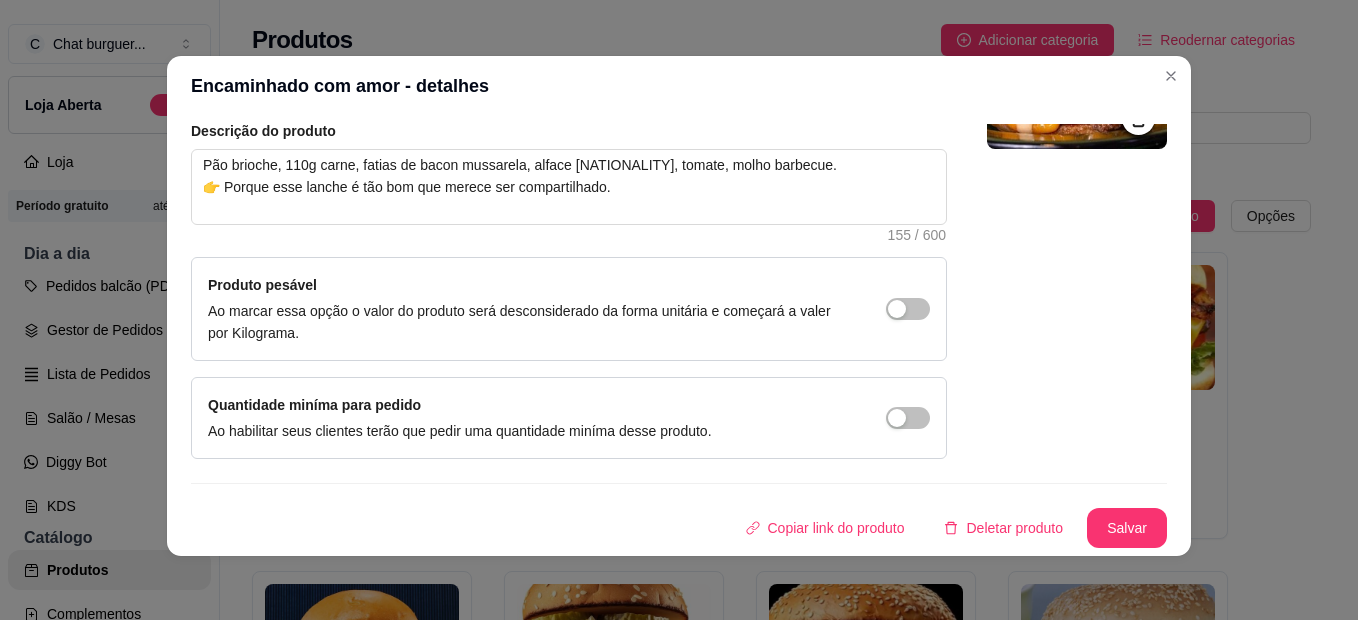 click on "Nome do produto Encaminhado com amor Código do produto (PDV) Descrição do produto Pão brioche, 110g carne, fatias de bacon mussarela, alface [NATIONALITY], tomate, molho barbecue.
👉 Porque esse lanche é tão bom que merece ser compartilhado. 155 / 600 Produto pesável Ao marcar essa opção o valor do produto será desconsiderado da forma unitária e começará a valer por Kilograma. Quantidade miníma para pedido Ao habilitar seus clientes terão que pedir uma quantidade miníma desse produto." at bounding box center [569, 214] 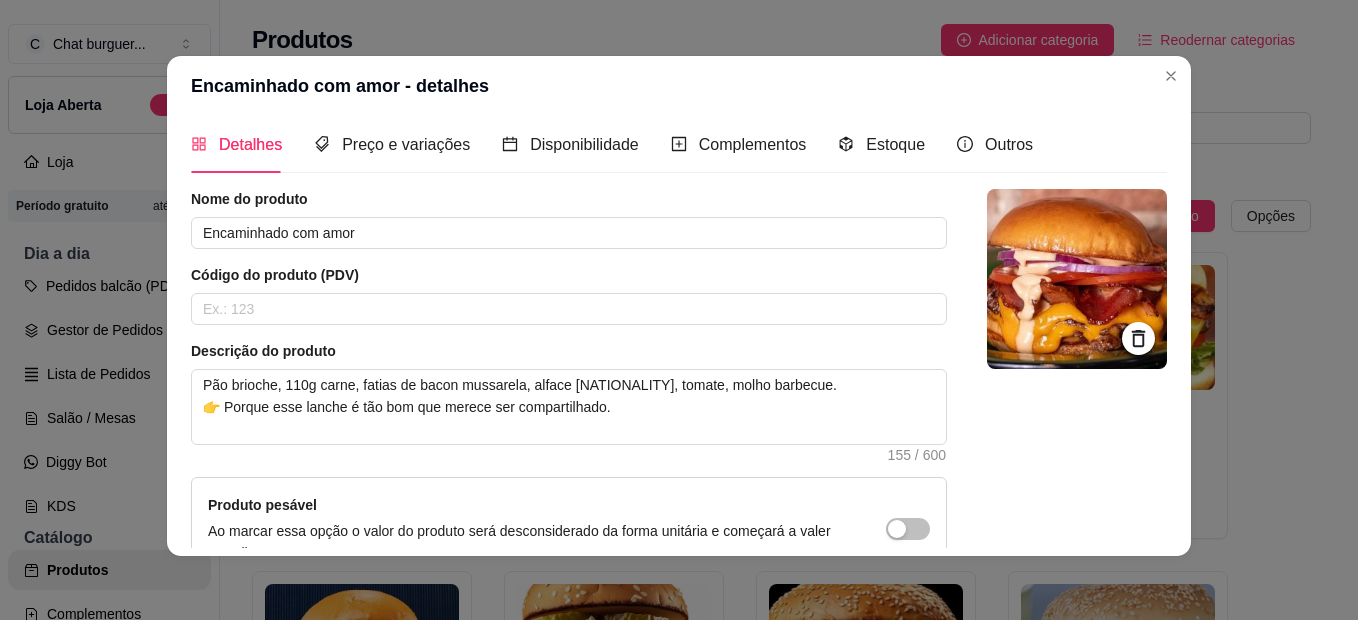 scroll, scrollTop: 0, scrollLeft: 0, axis: both 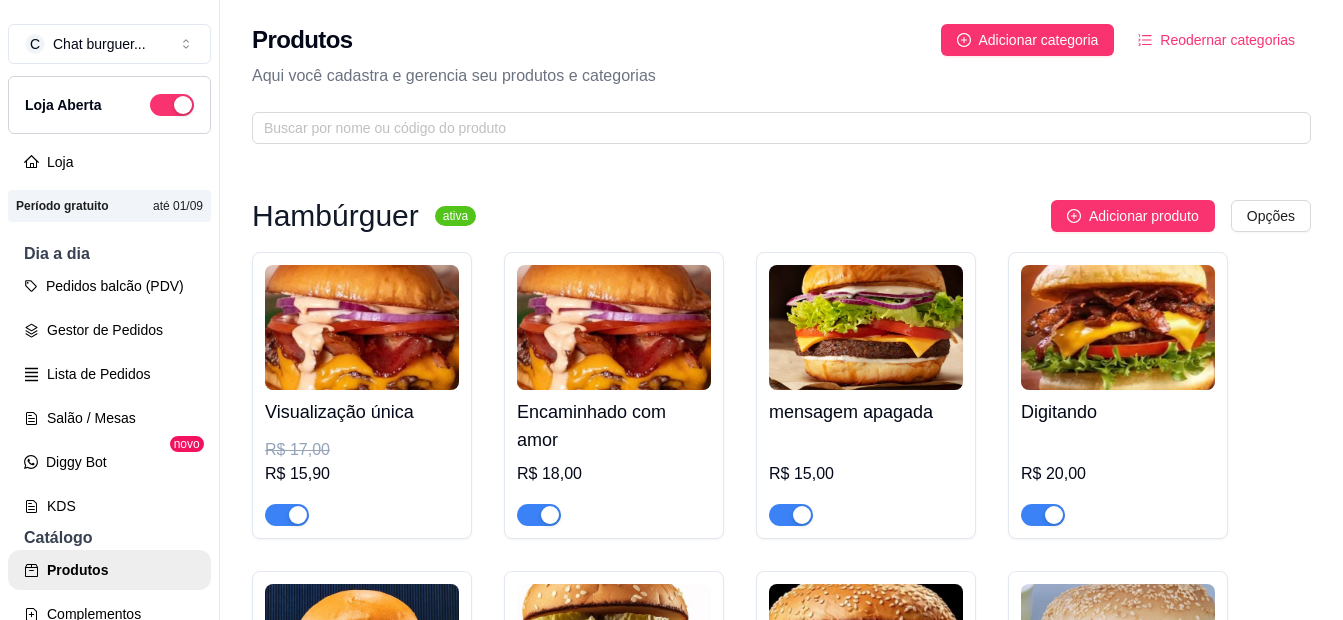 click at bounding box center [866, 327] 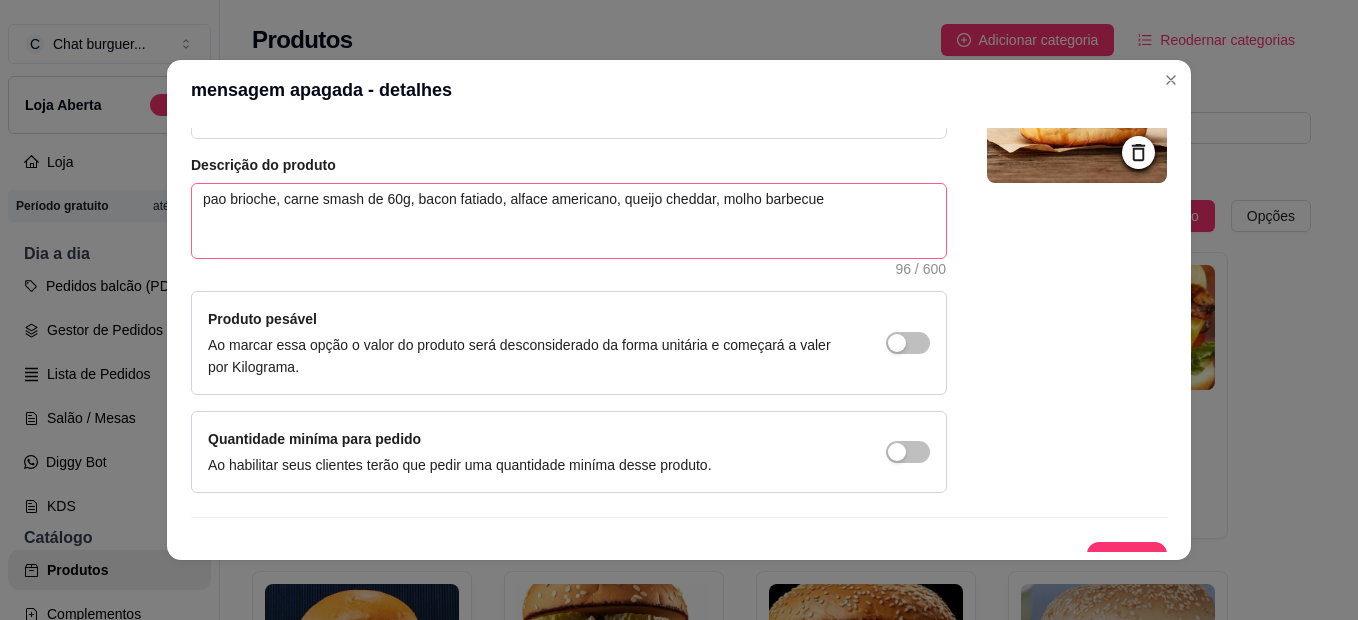 scroll, scrollTop: 200, scrollLeft: 0, axis: vertical 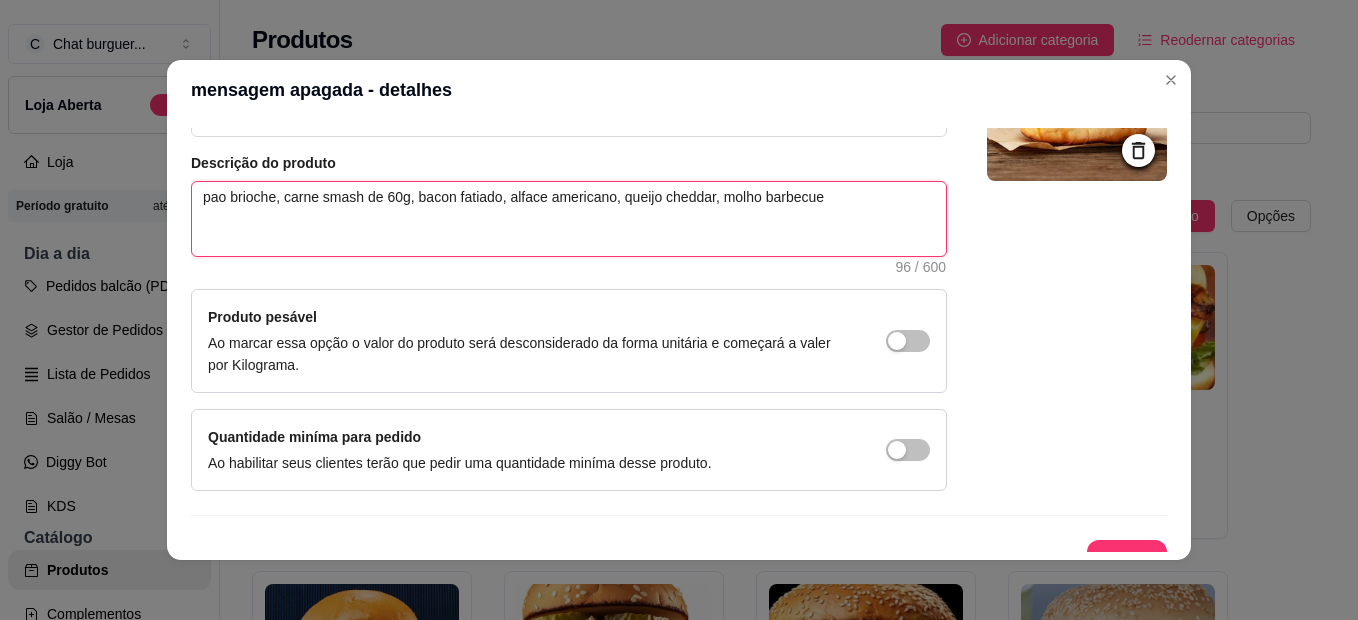 click on "pao brioche, carne smash de 60g, bacon fatiado, alface americano, queijo cheddar, molho barbecue" at bounding box center [569, 219] 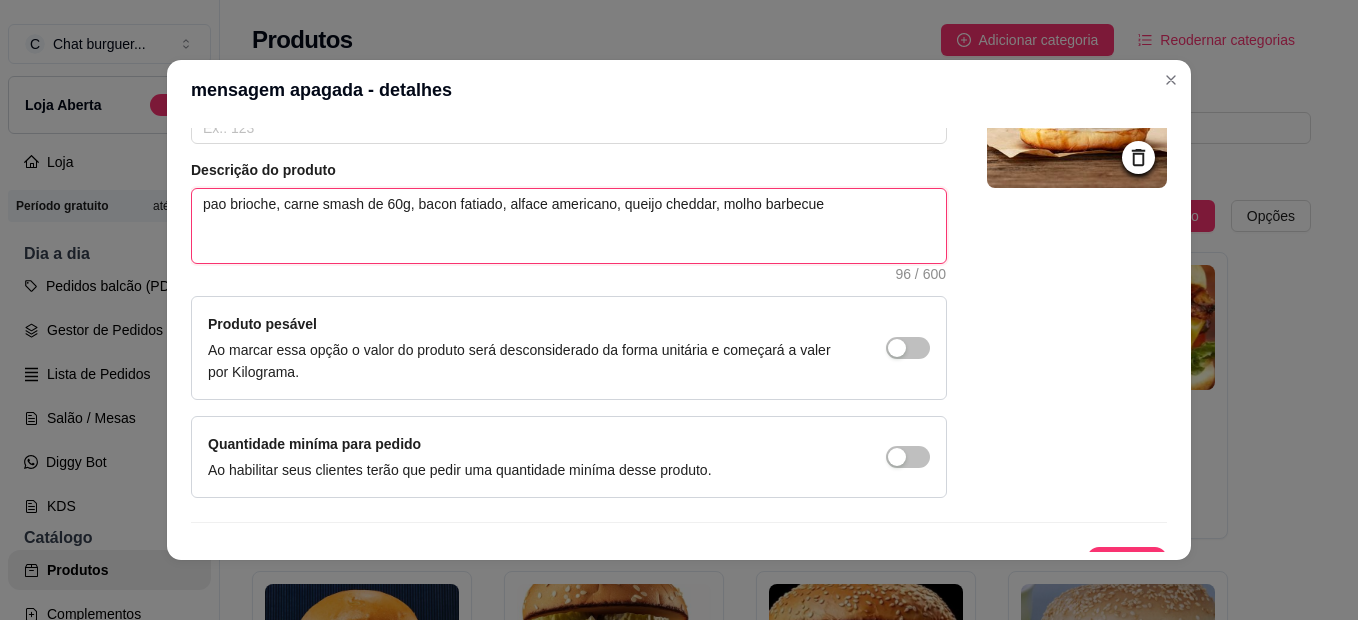 scroll, scrollTop: 228, scrollLeft: 0, axis: vertical 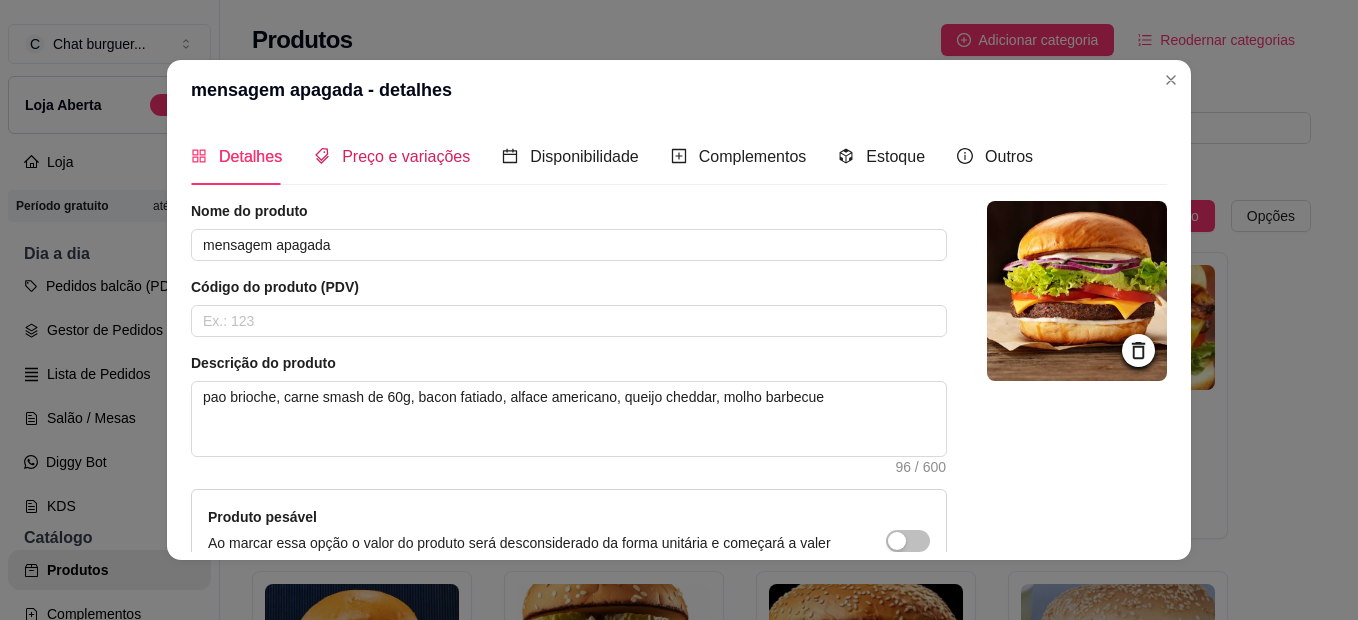 click on "Preço e variações" at bounding box center [406, 156] 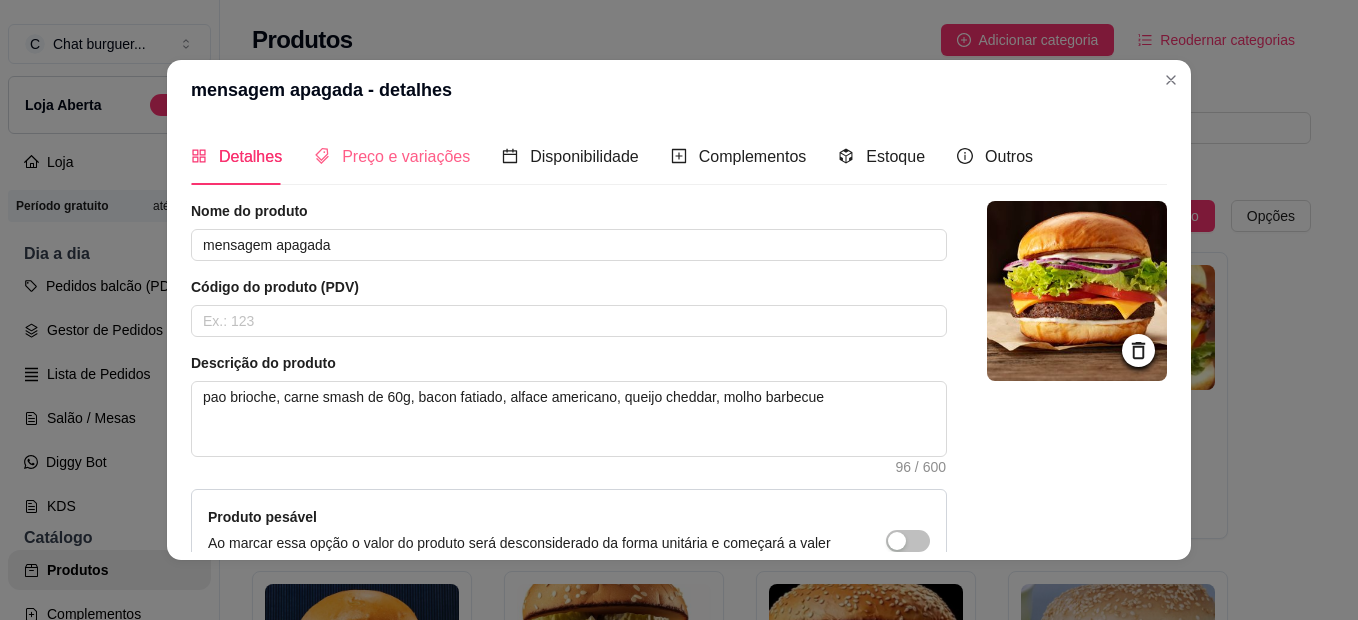 click on "Preço e variações" at bounding box center (392, 156) 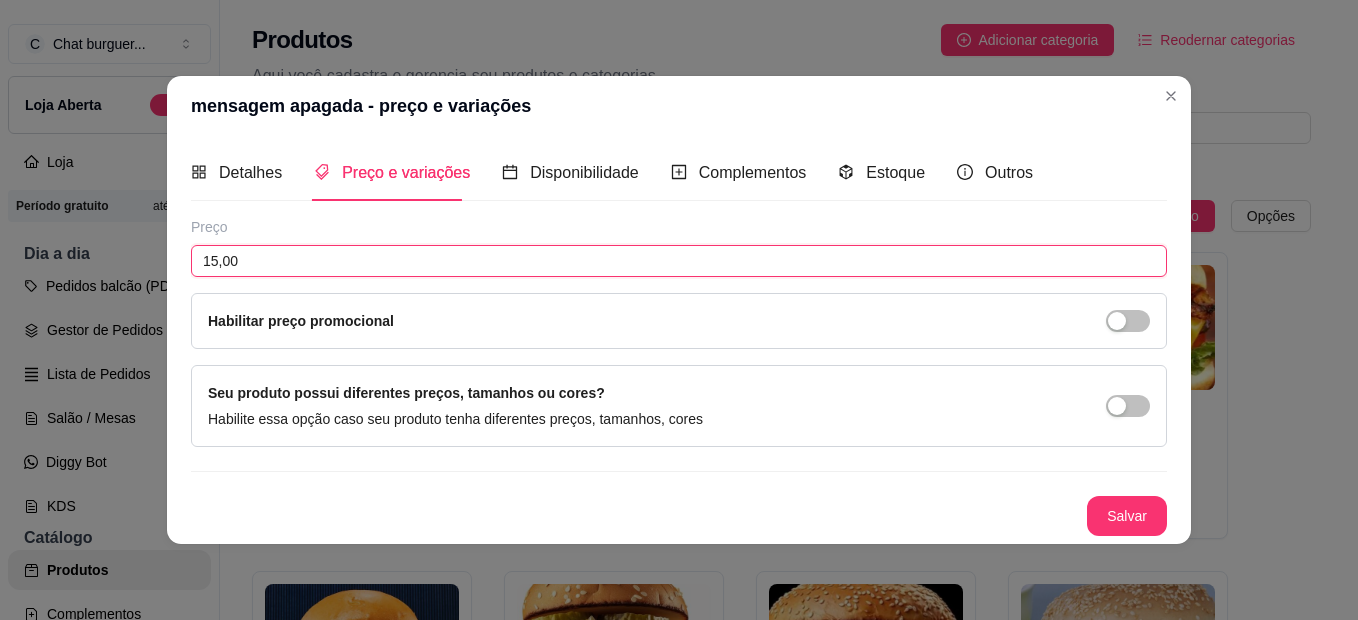 click on "15,00" at bounding box center [679, 261] 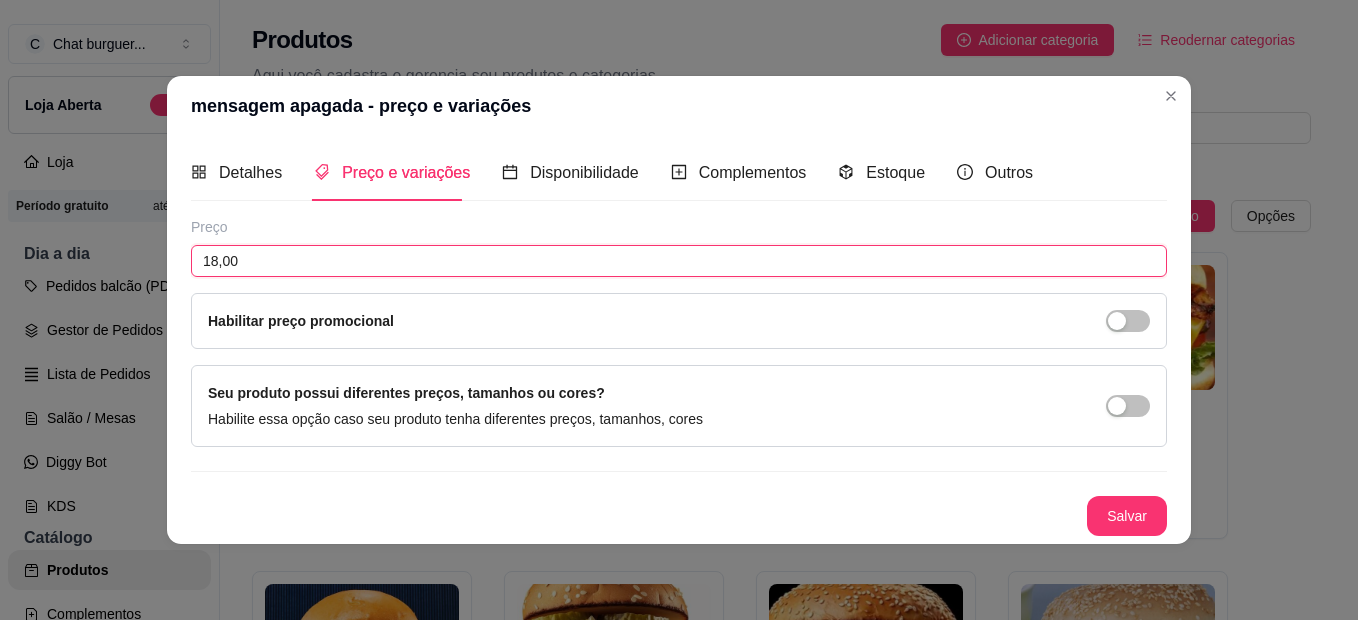 type on "18,00" 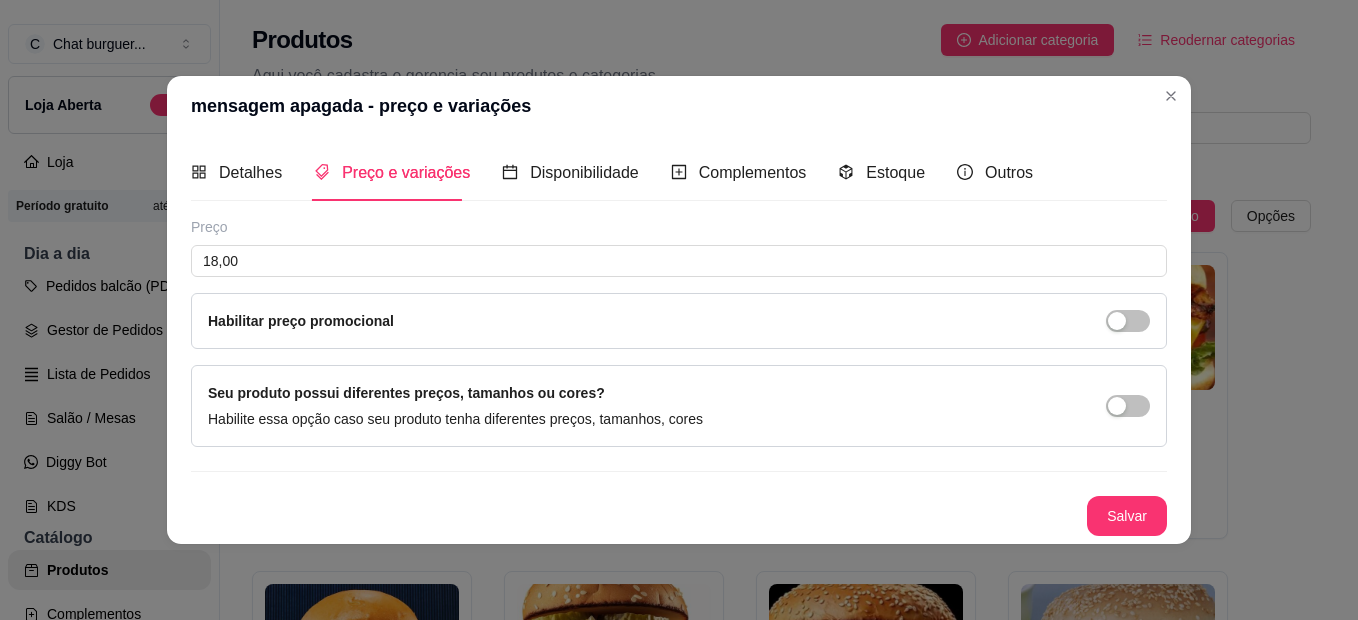 click on "Preço" at bounding box center (679, 227) 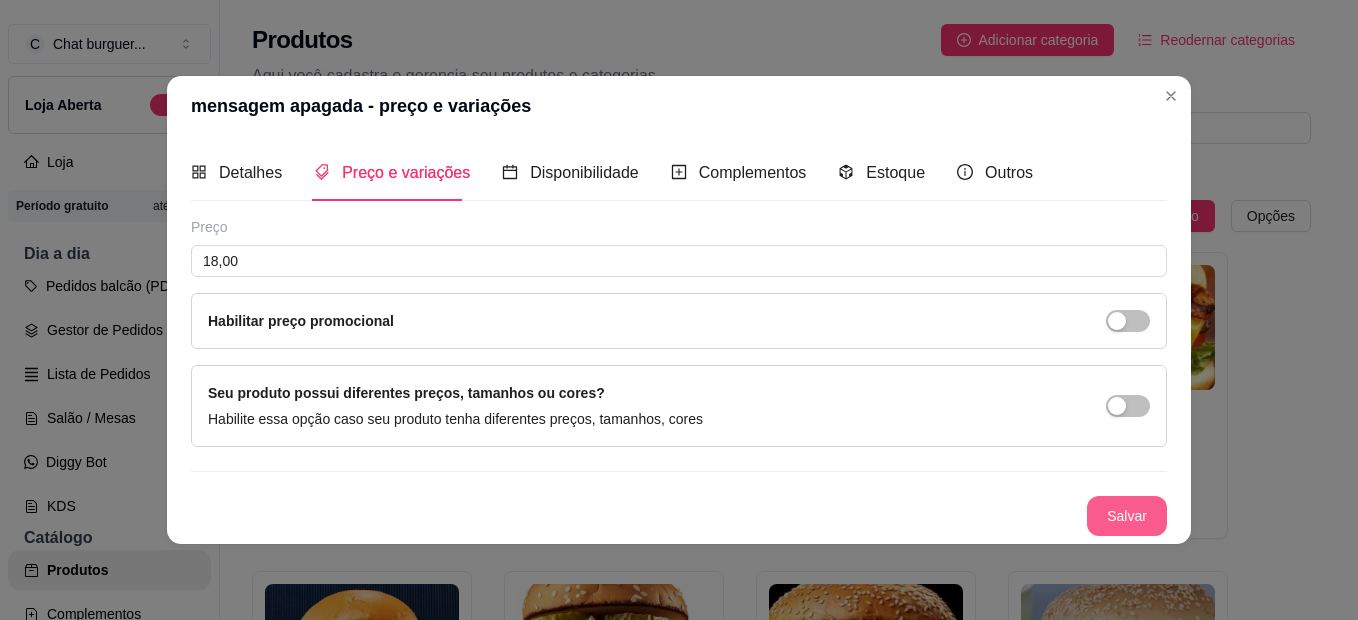click on "Salvar" at bounding box center [1127, 516] 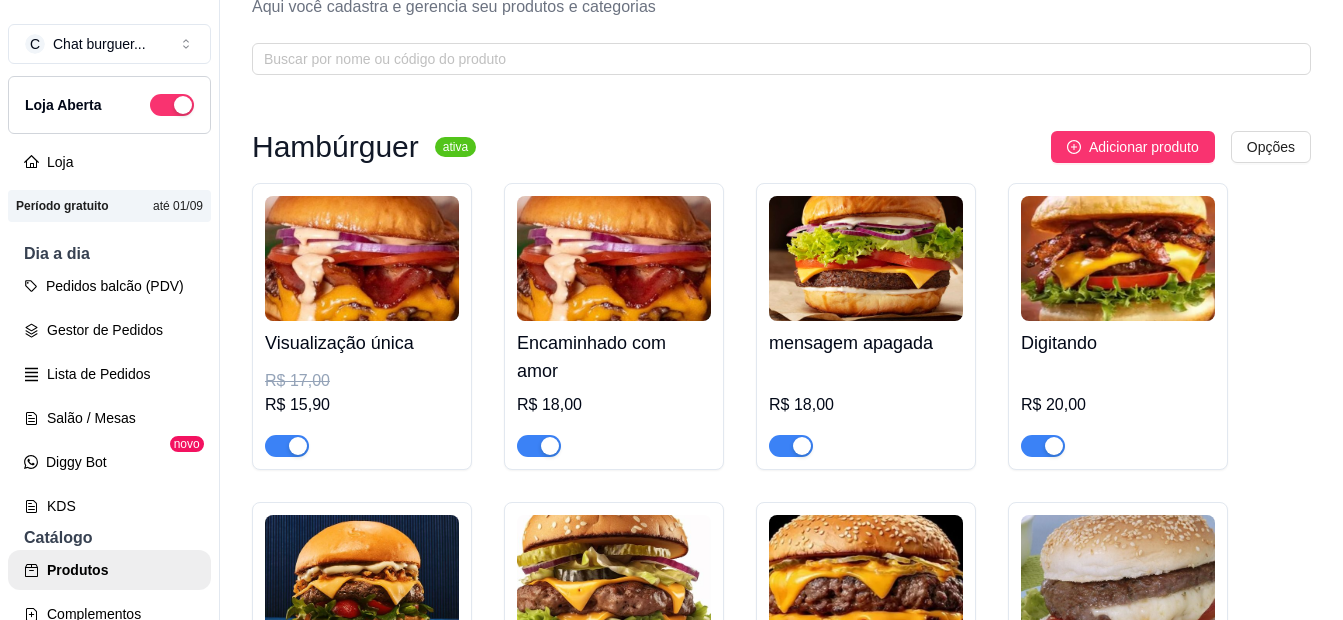 scroll, scrollTop: 100, scrollLeft: 0, axis: vertical 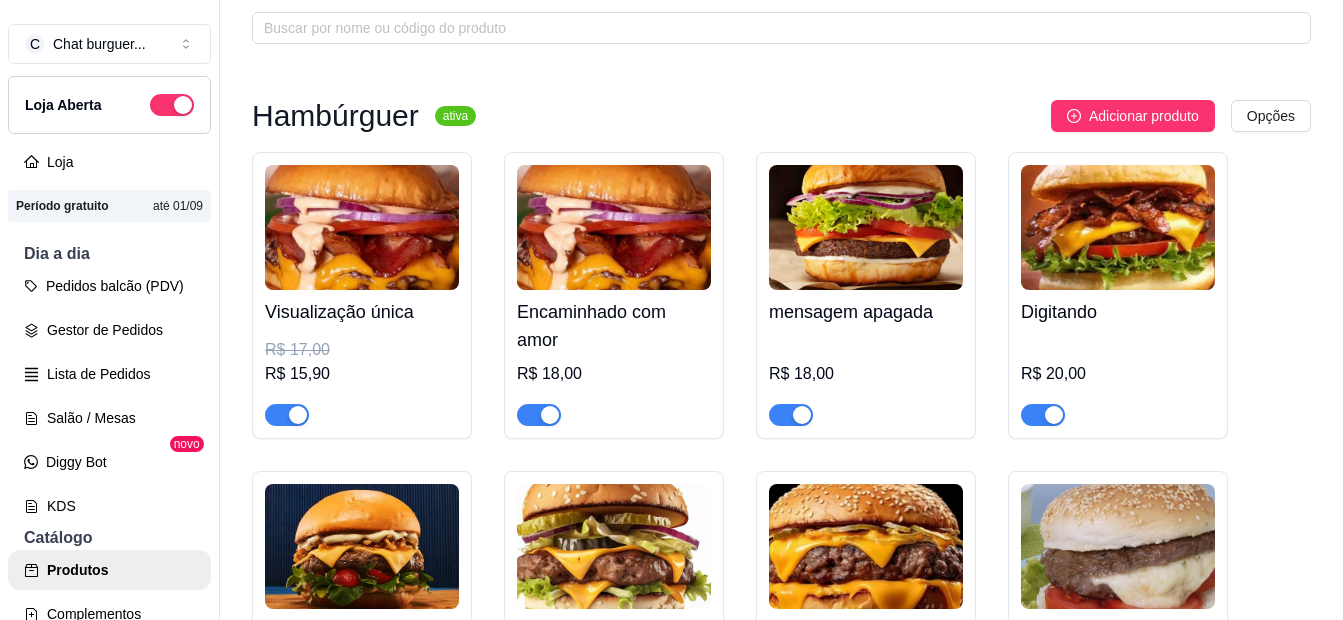 click at bounding box center [1118, 227] 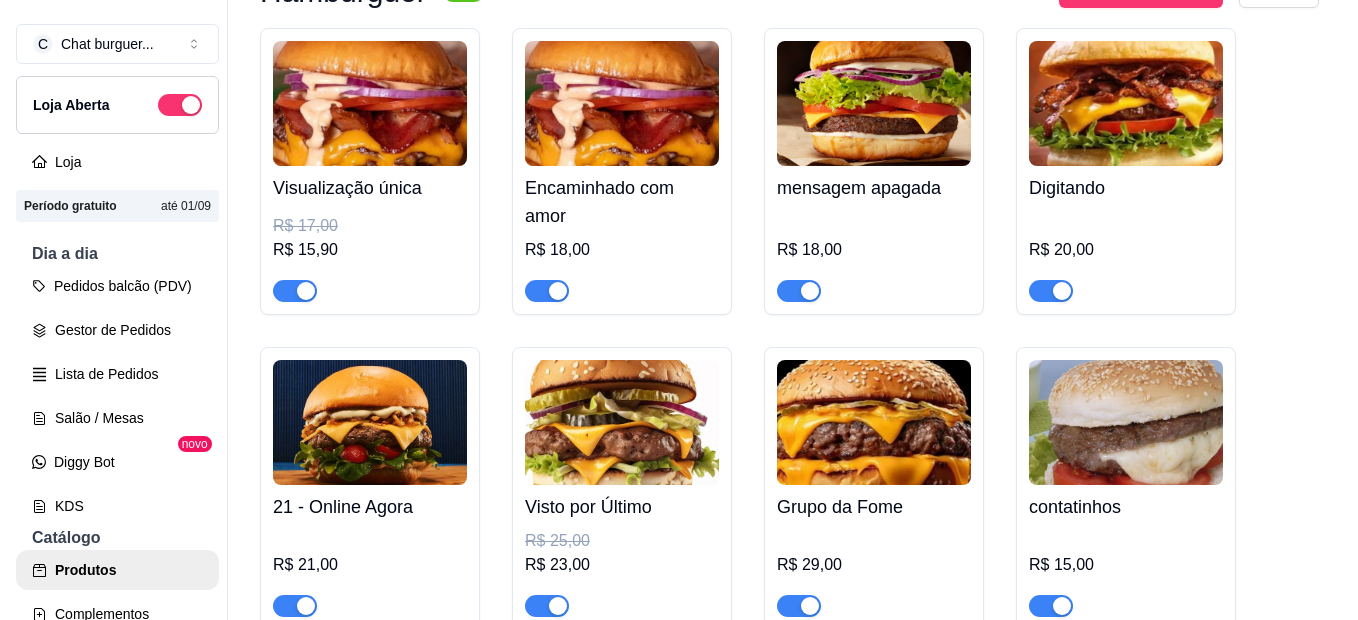 scroll, scrollTop: 300, scrollLeft: 0, axis: vertical 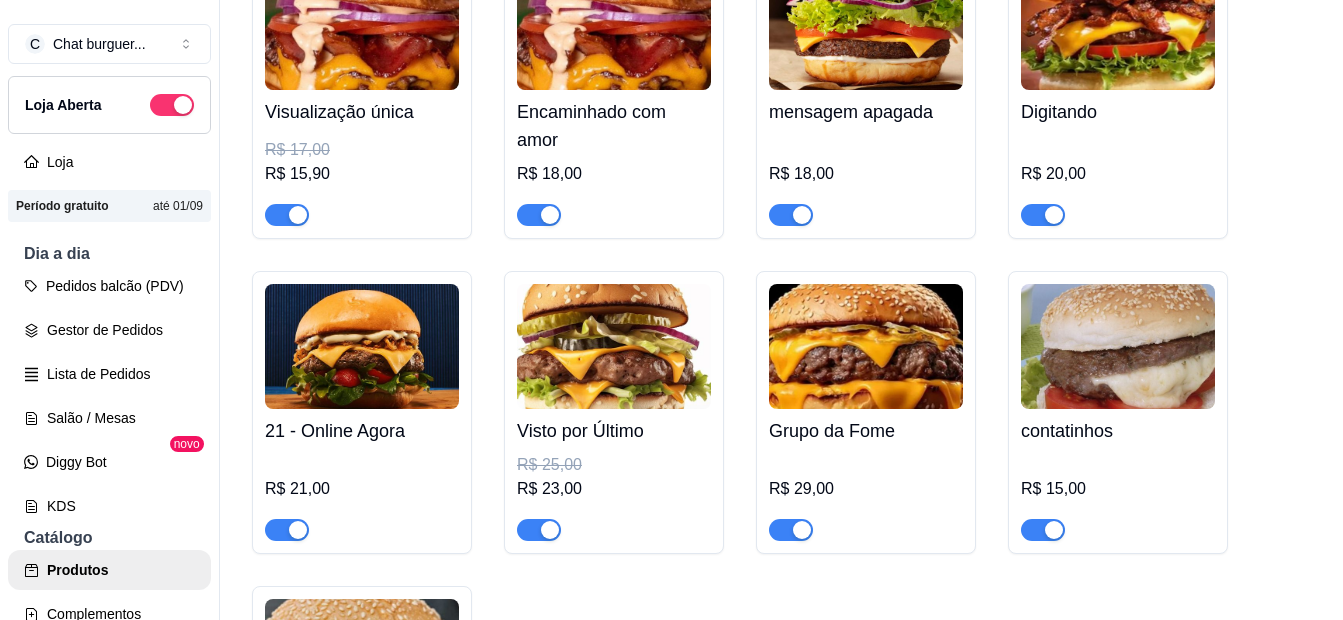 click at bounding box center (362, 346) 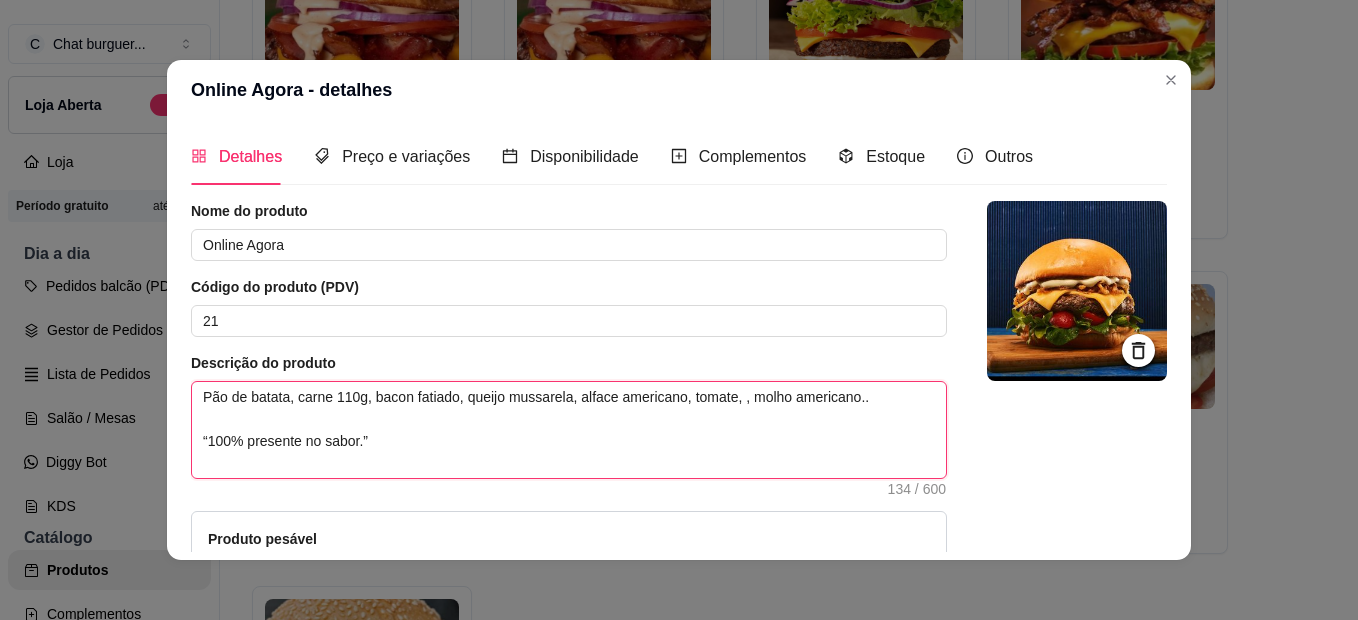 drag, startPoint x: 196, startPoint y: 412, endPoint x: 356, endPoint y: 465, distance: 168.5497 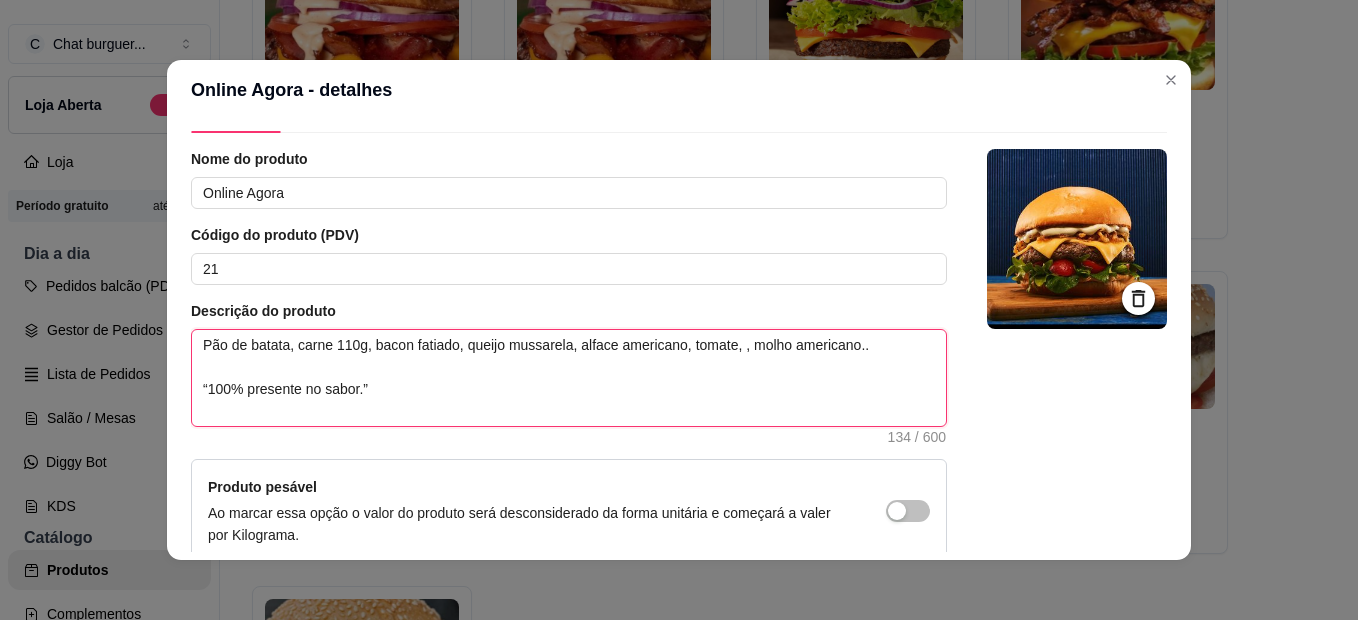 scroll, scrollTop: 100, scrollLeft: 0, axis: vertical 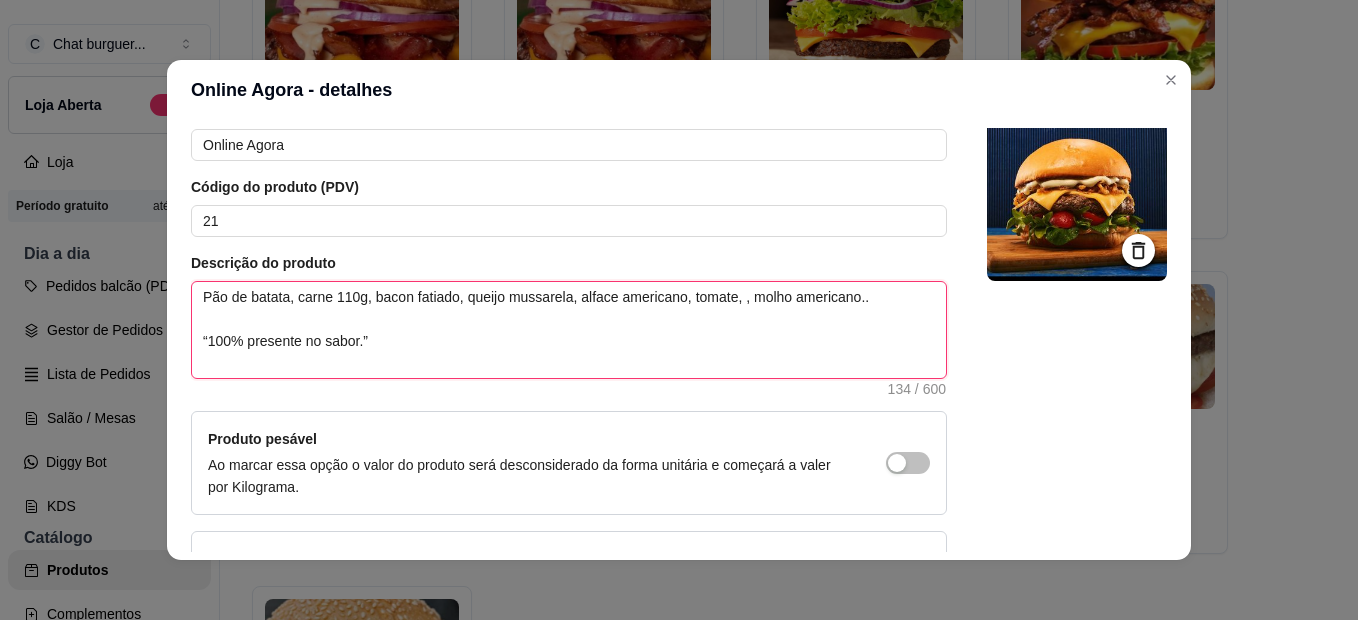 drag, startPoint x: 197, startPoint y: 314, endPoint x: 364, endPoint y: 374, distance: 177.4514 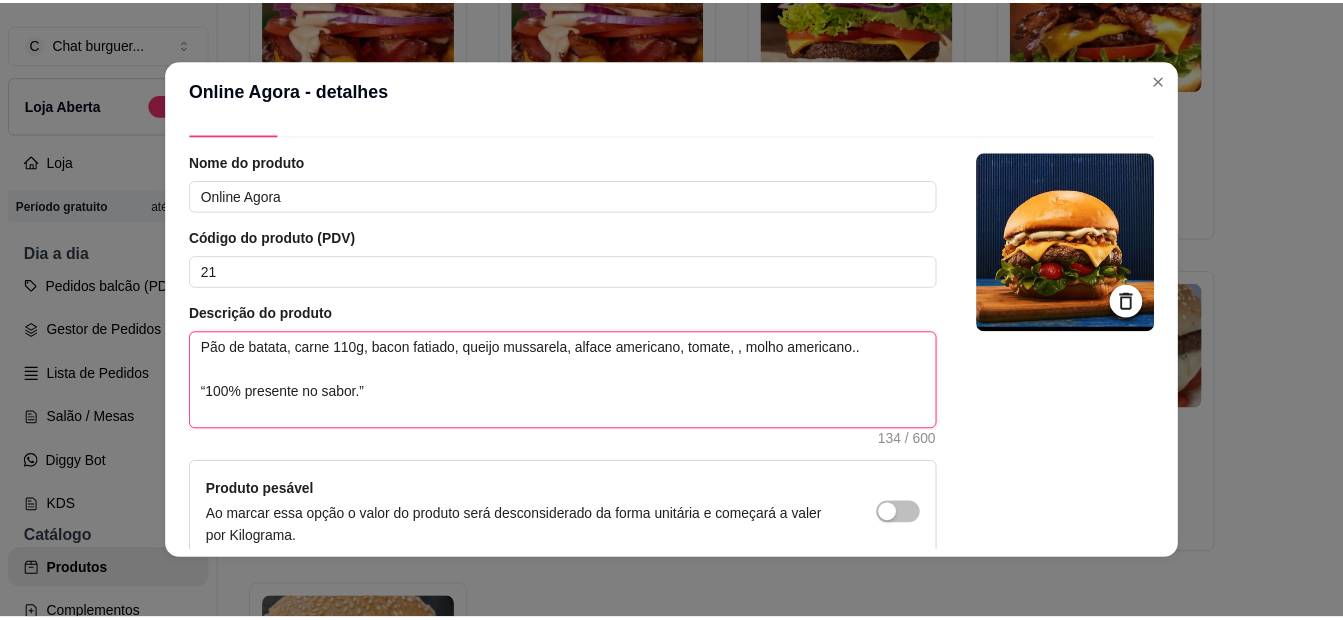 scroll, scrollTop: 0, scrollLeft: 0, axis: both 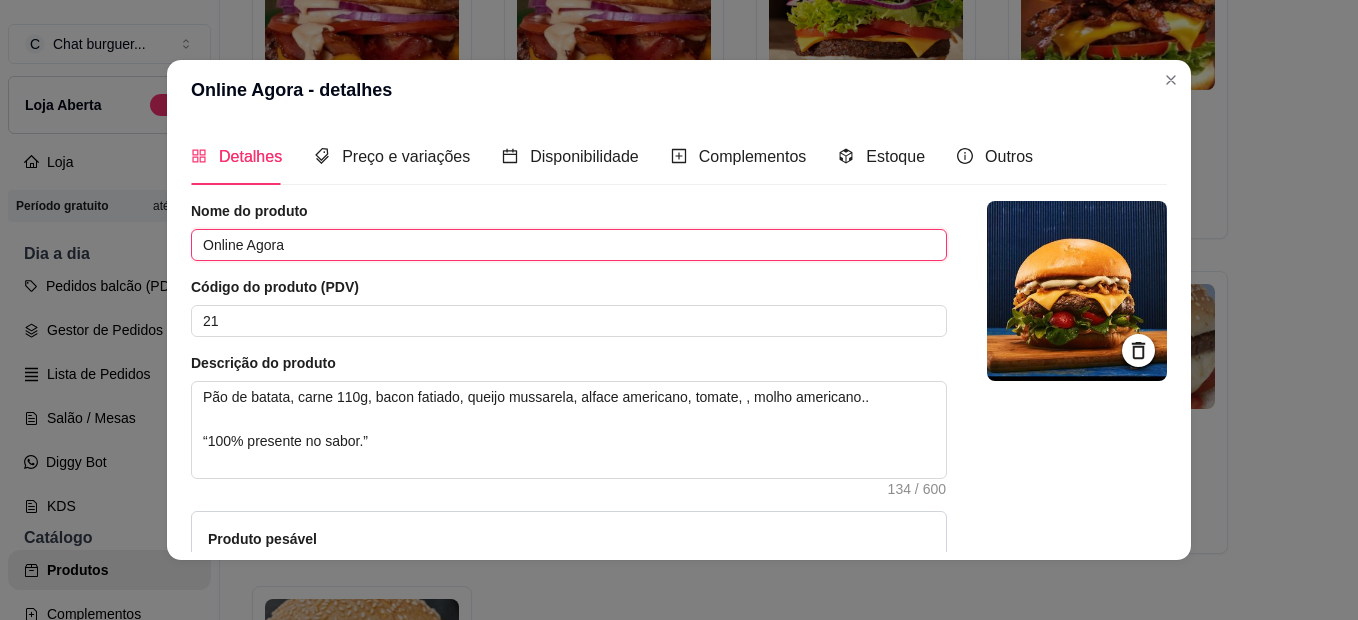 click on "Online Agora" at bounding box center [569, 245] 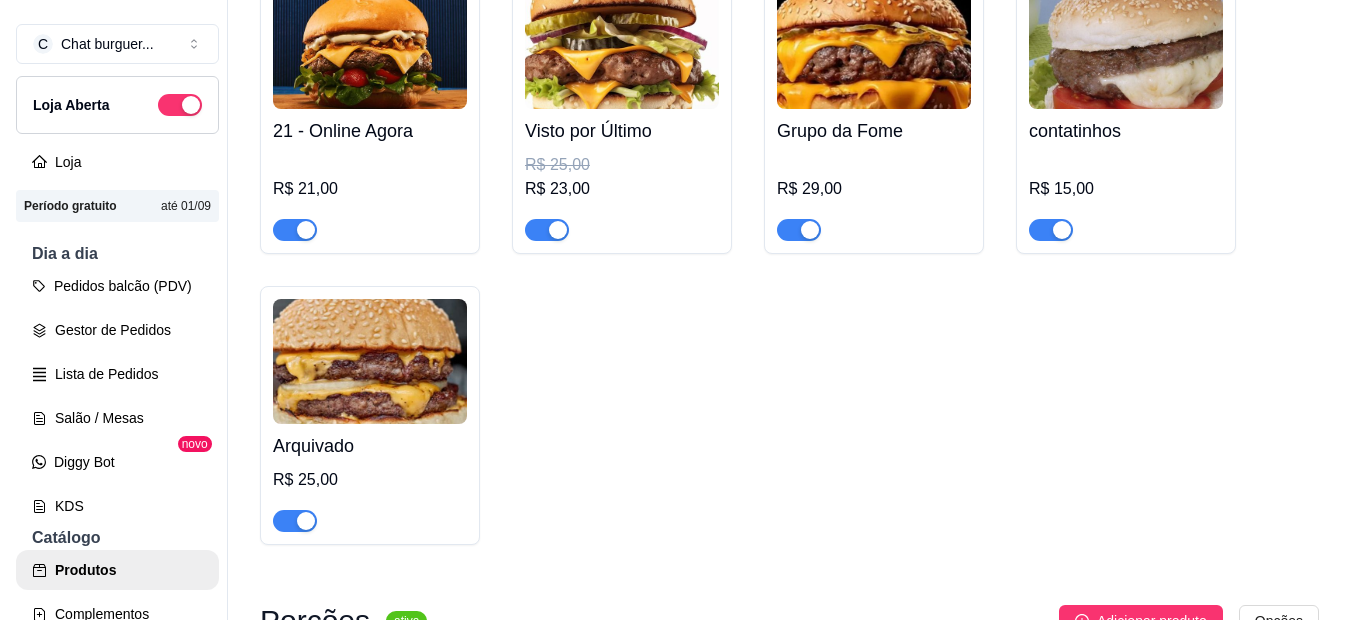 scroll, scrollTop: 500, scrollLeft: 0, axis: vertical 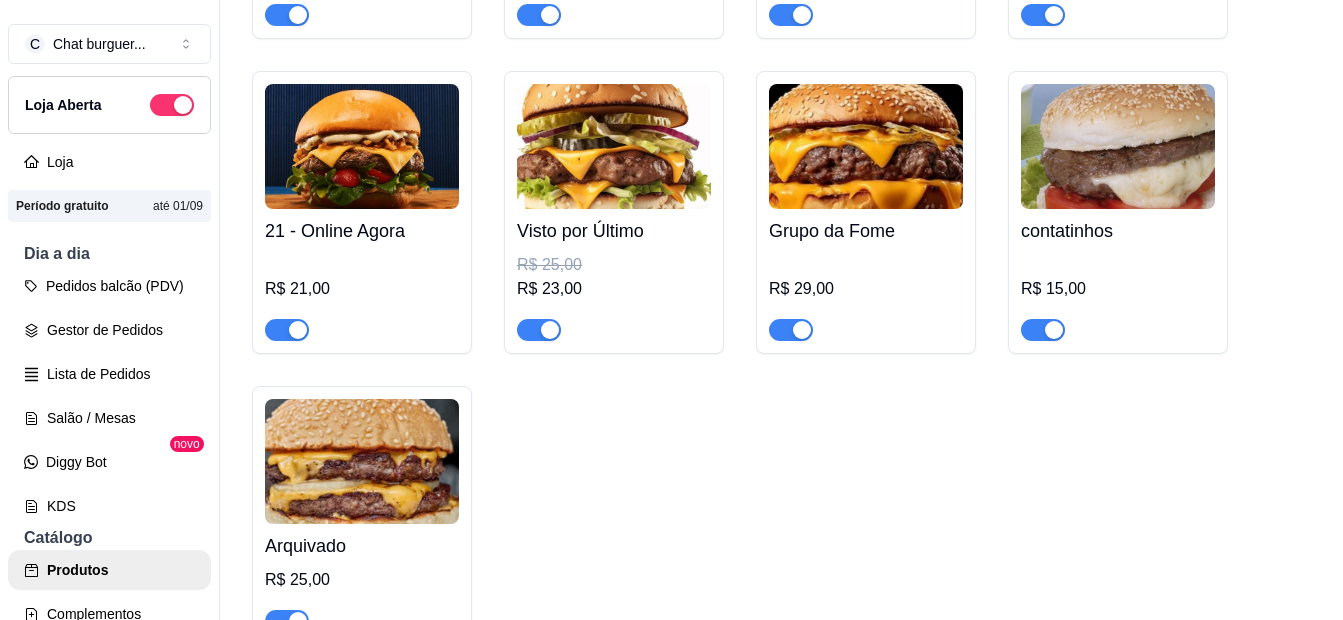 click at bounding box center (614, 146) 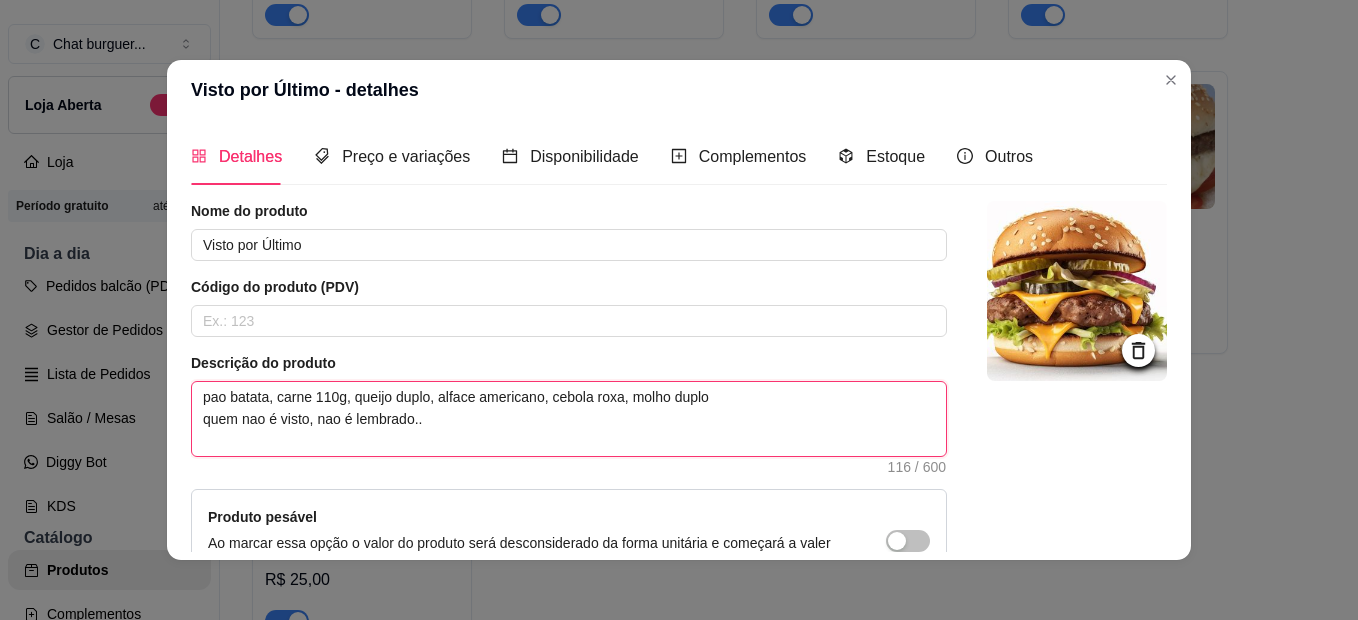 drag, startPoint x: 195, startPoint y: 398, endPoint x: 409, endPoint y: 435, distance: 217.17505 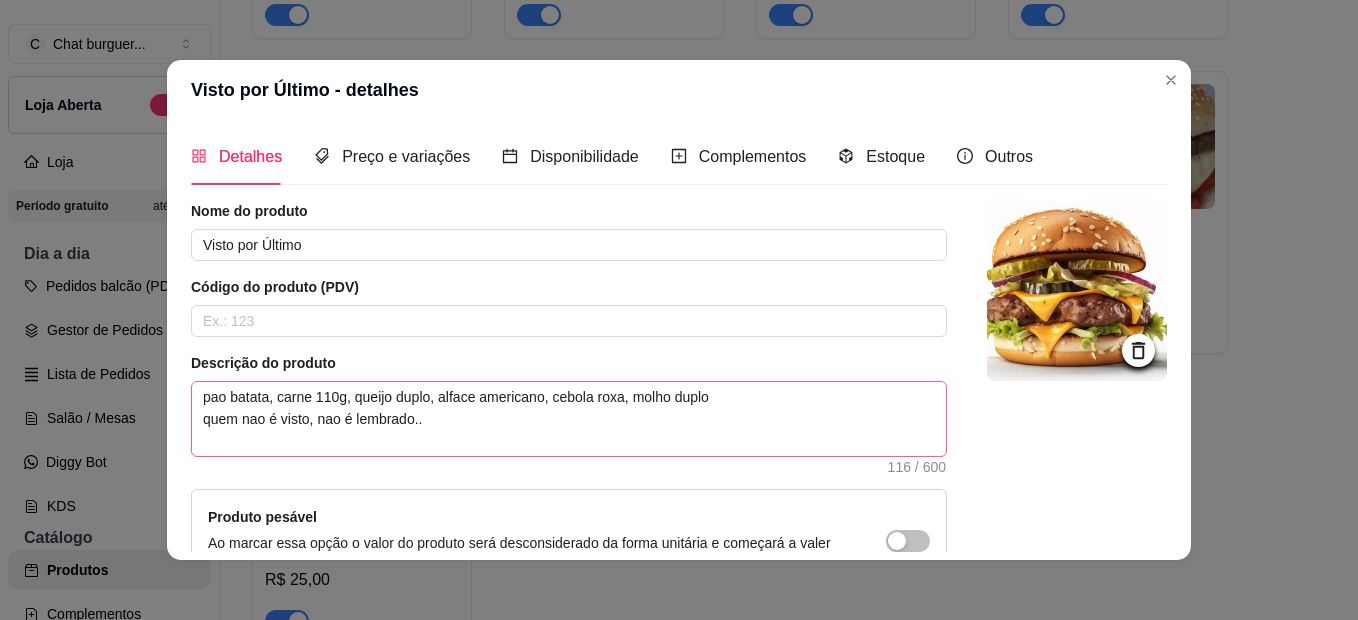 click on "Detalhes Preço e variações Disponibilidade Complementos Estoque Outros" at bounding box center (612, 156) 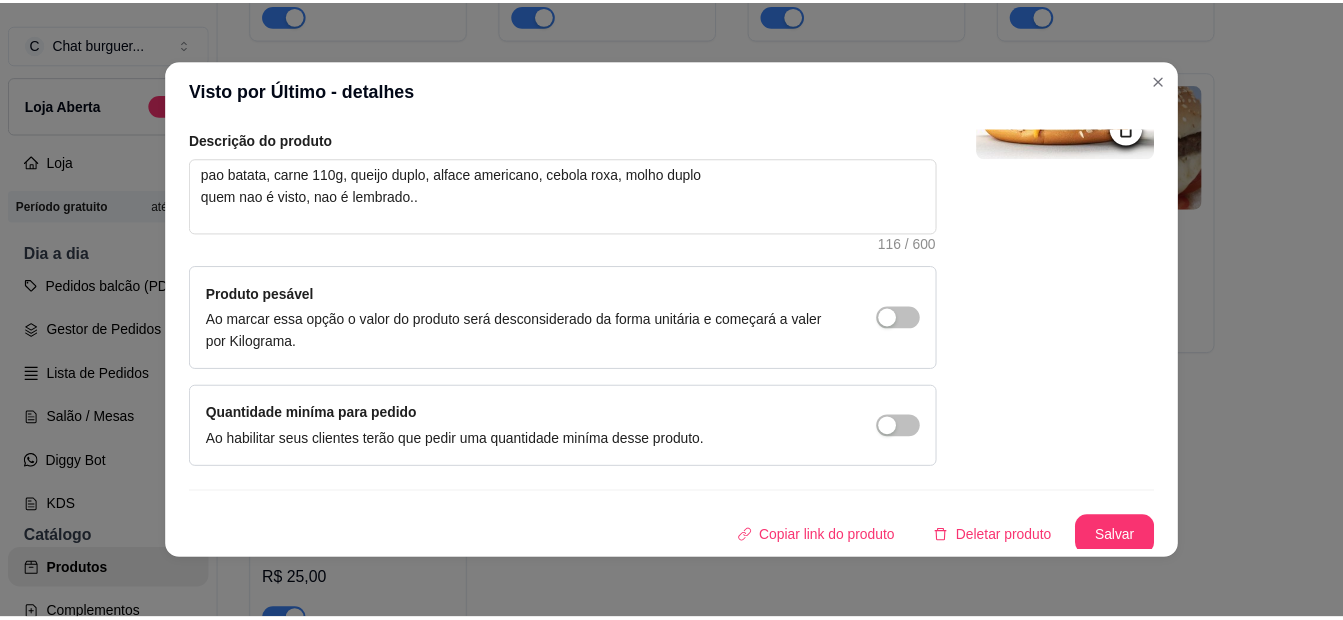 scroll, scrollTop: 228, scrollLeft: 0, axis: vertical 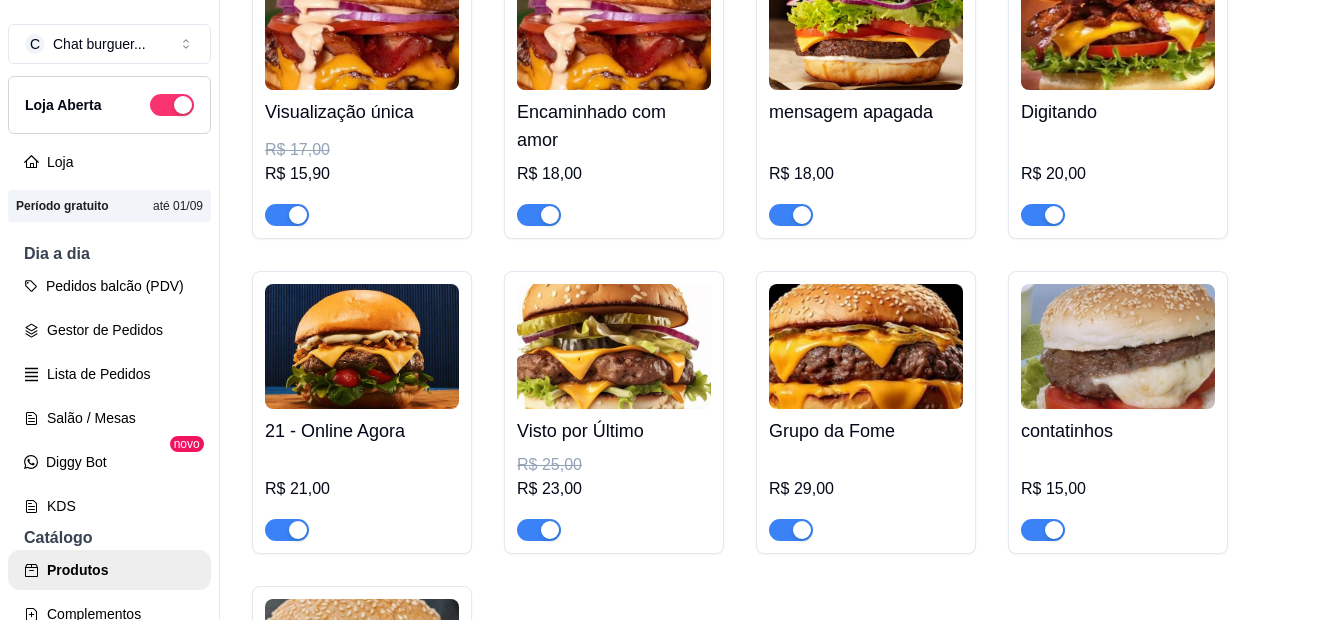 click at bounding box center [614, 346] 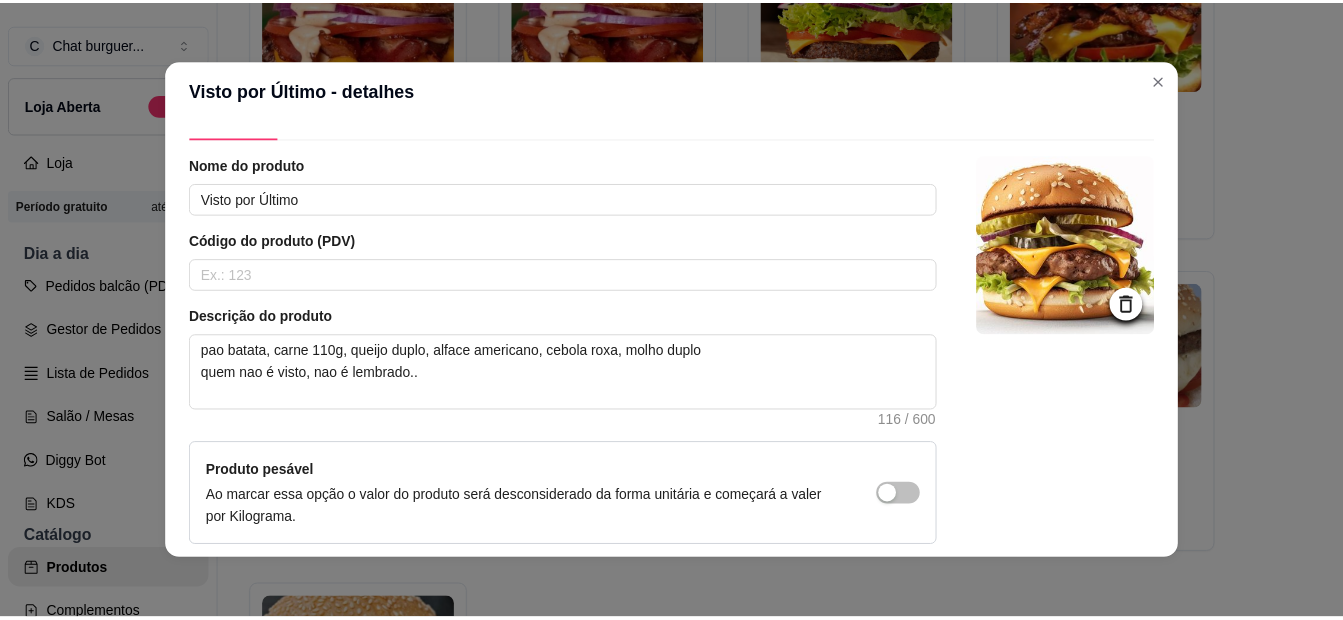 scroll, scrollTop: 0, scrollLeft: 0, axis: both 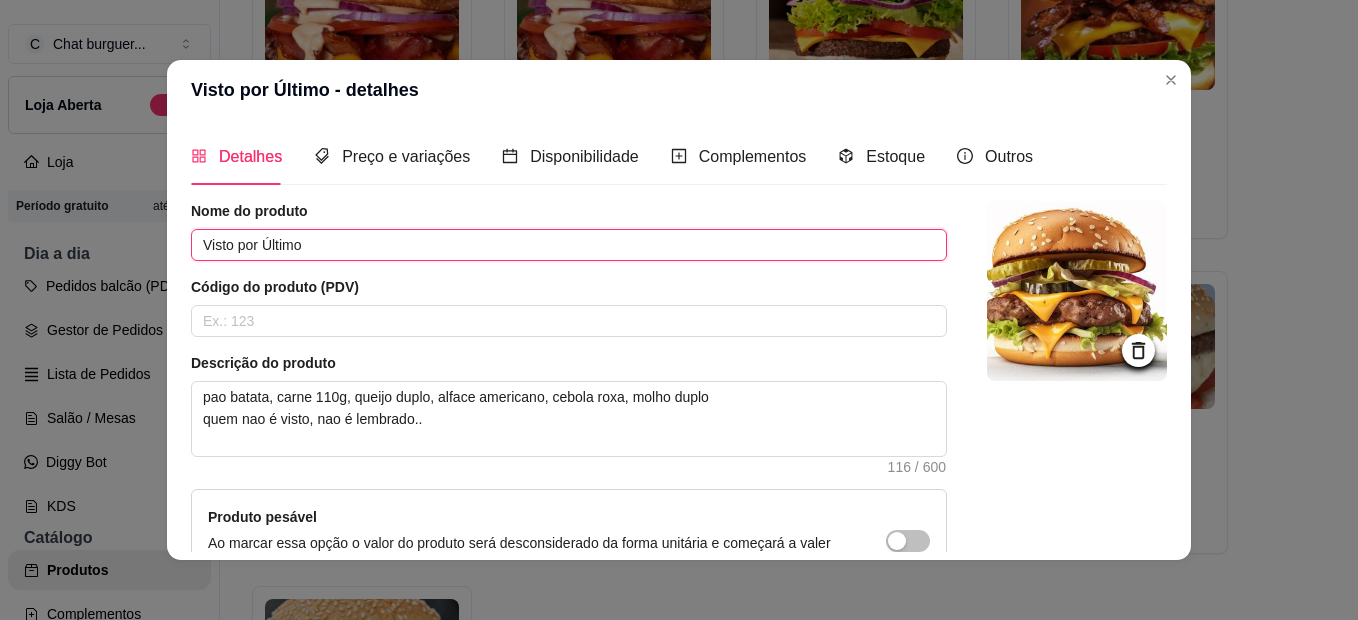 click on "Visto por Último" at bounding box center [569, 245] 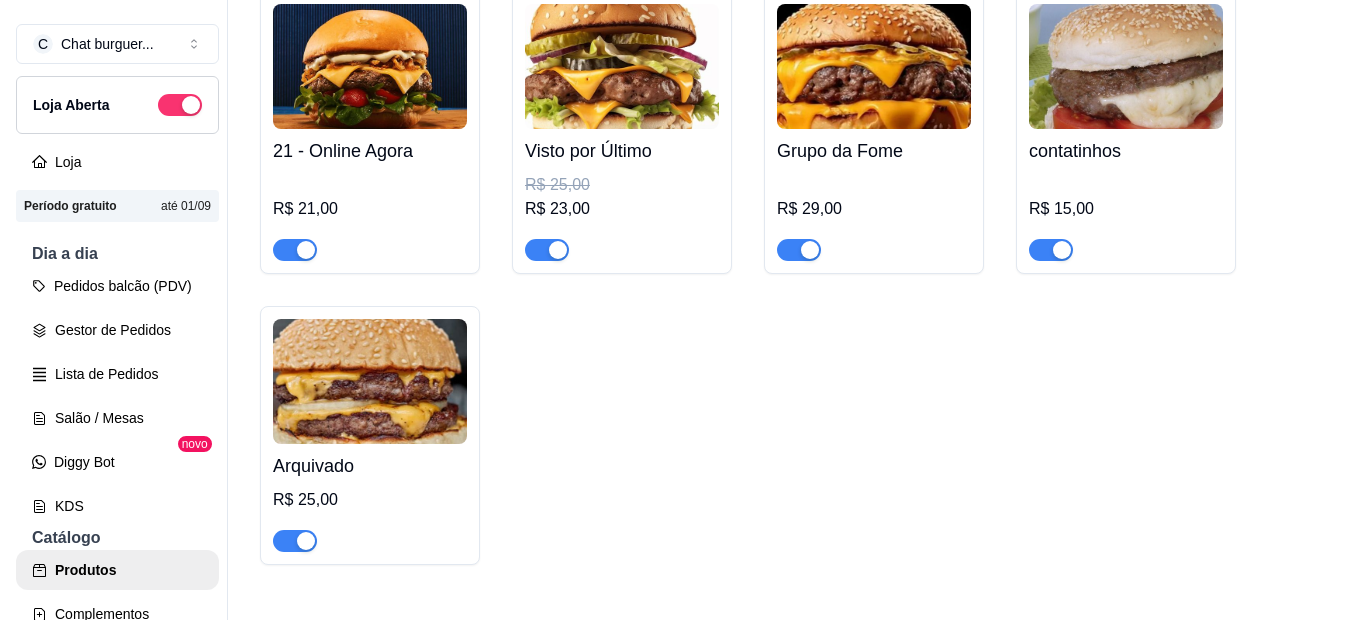 scroll, scrollTop: 600, scrollLeft: 0, axis: vertical 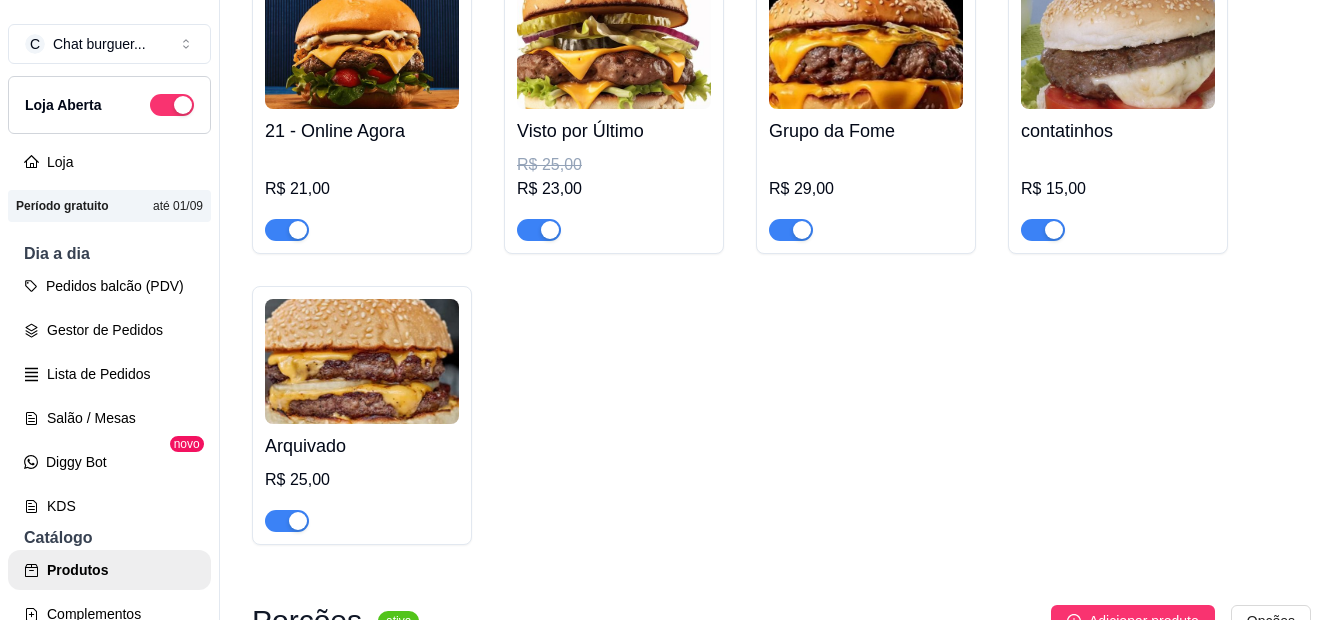 click at bounding box center (866, 46) 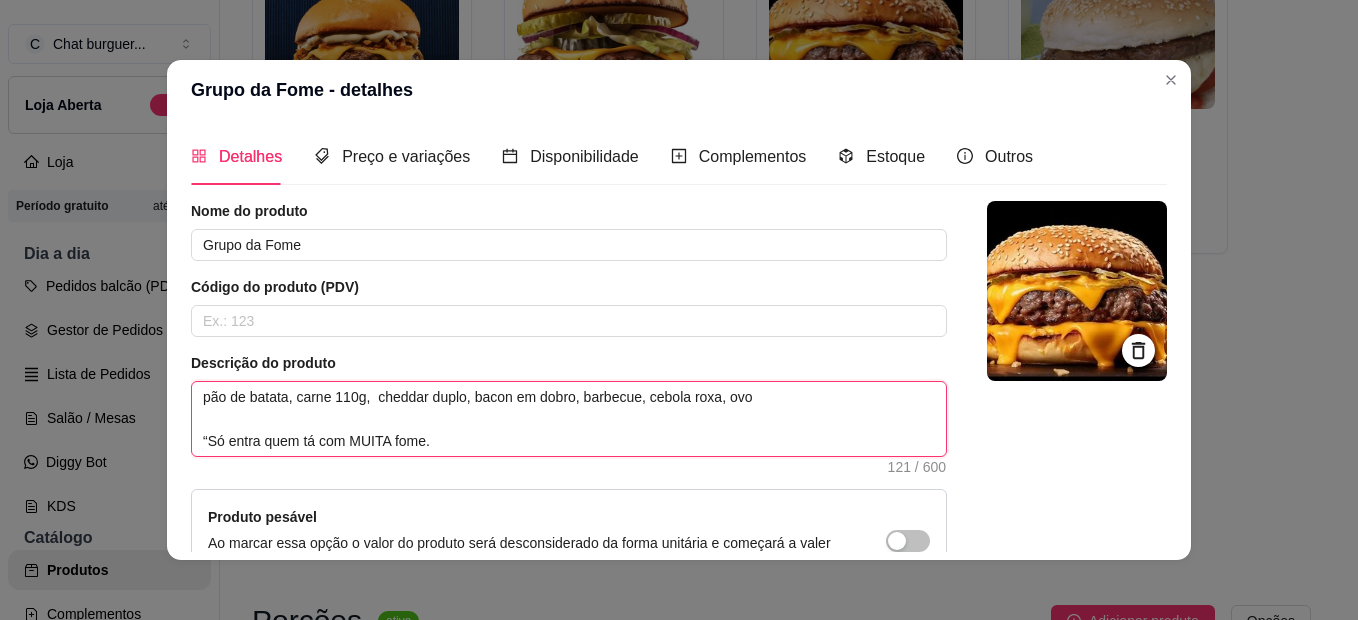 drag, startPoint x: 212, startPoint y: 398, endPoint x: 751, endPoint y: 408, distance: 539.0928 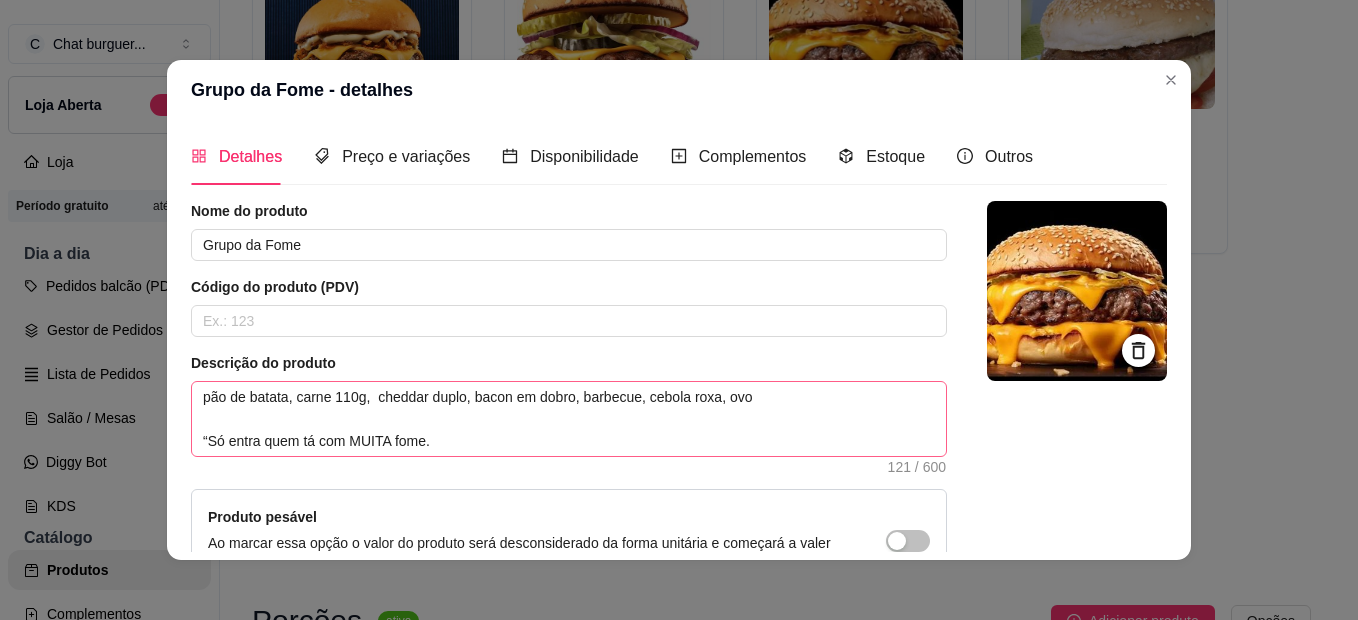 drag, startPoint x: 713, startPoint y: 393, endPoint x: 243, endPoint y: 389, distance: 470.01703 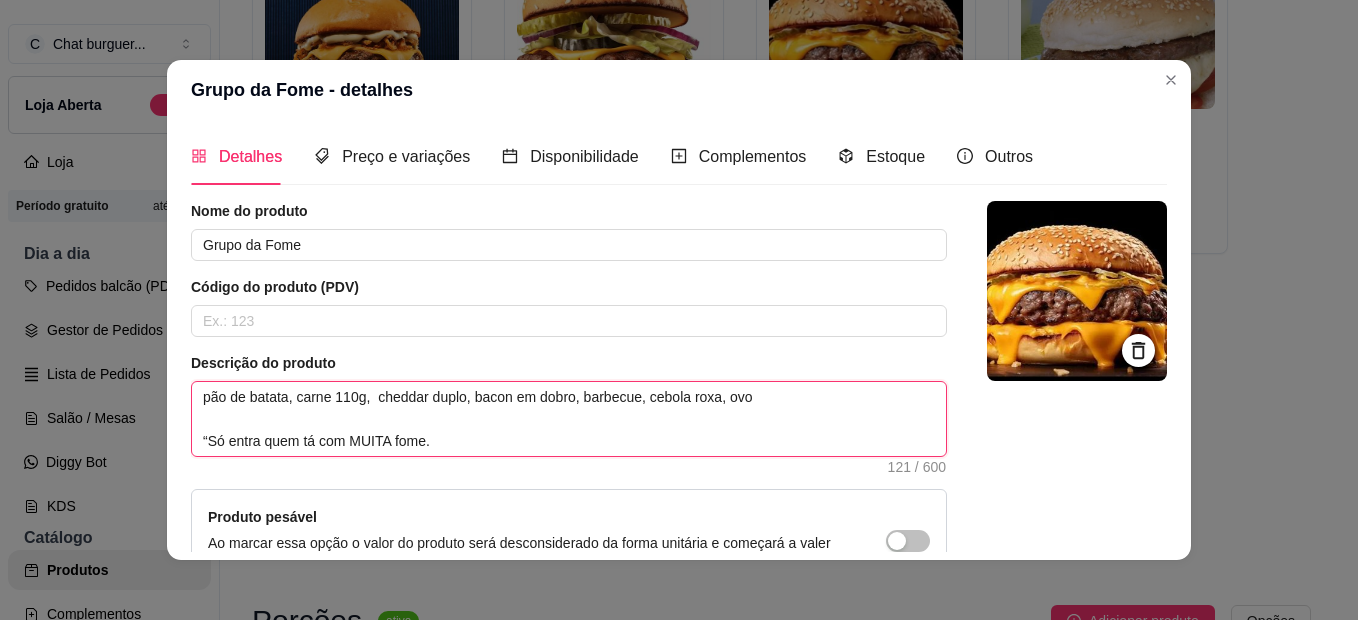 drag, startPoint x: 201, startPoint y: 400, endPoint x: 464, endPoint y: 471, distance: 272.41513 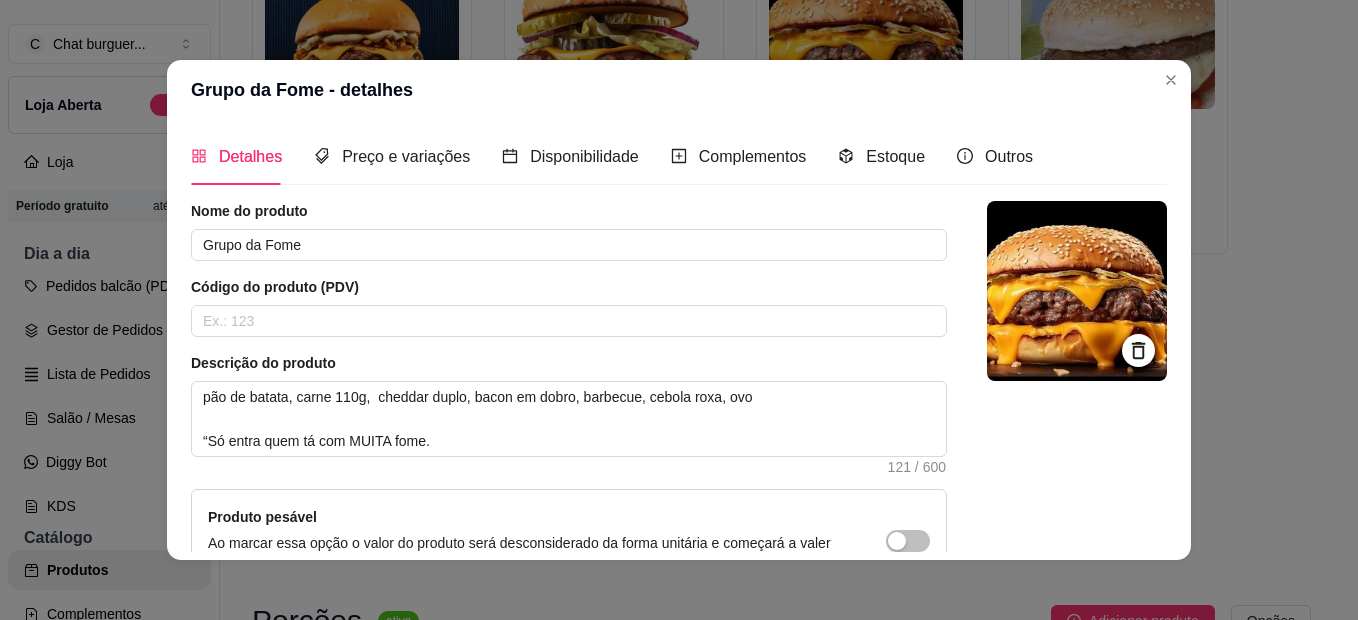 drag, startPoint x: 464, startPoint y: 471, endPoint x: 434, endPoint y: 460, distance: 31.95309 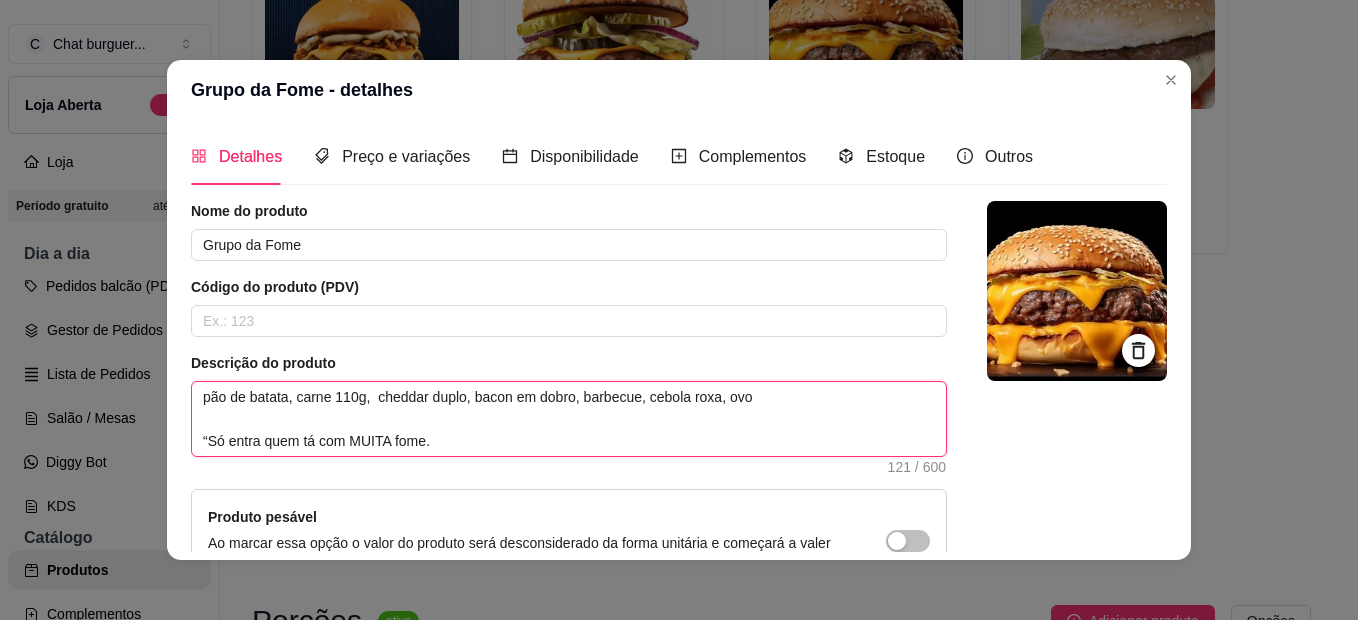 drag, startPoint x: 421, startPoint y: 445, endPoint x: 149, endPoint y: 370, distance: 282.15067 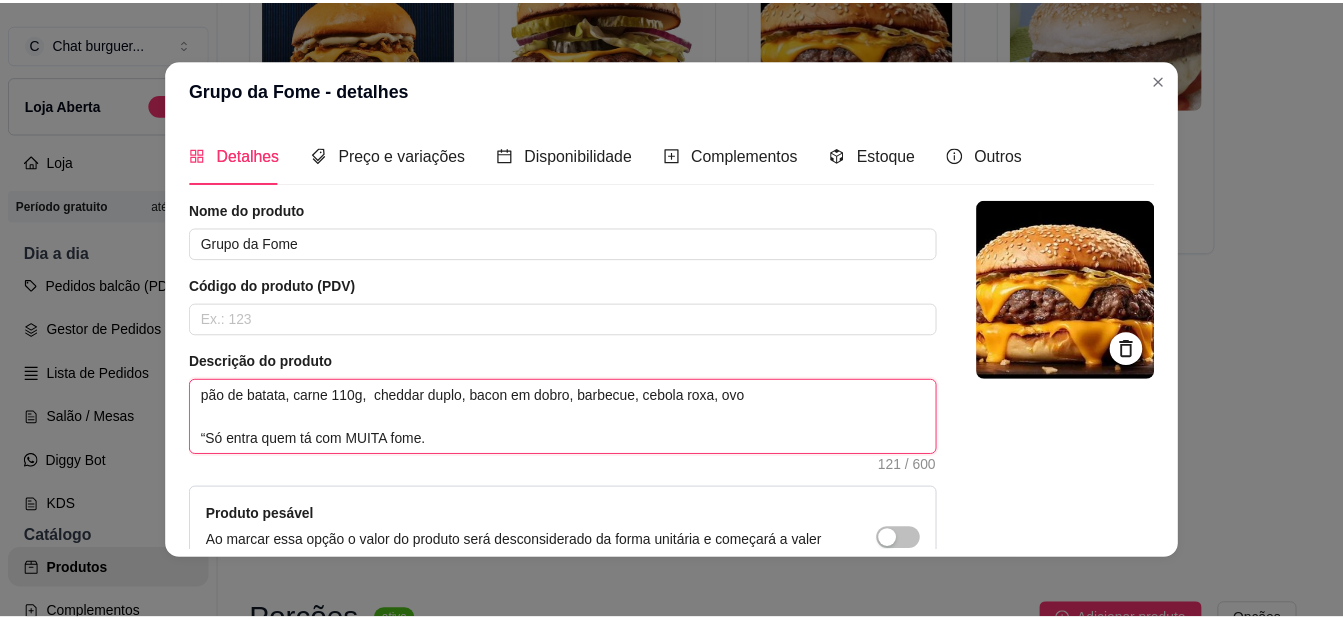 scroll, scrollTop: 0, scrollLeft: 0, axis: both 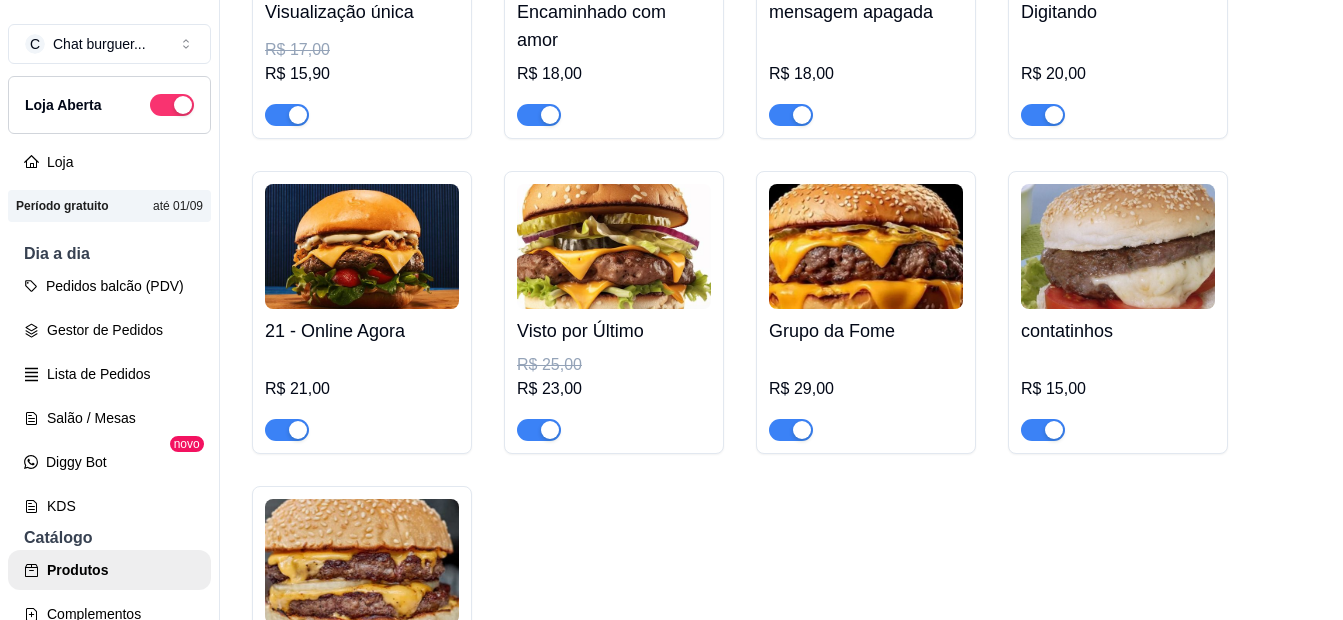click at bounding box center [866, 246] 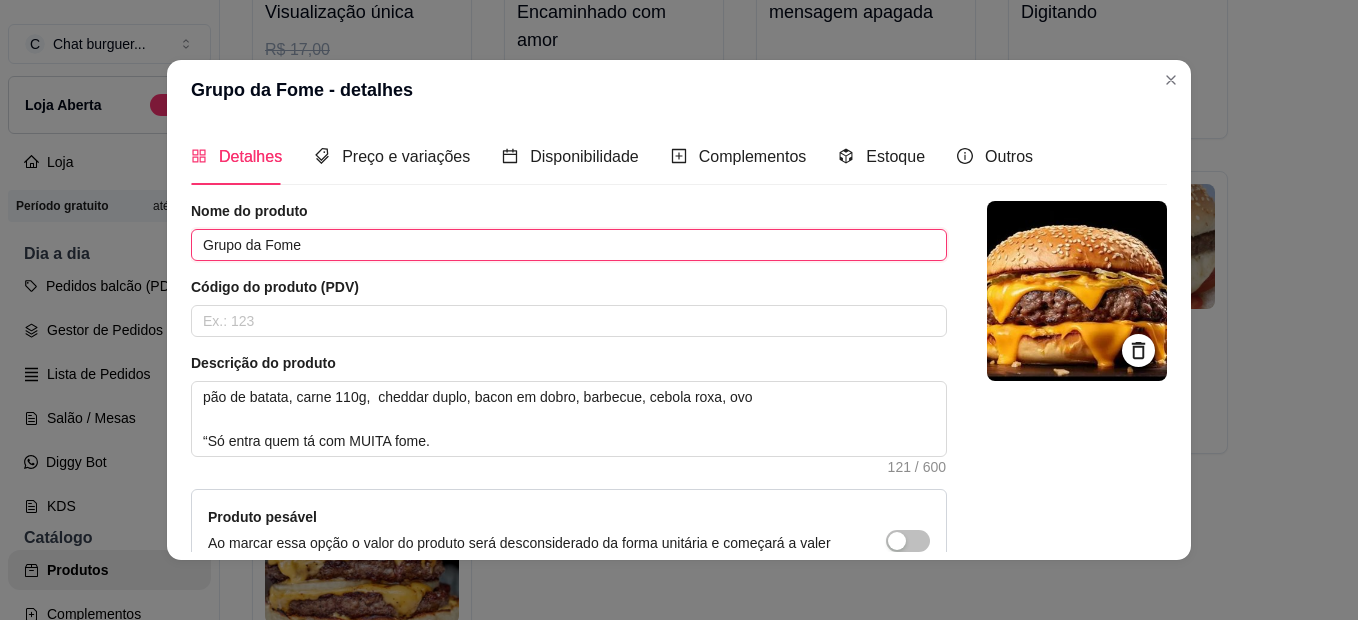 click on "Grupo da Fome" at bounding box center [569, 245] 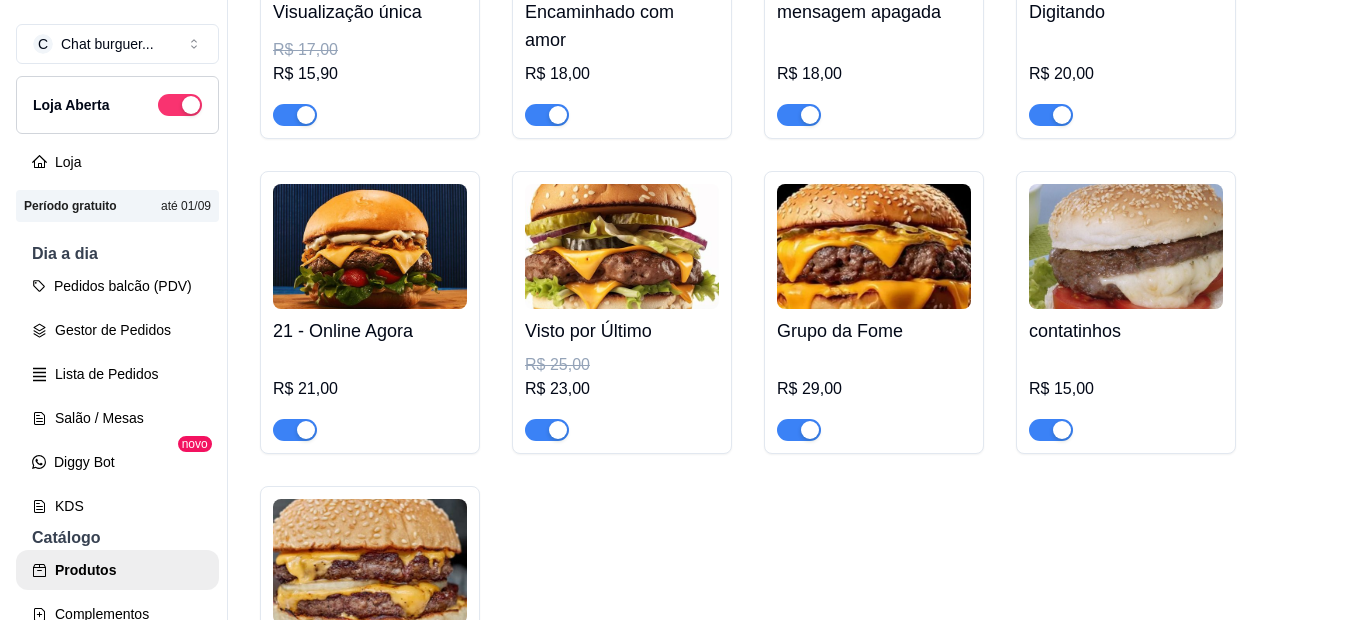 scroll, scrollTop: 500, scrollLeft: 0, axis: vertical 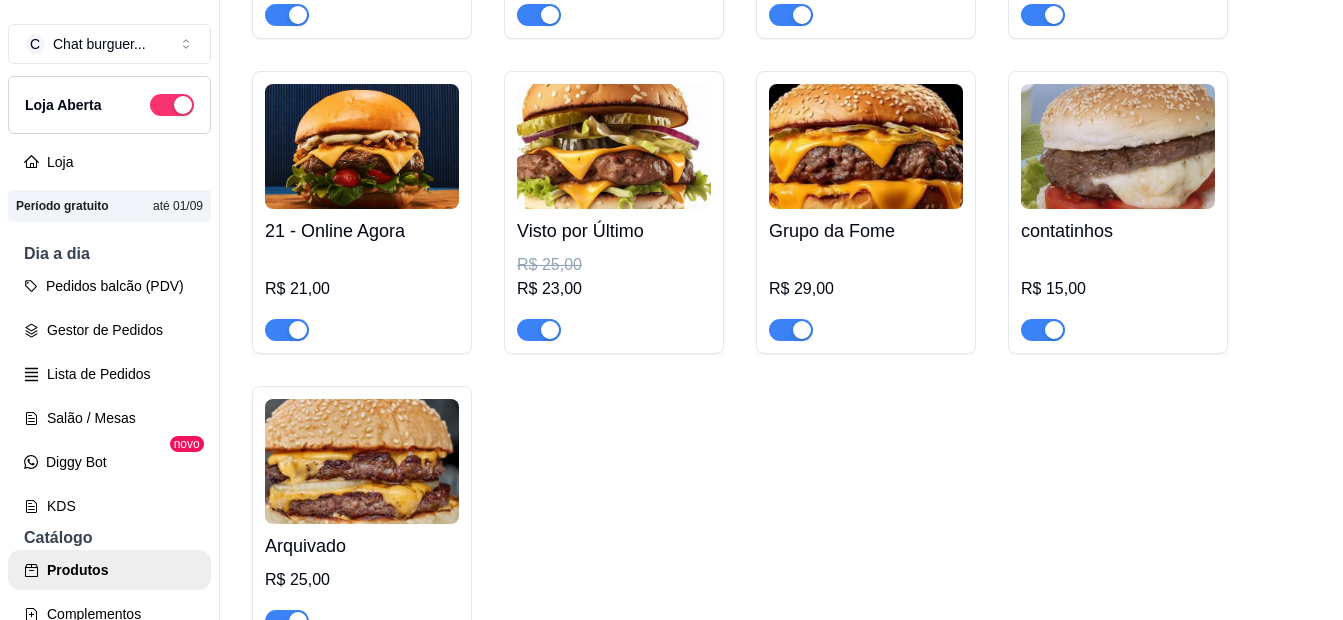 click on "R$ 15,00" at bounding box center (1118, 297) 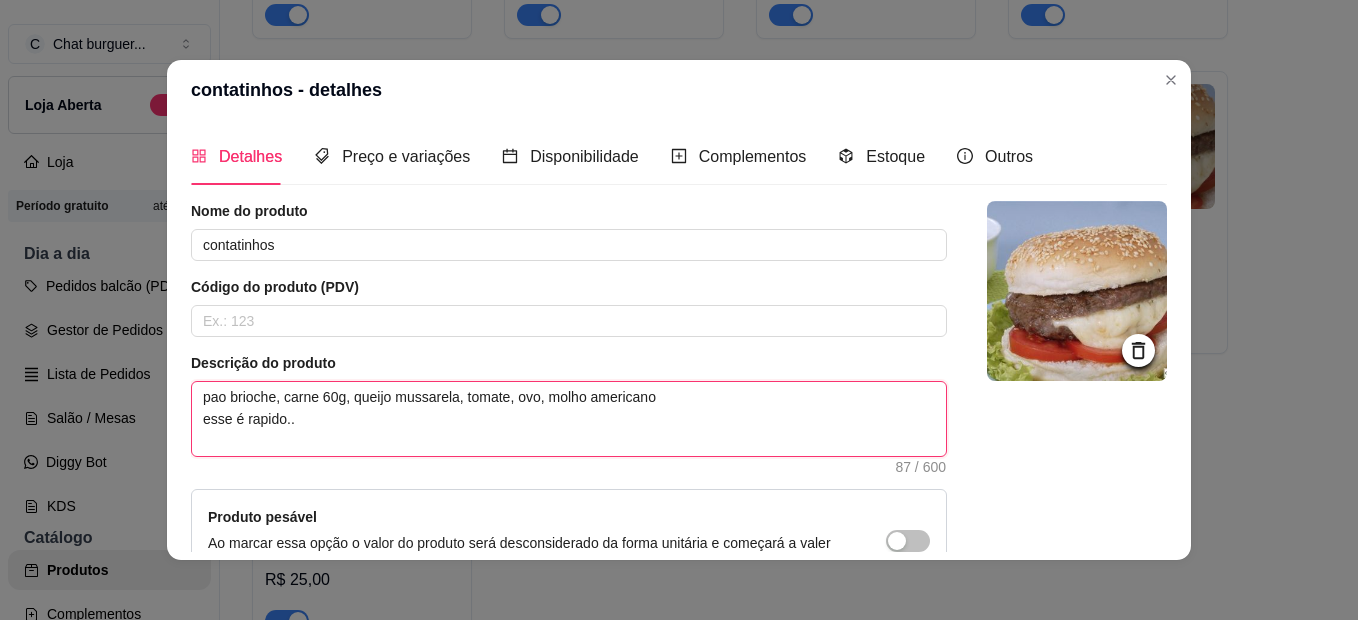 drag, startPoint x: 187, startPoint y: 392, endPoint x: 296, endPoint y: 428, distance: 114.791115 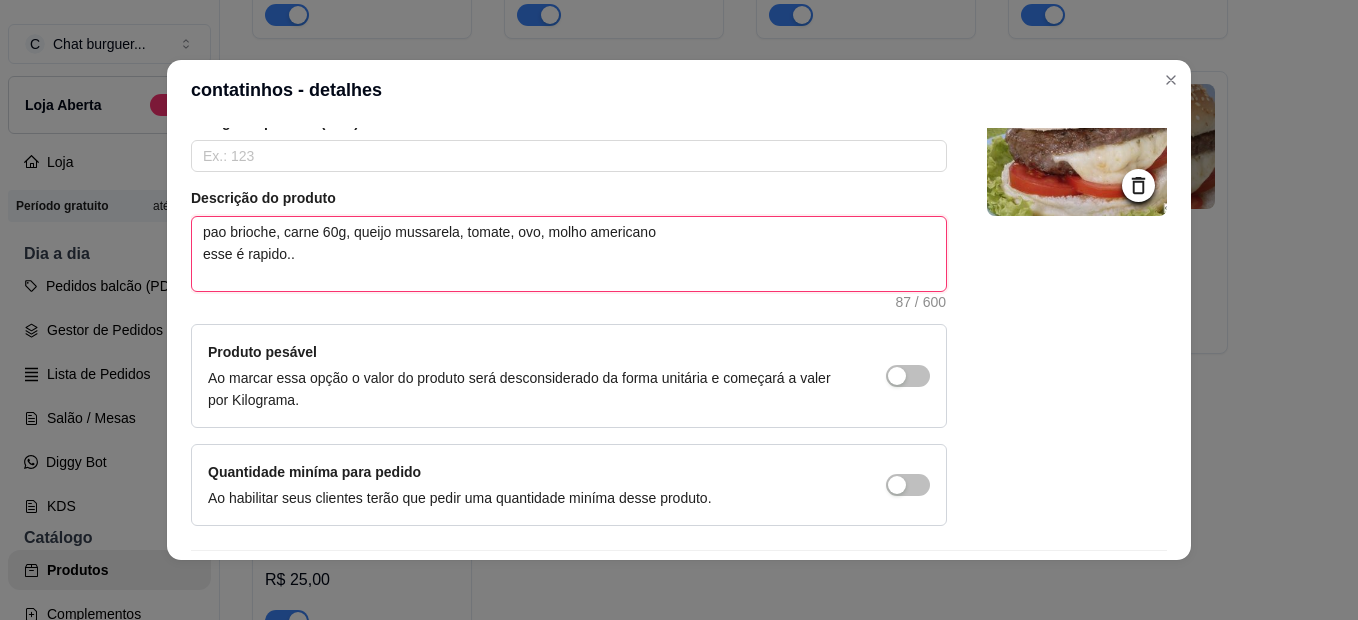 scroll, scrollTop: 228, scrollLeft: 0, axis: vertical 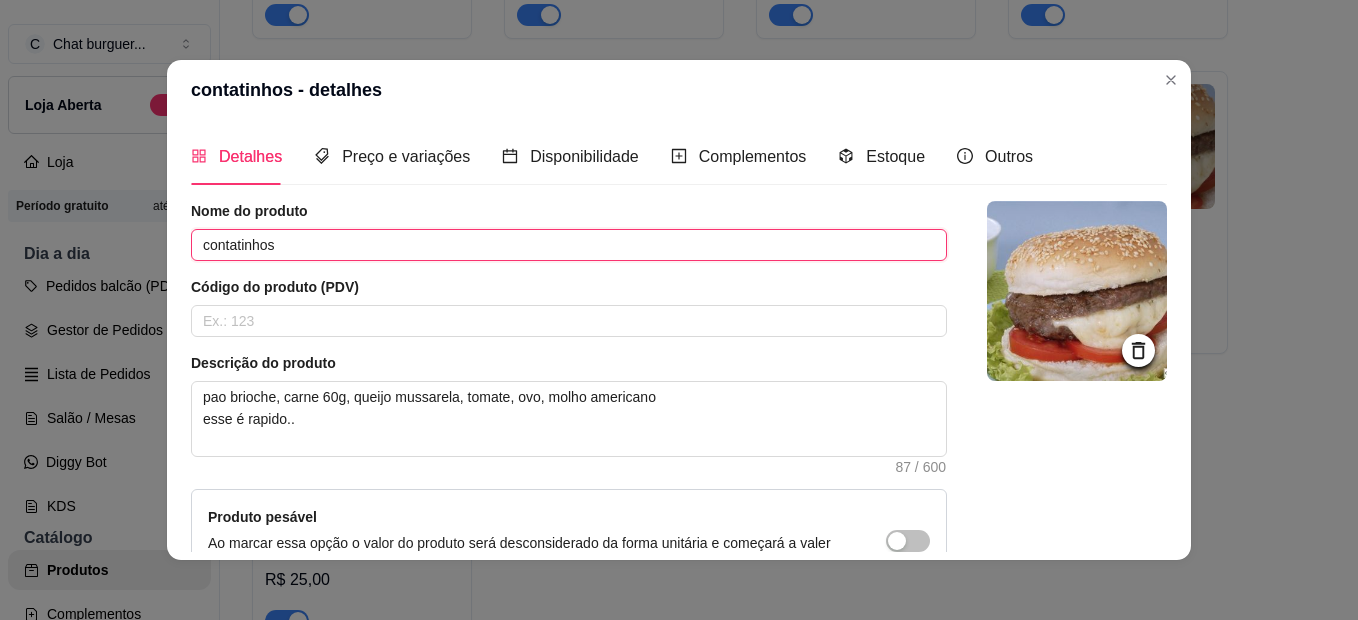 click on "contatinhos" at bounding box center (569, 245) 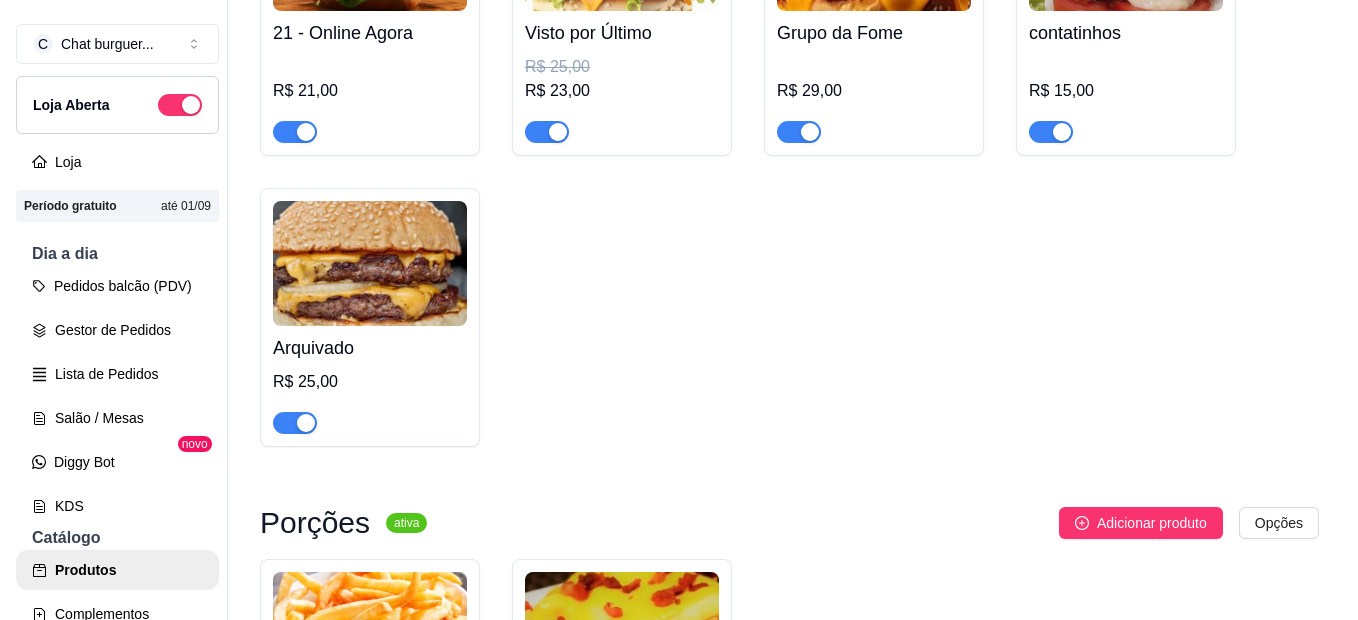 scroll, scrollTop: 700, scrollLeft: 0, axis: vertical 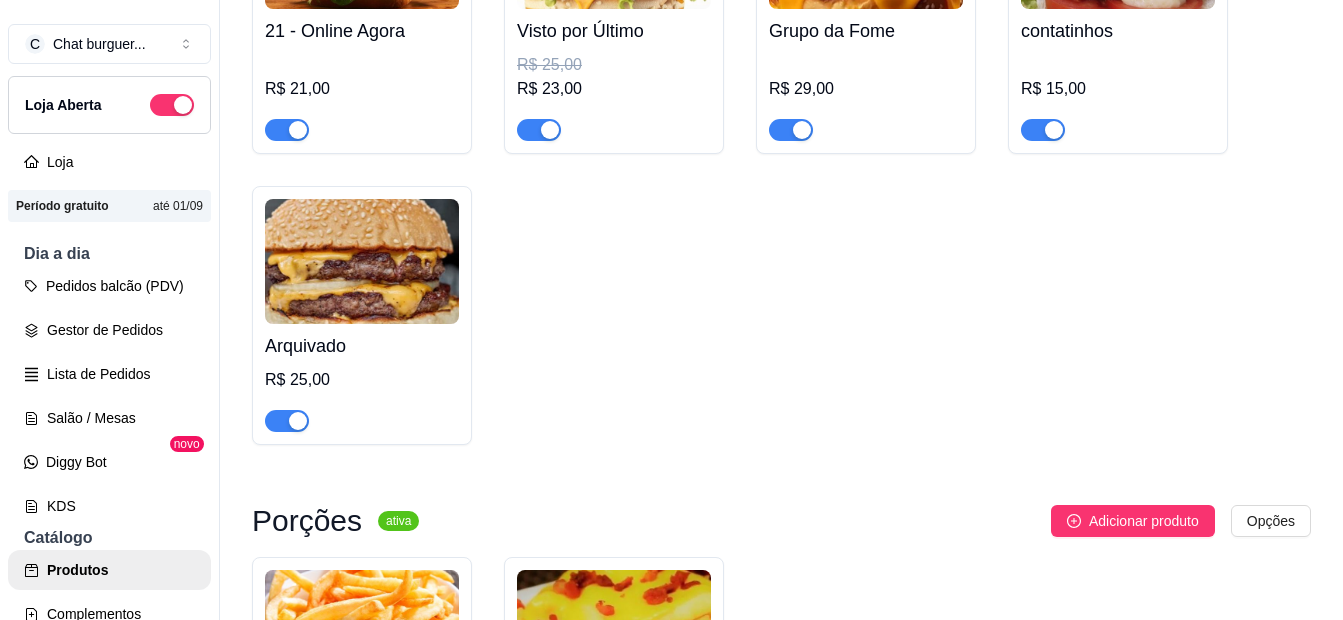 click at bounding box center (362, 261) 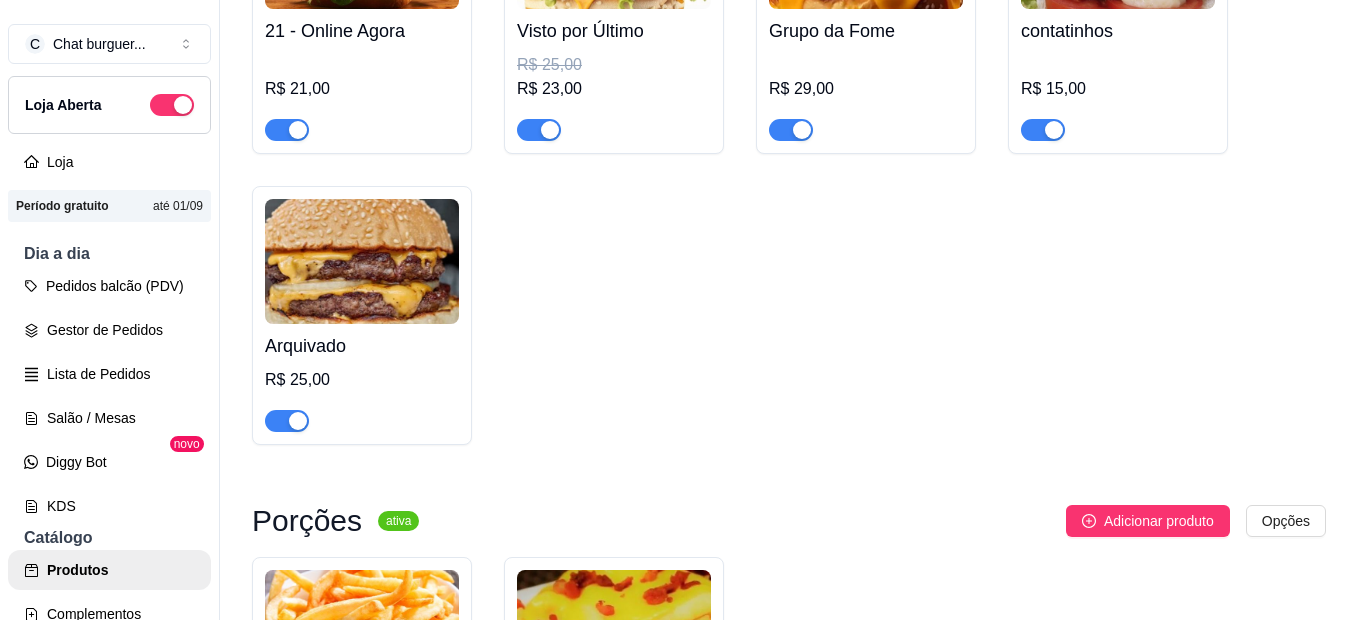 type 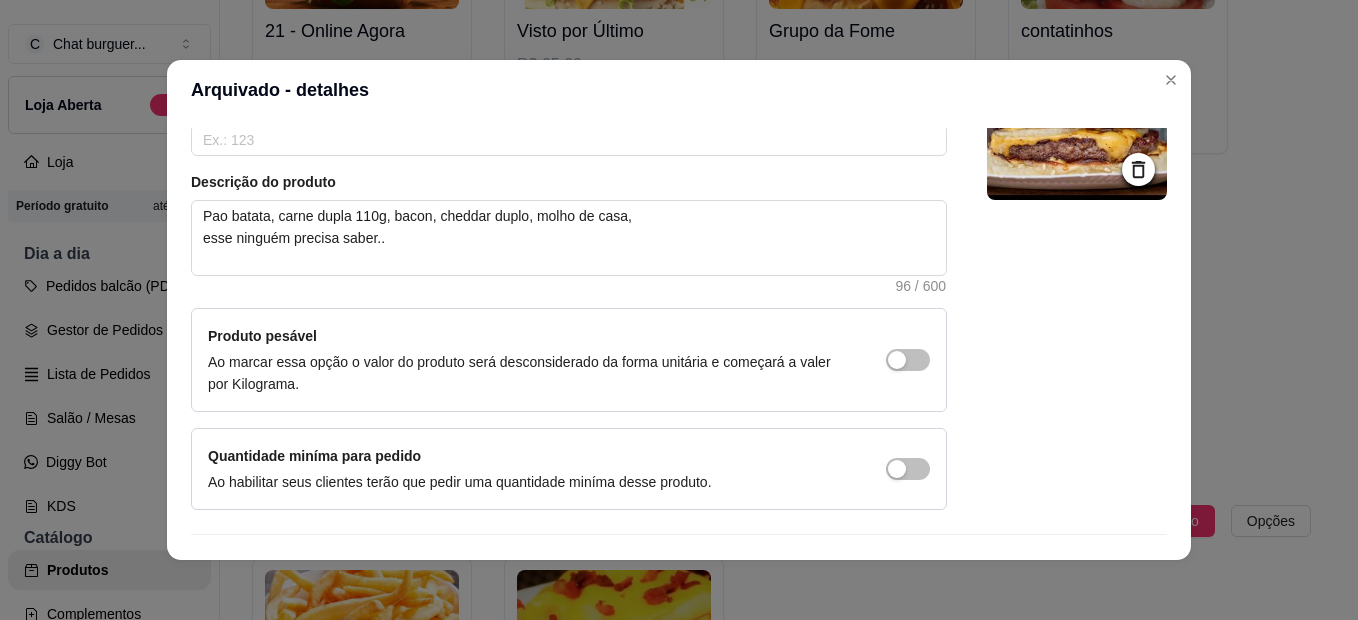 scroll, scrollTop: 200, scrollLeft: 0, axis: vertical 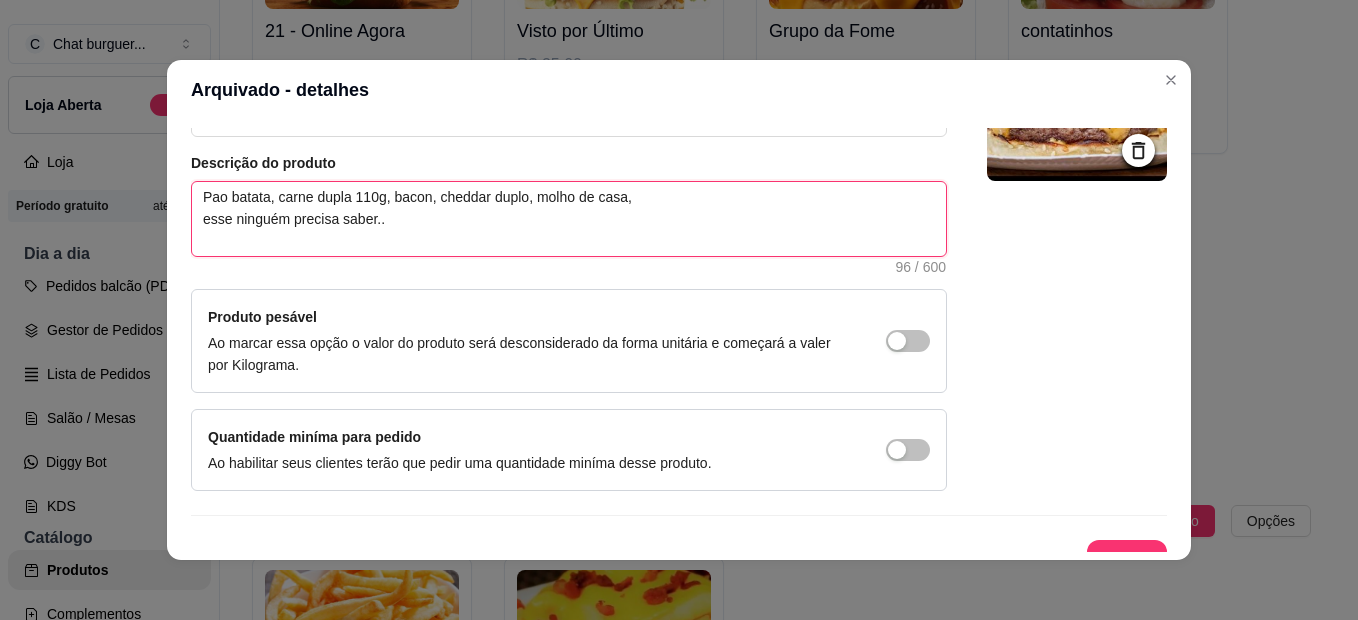 drag, startPoint x: 186, startPoint y: 196, endPoint x: 378, endPoint y: 221, distance: 193.62076 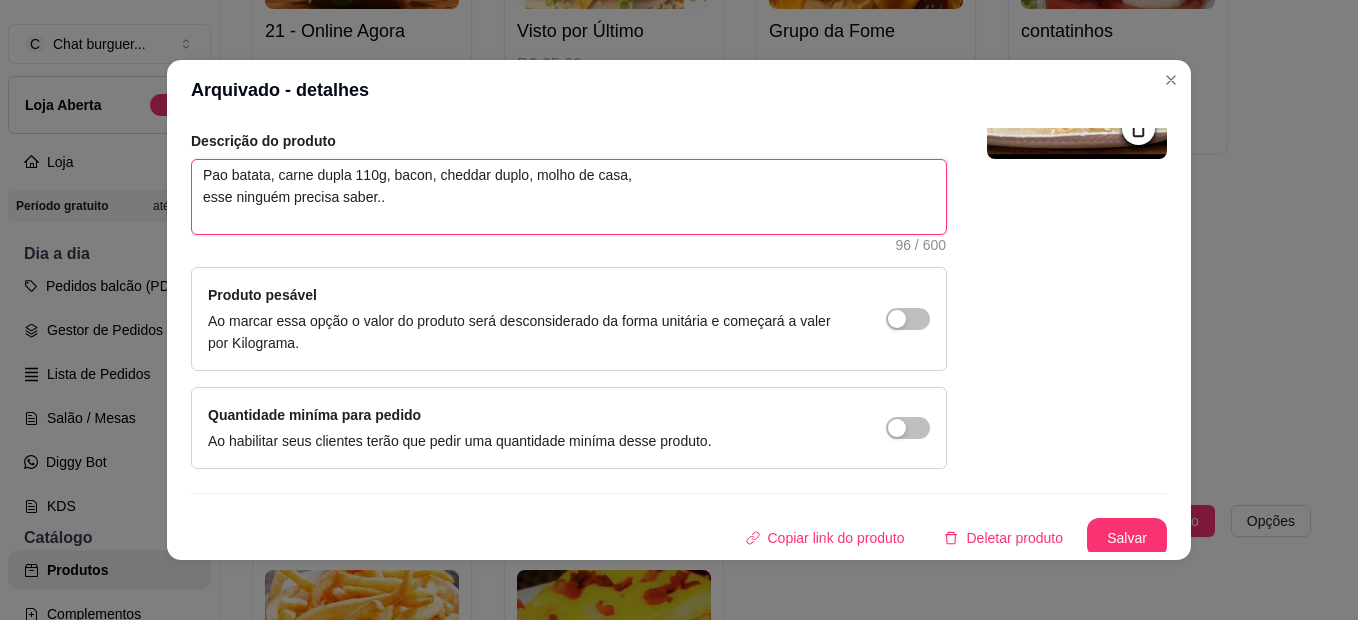 scroll, scrollTop: 228, scrollLeft: 0, axis: vertical 